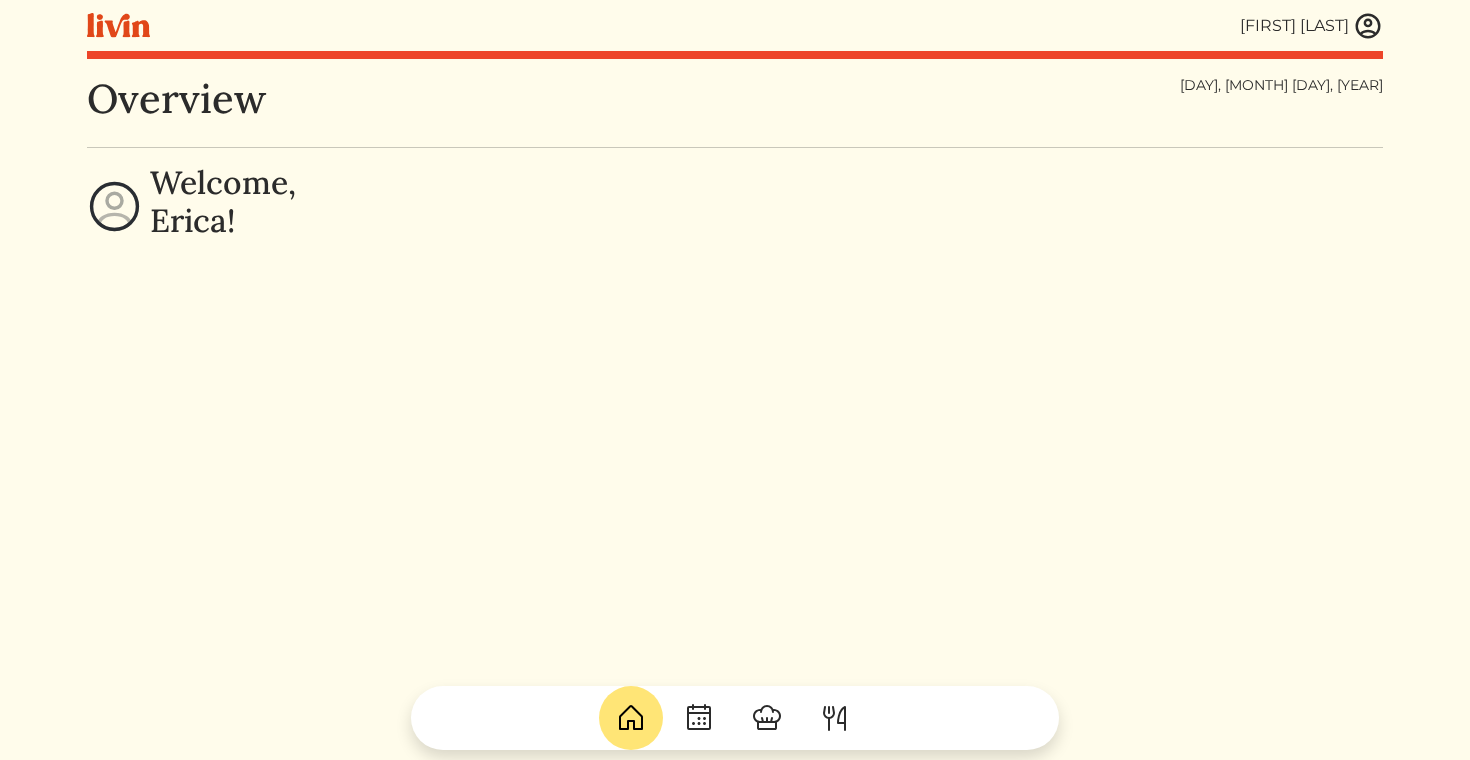 scroll, scrollTop: 0, scrollLeft: 0, axis: both 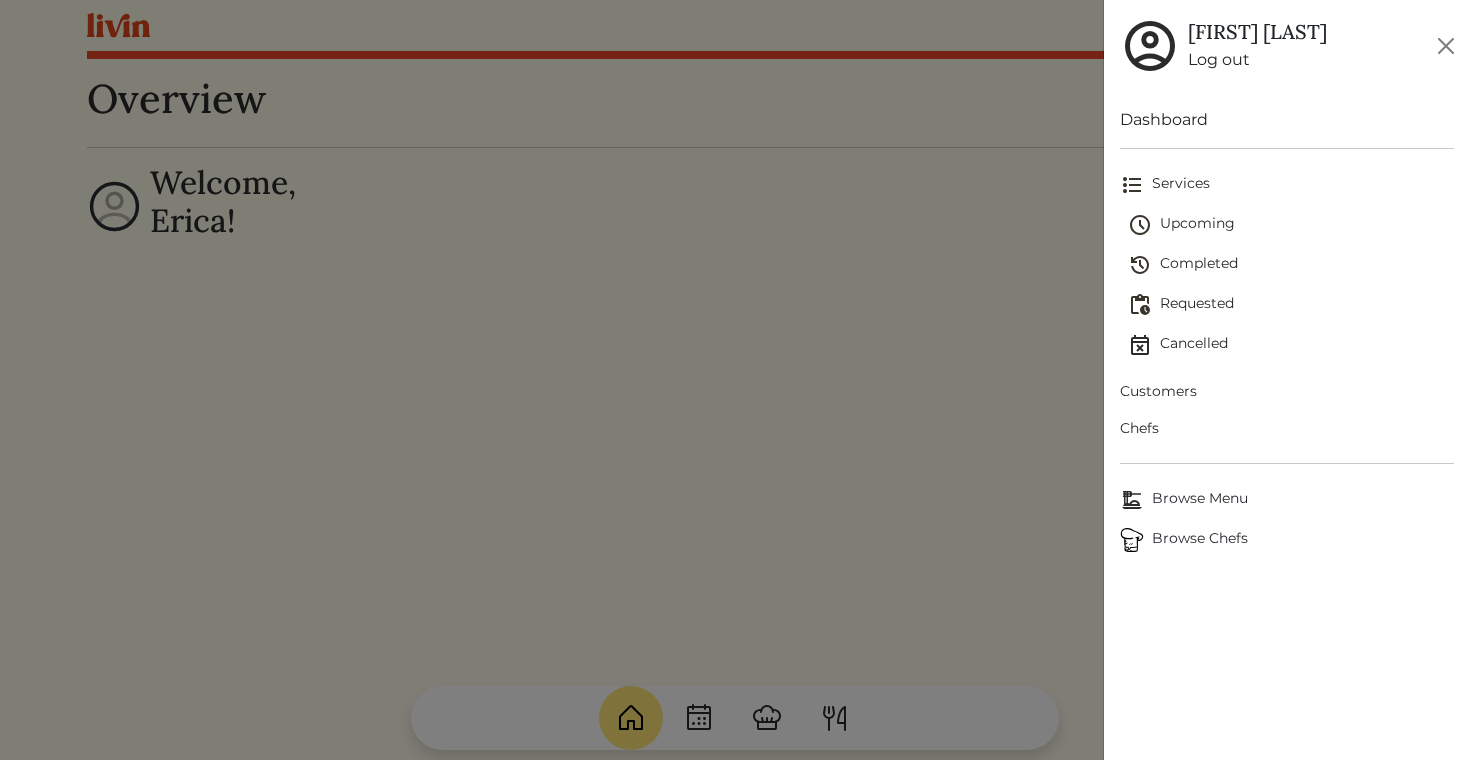 click on "Log out" at bounding box center [1257, 60] 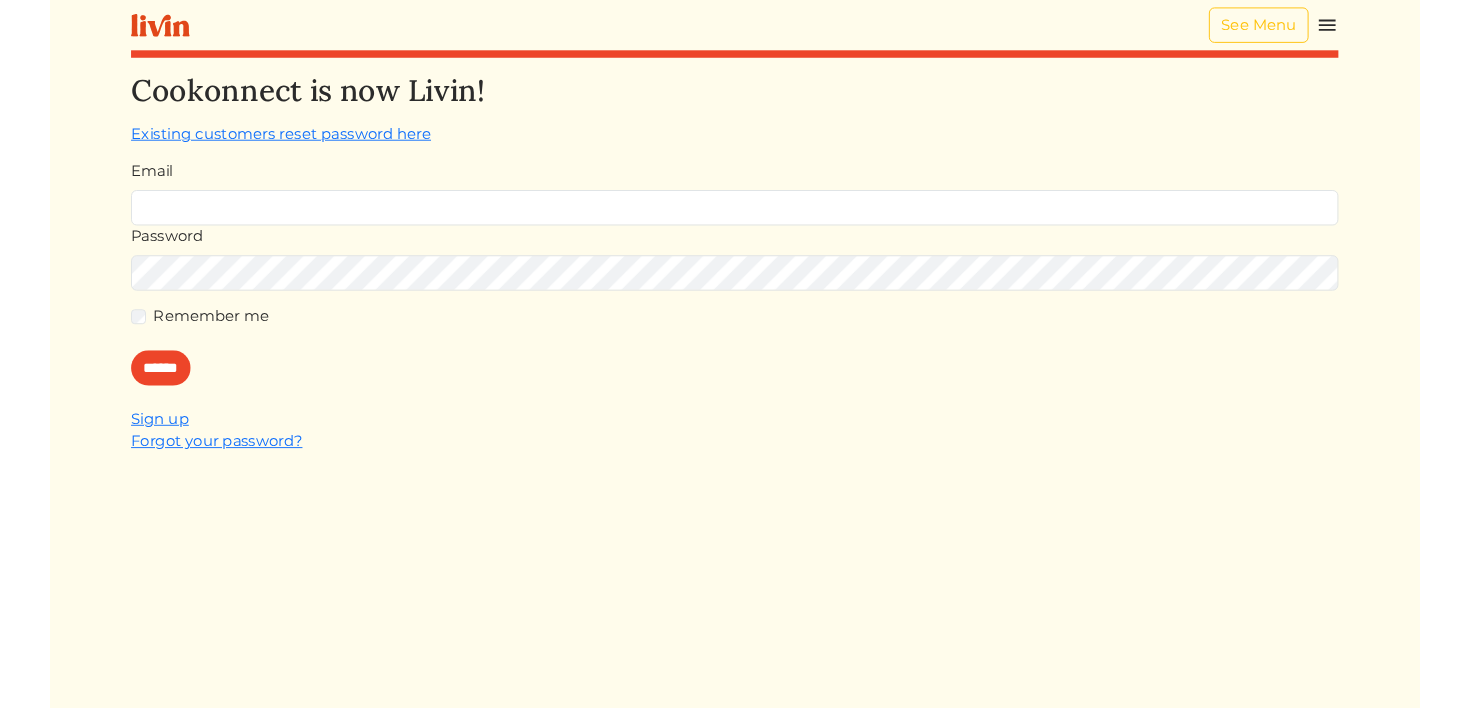 scroll, scrollTop: 0, scrollLeft: 0, axis: both 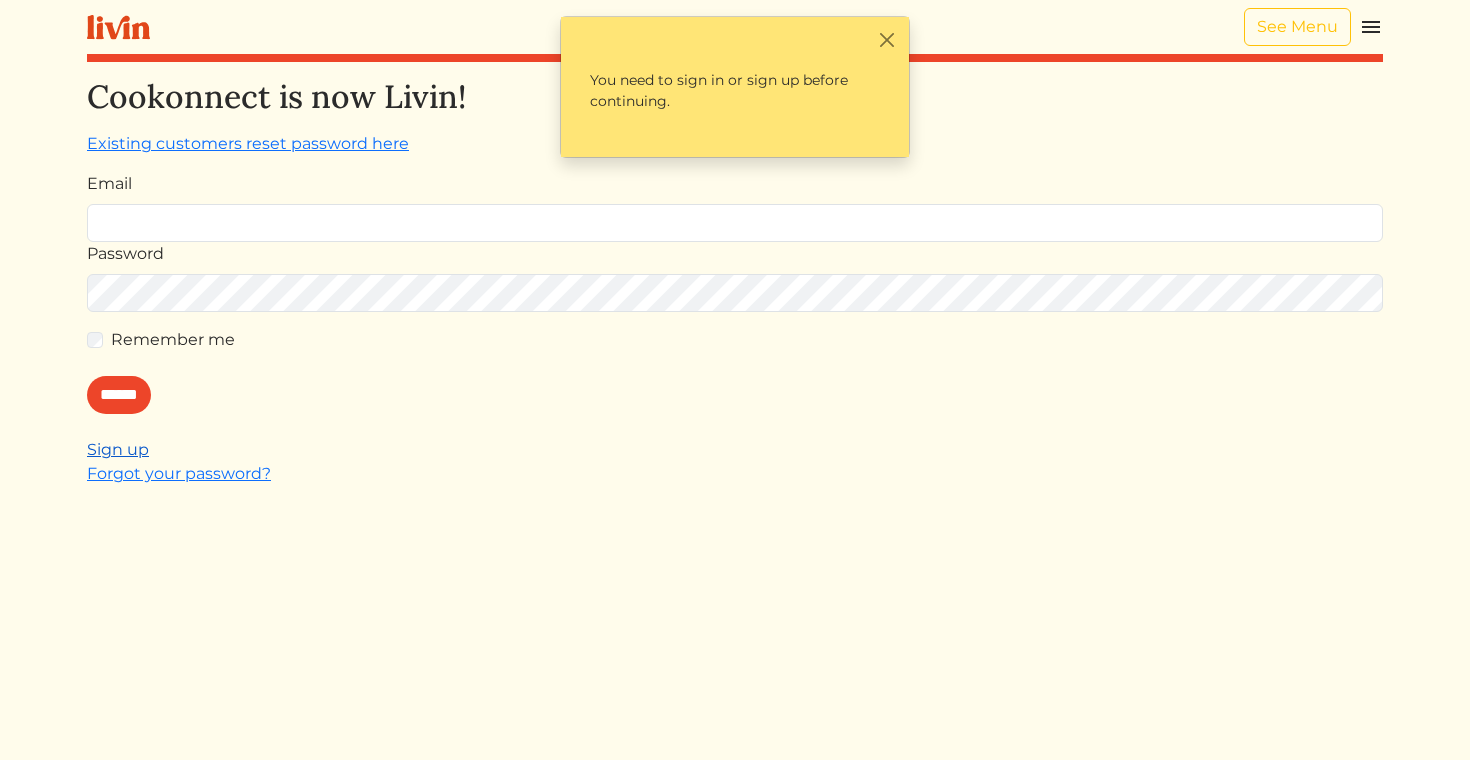click on "Sign up" at bounding box center [118, 449] 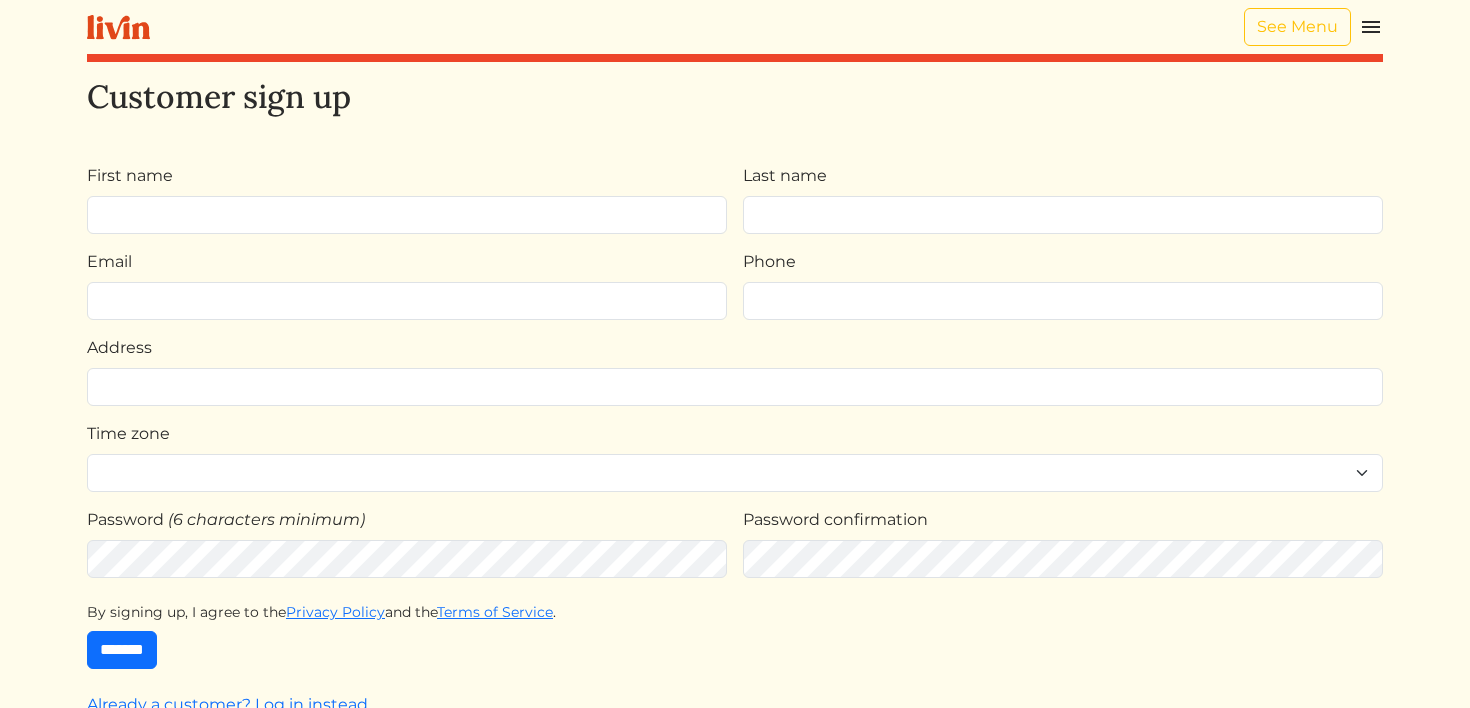 click at bounding box center (1371, 27) 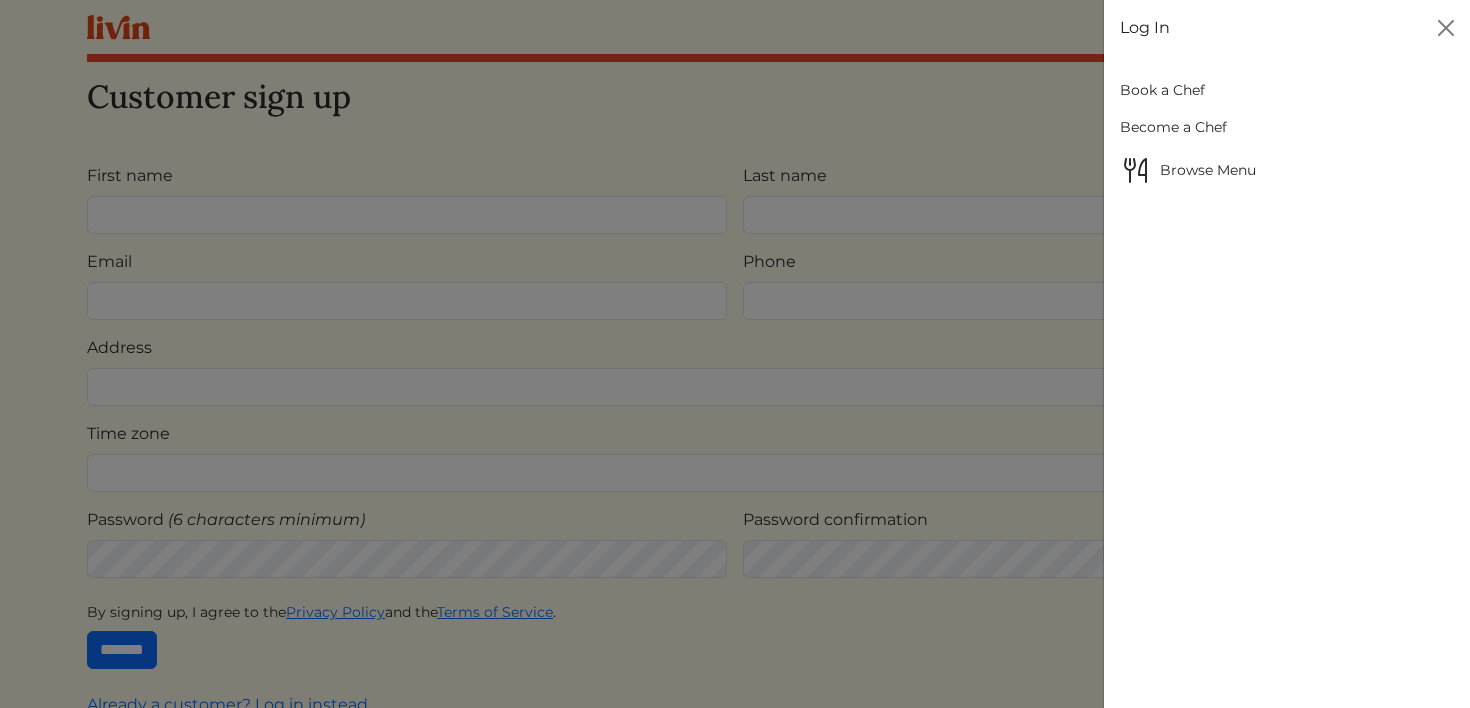 click at bounding box center [735, 354] 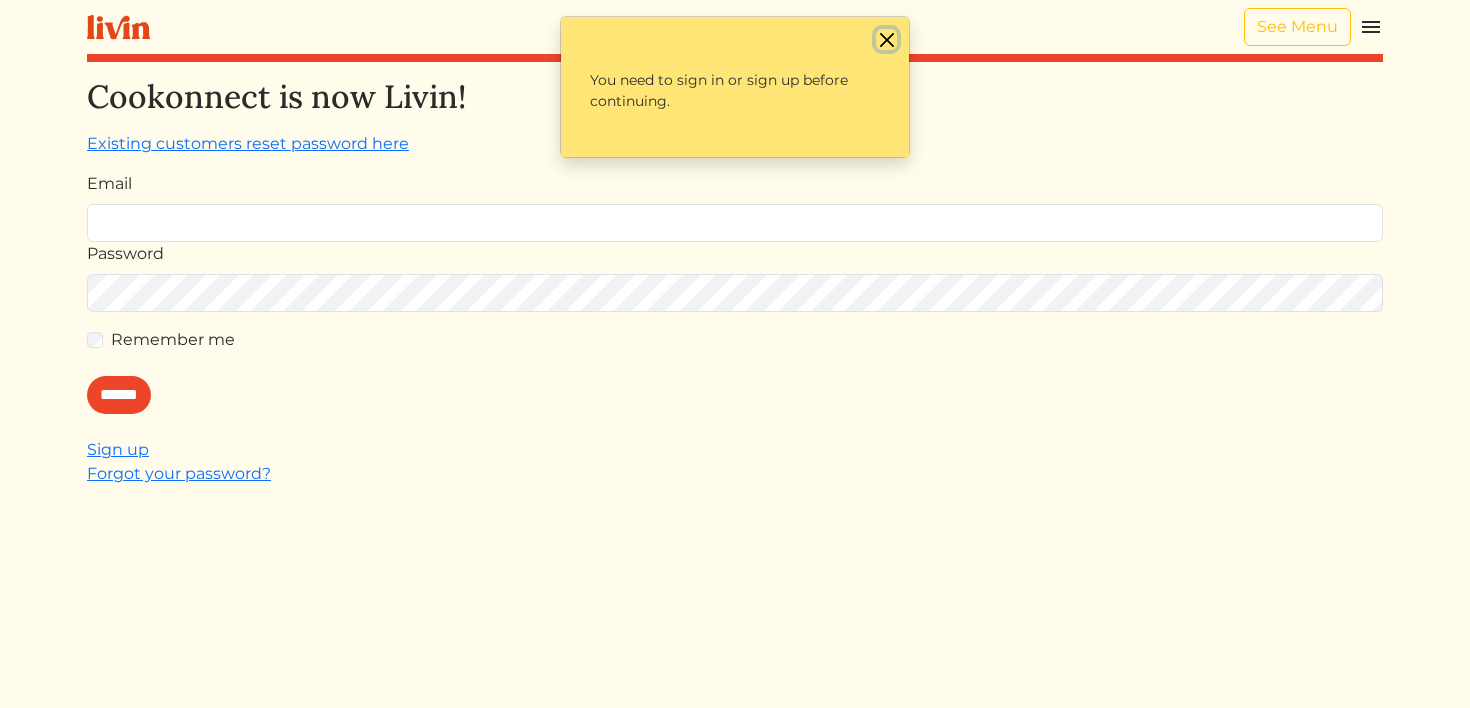 click at bounding box center [886, 39] 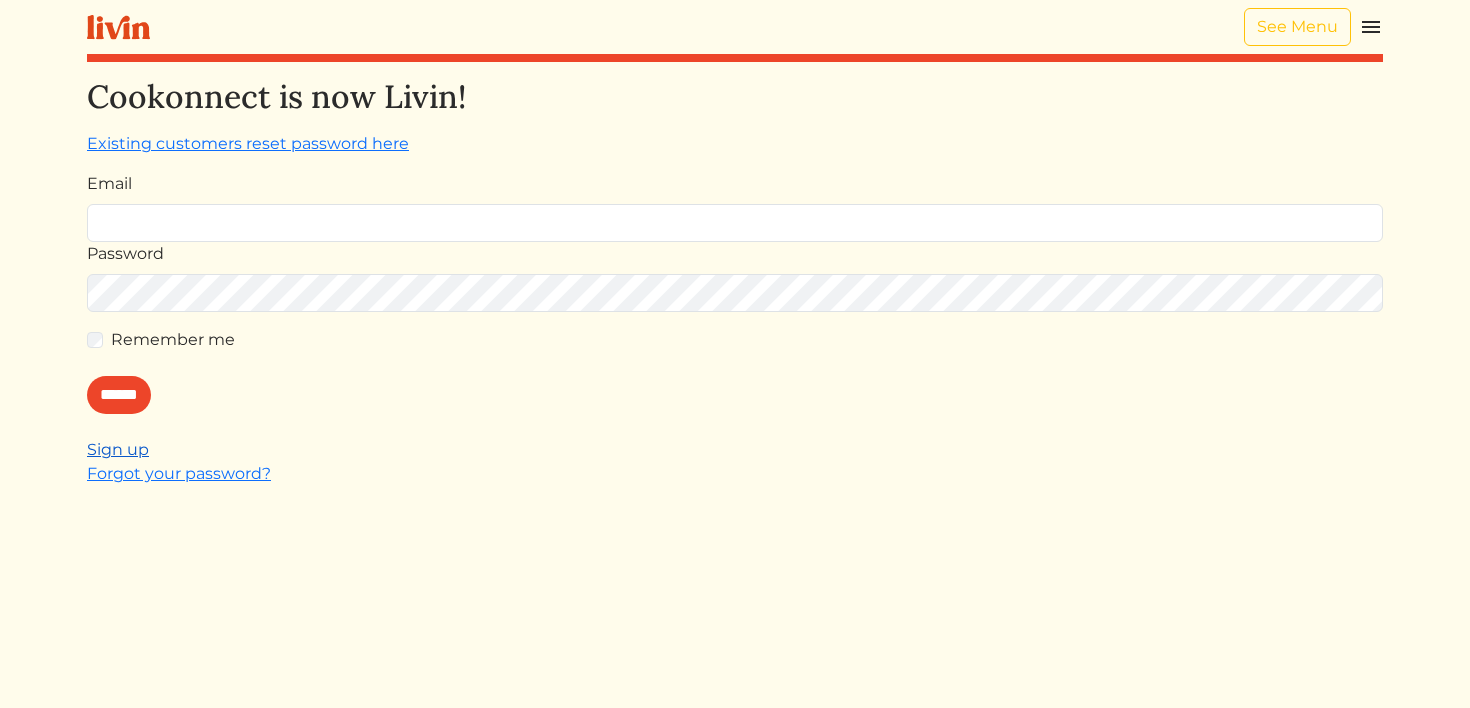 click on "Sign up" at bounding box center [118, 449] 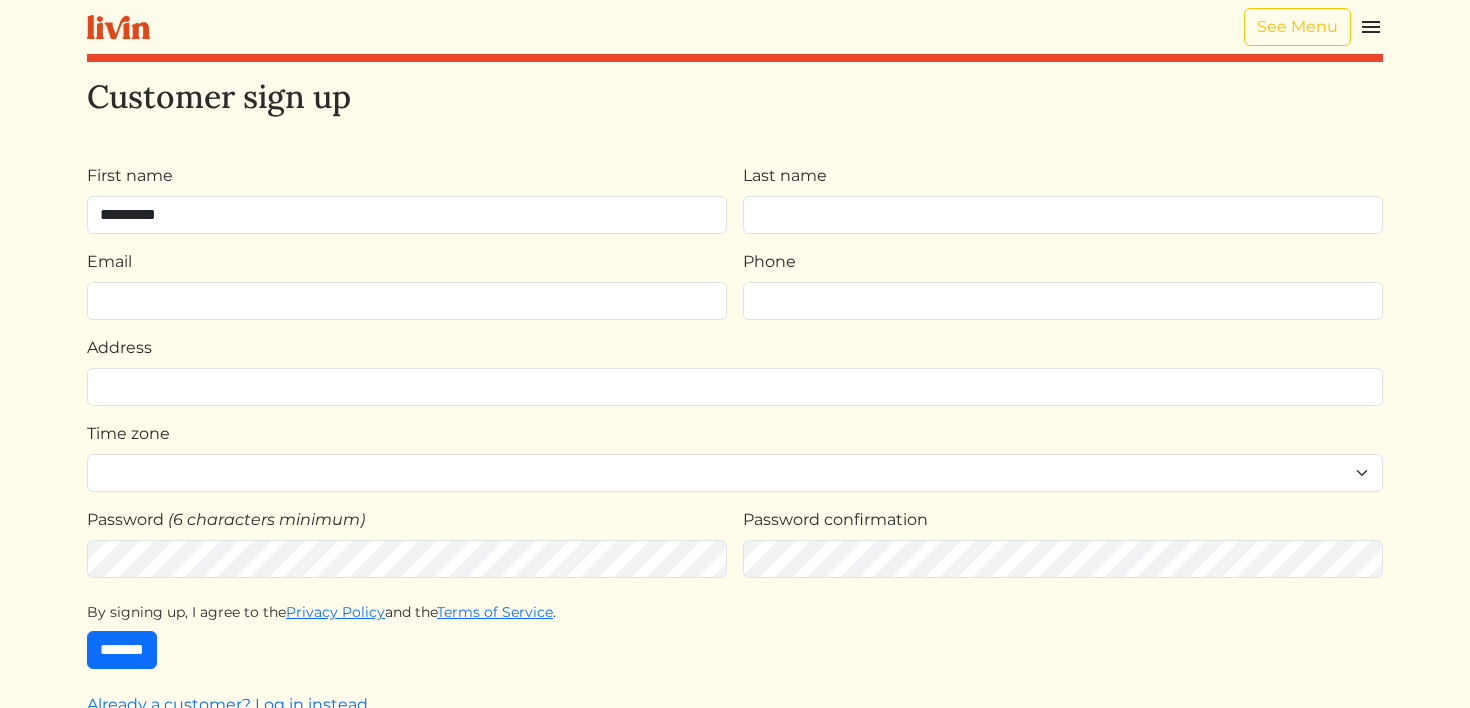 type on "*********" 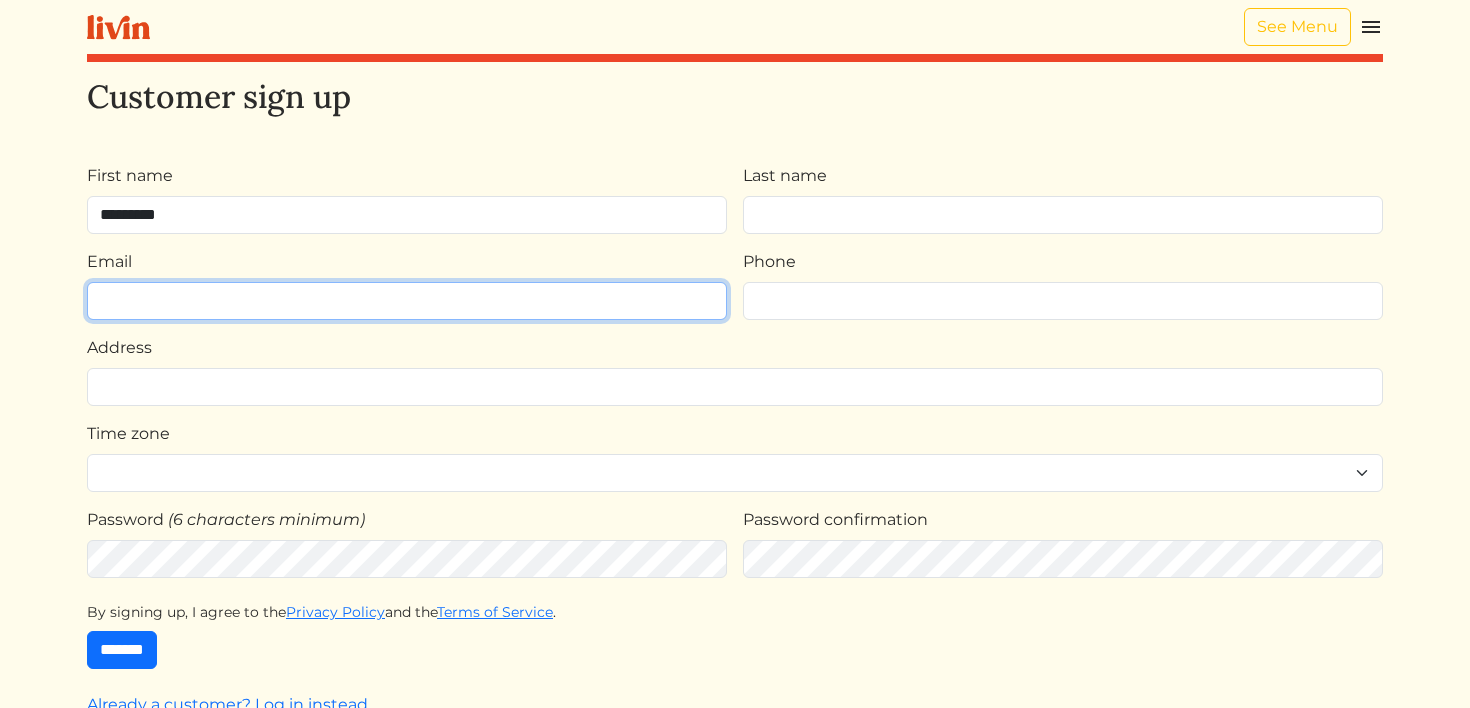 click on "Email" at bounding box center [407, 301] 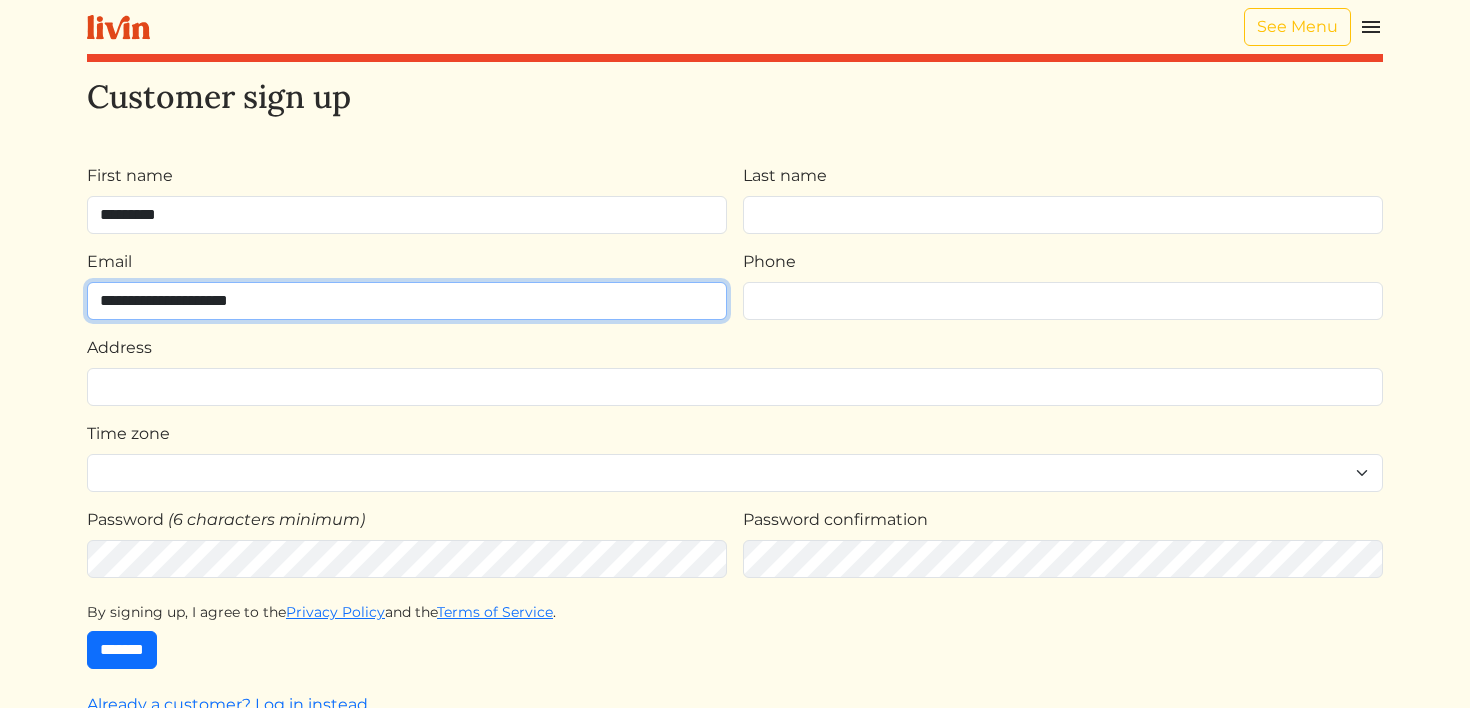 type on "**********" 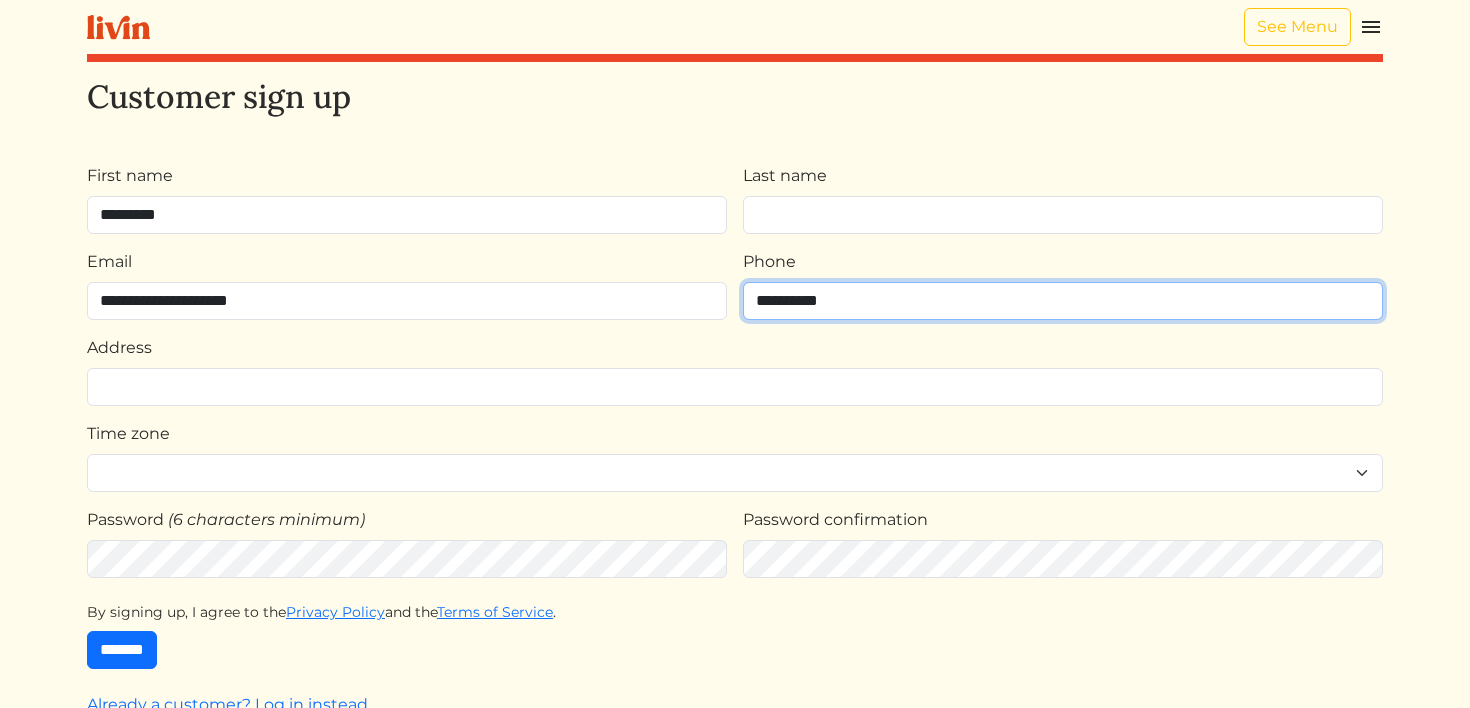 type on "**********" 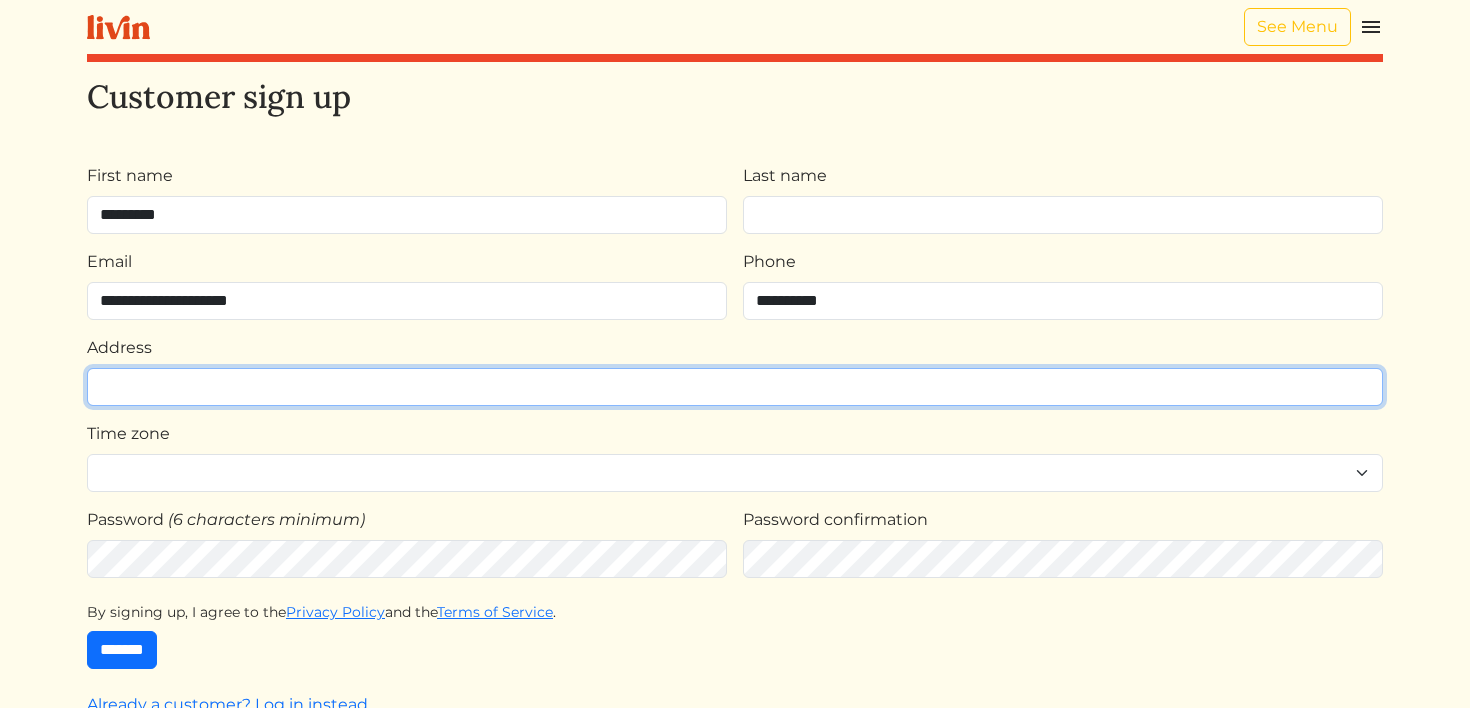 click on "Address" at bounding box center (735, 387) 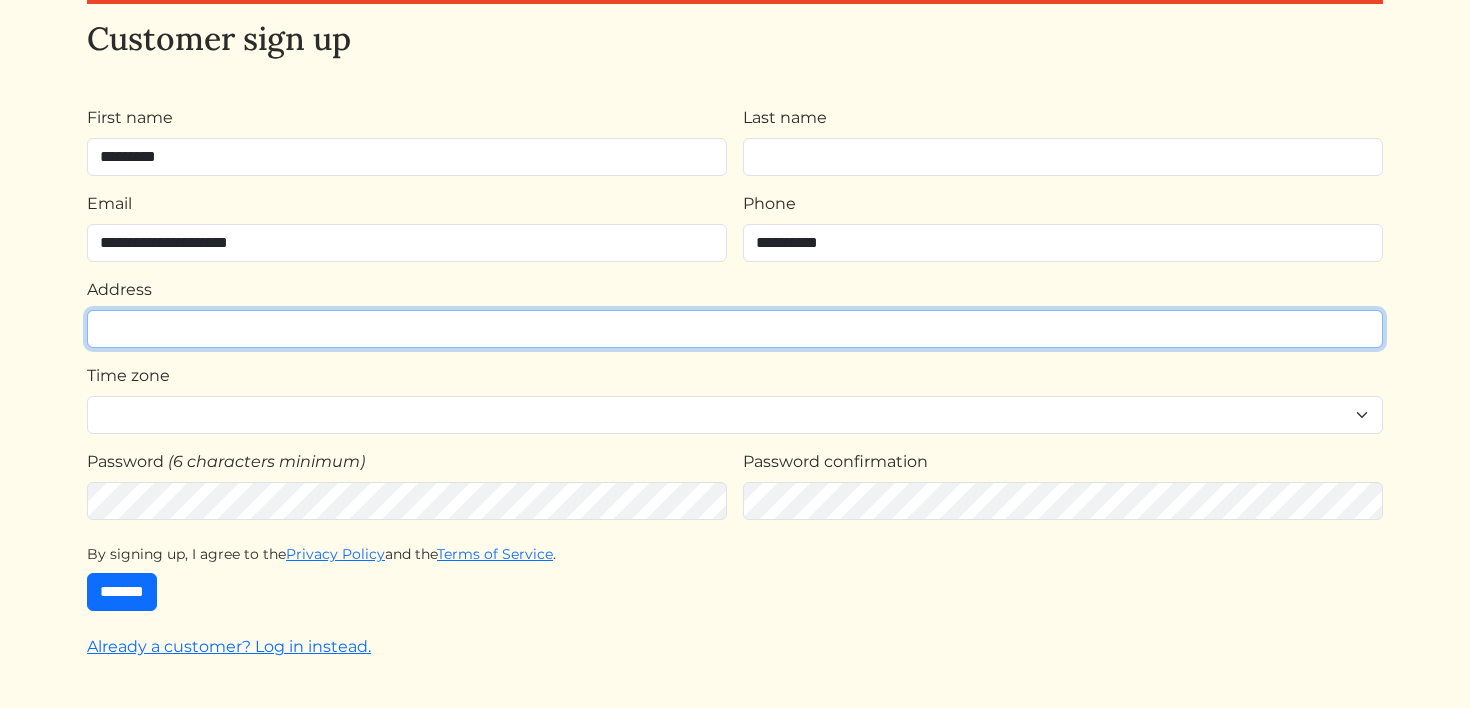 scroll, scrollTop: 87, scrollLeft: 0, axis: vertical 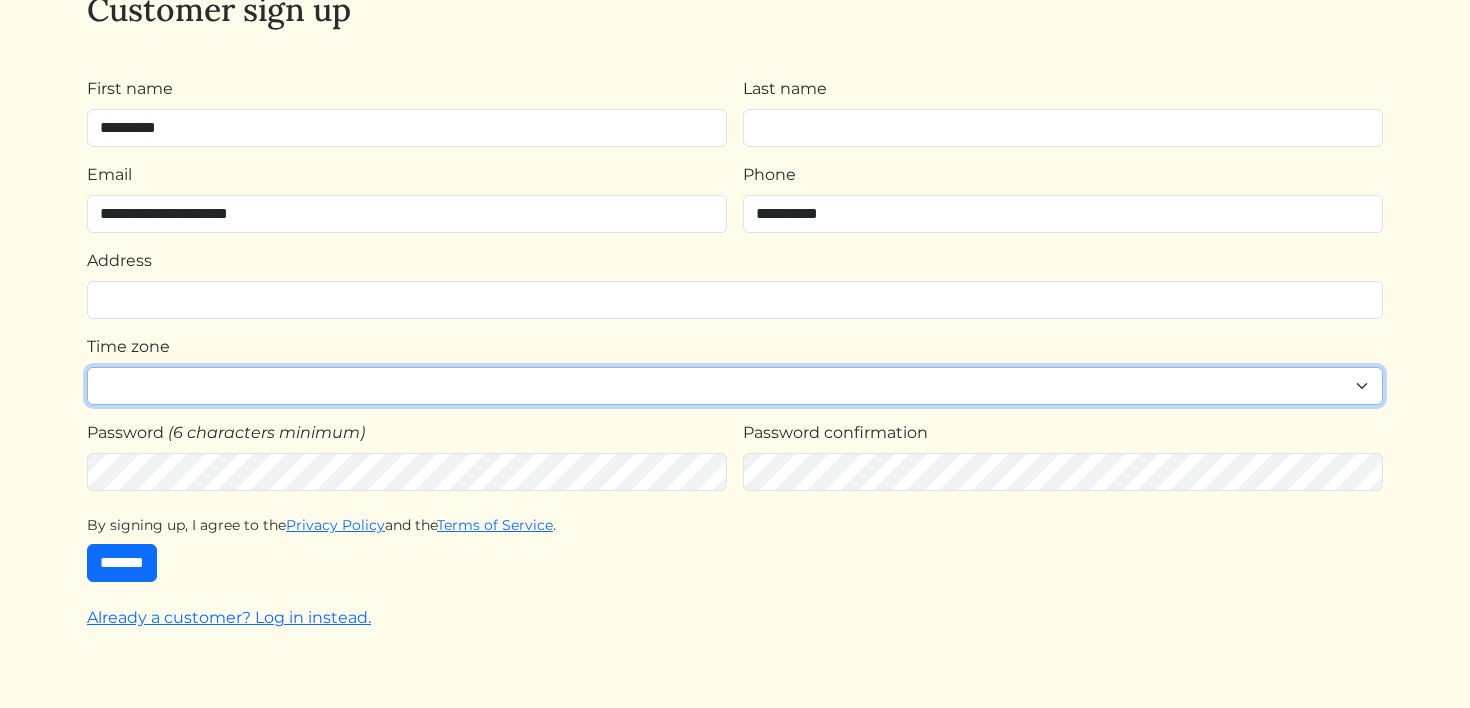 click on "**********" at bounding box center (735, 386) 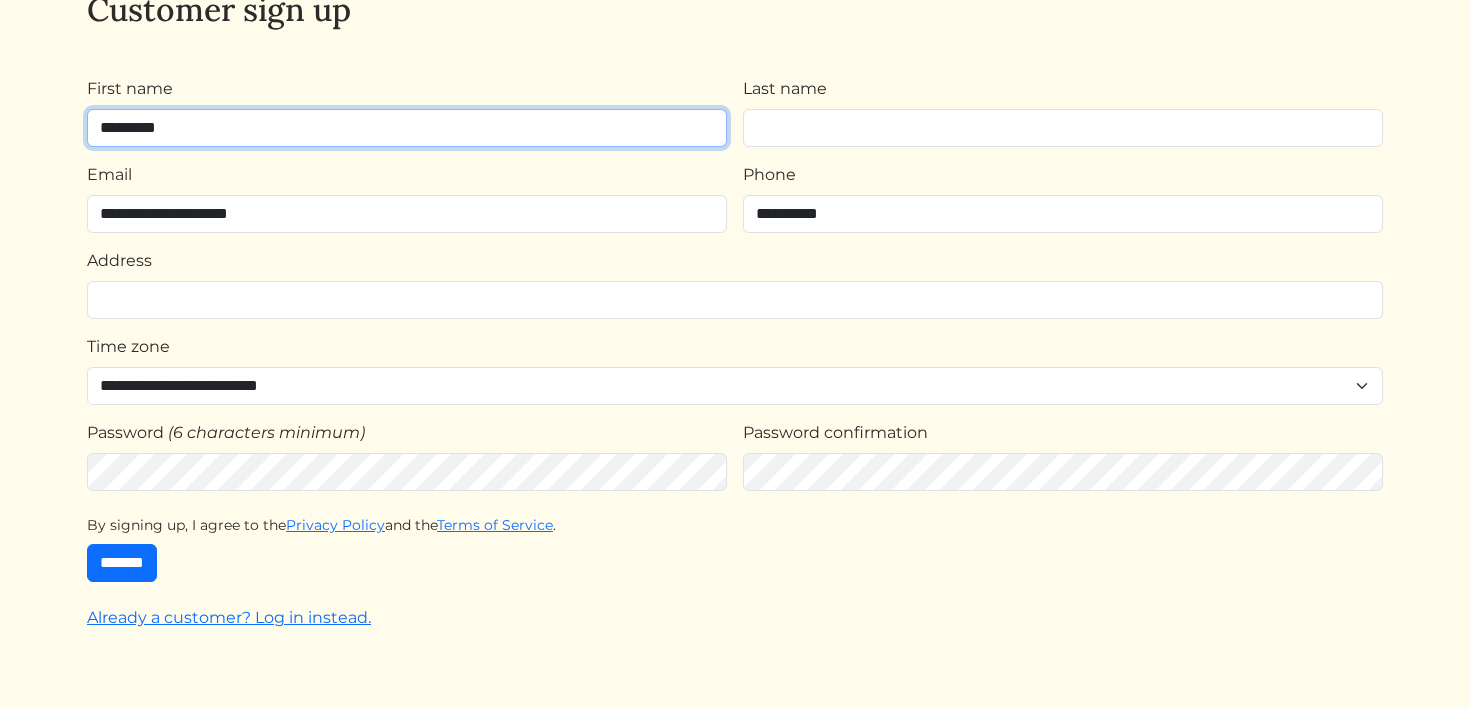 click on "*********" at bounding box center (407, 128) 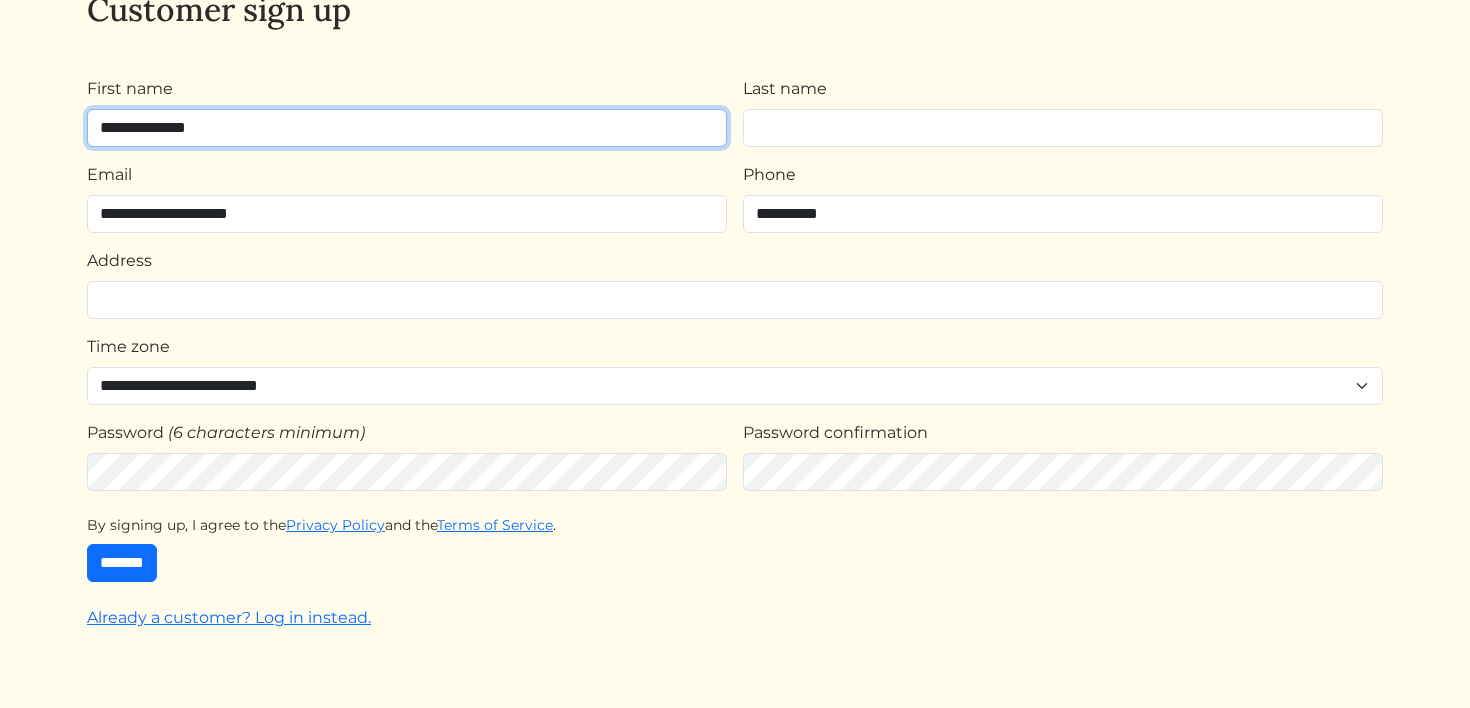 type on "**********" 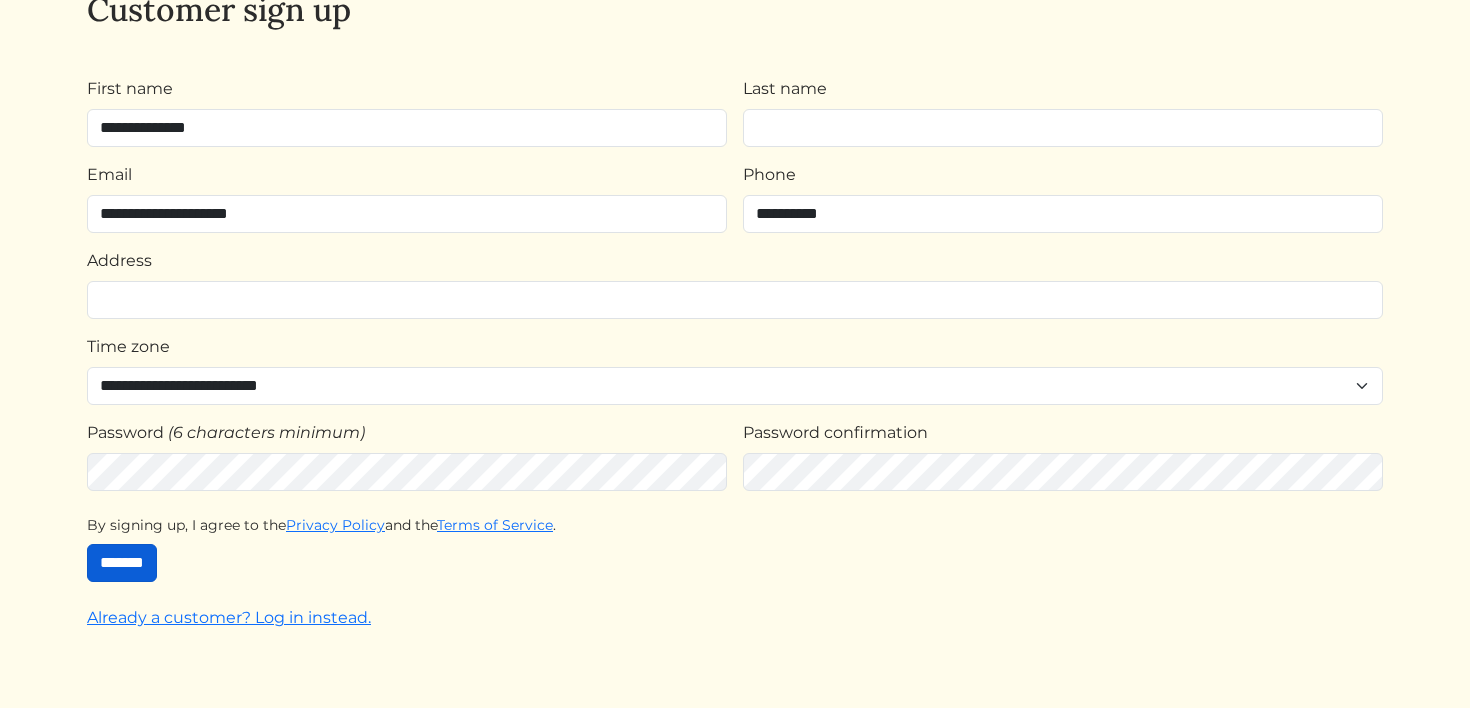 click on "*******" at bounding box center (122, 563) 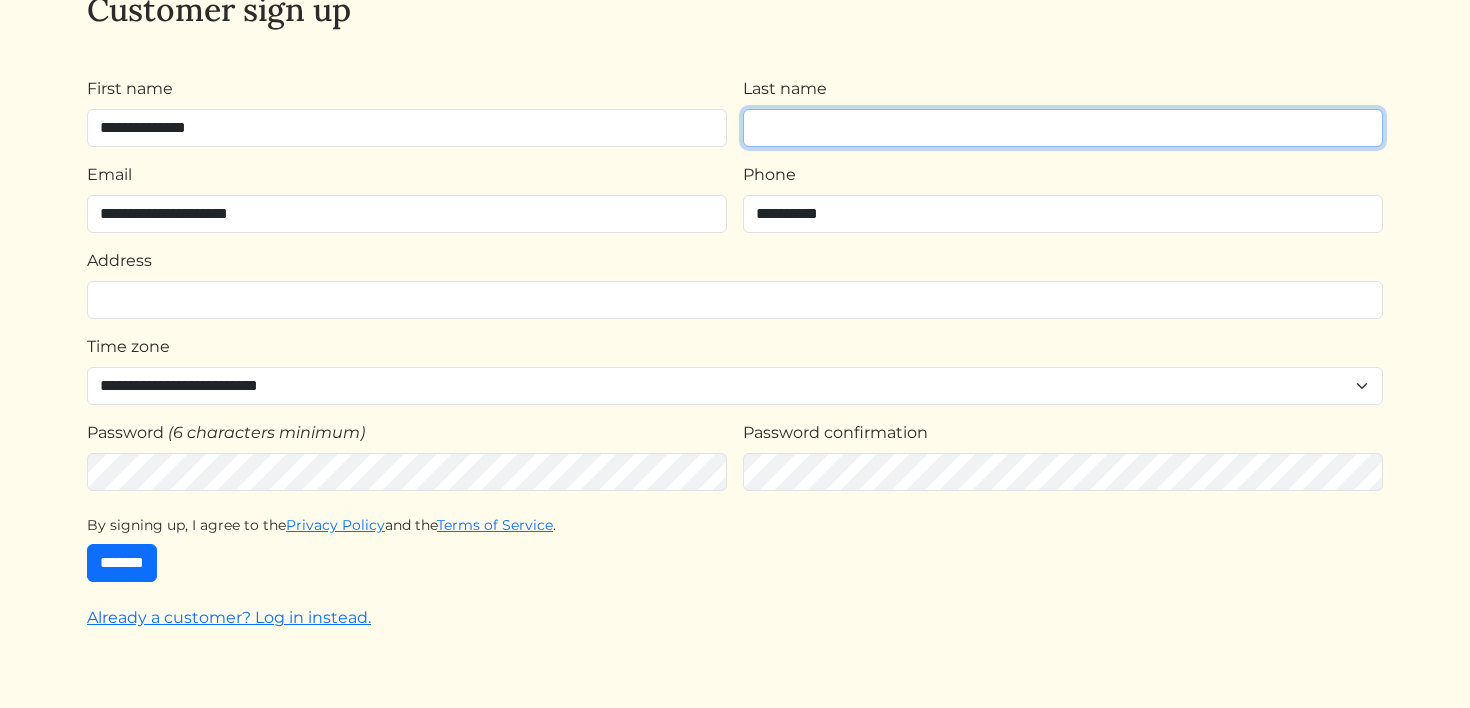 click on "Last name" at bounding box center (1063, 128) 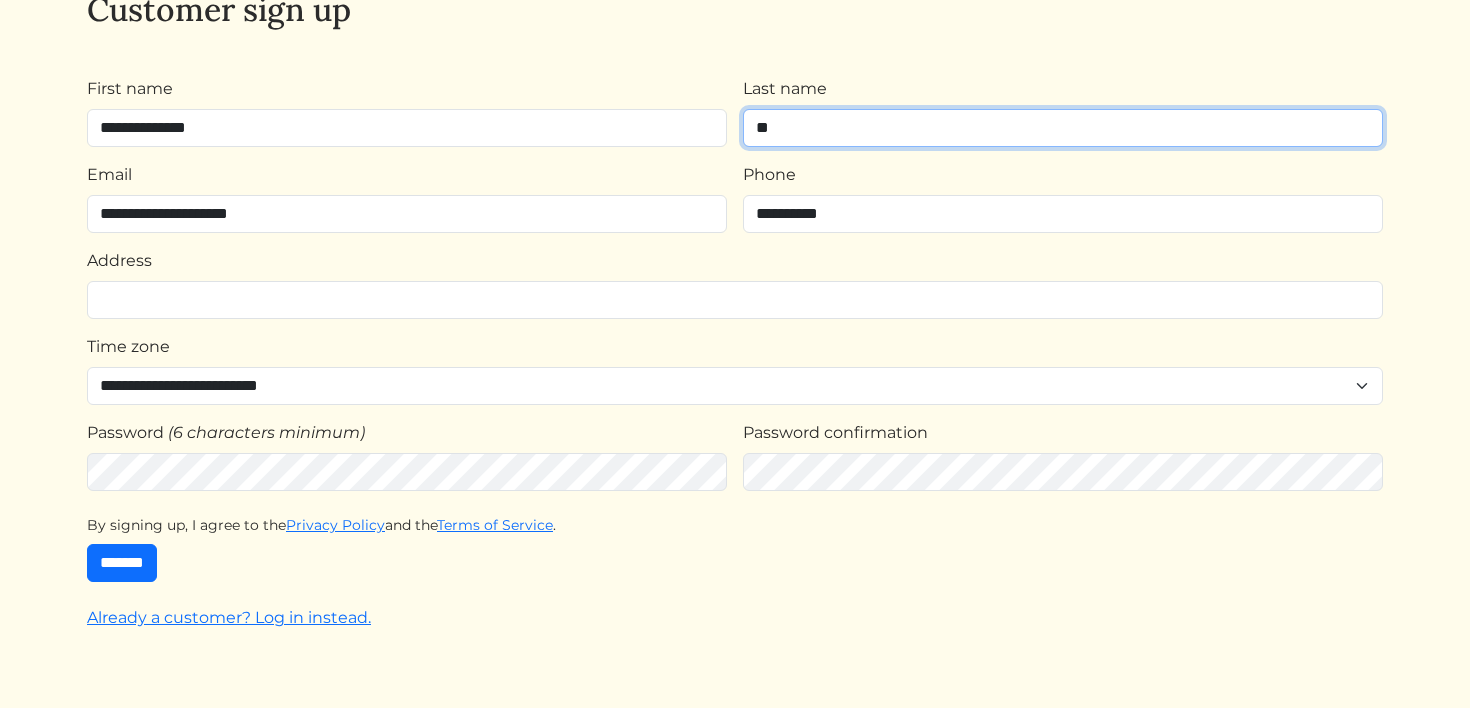 type on "**" 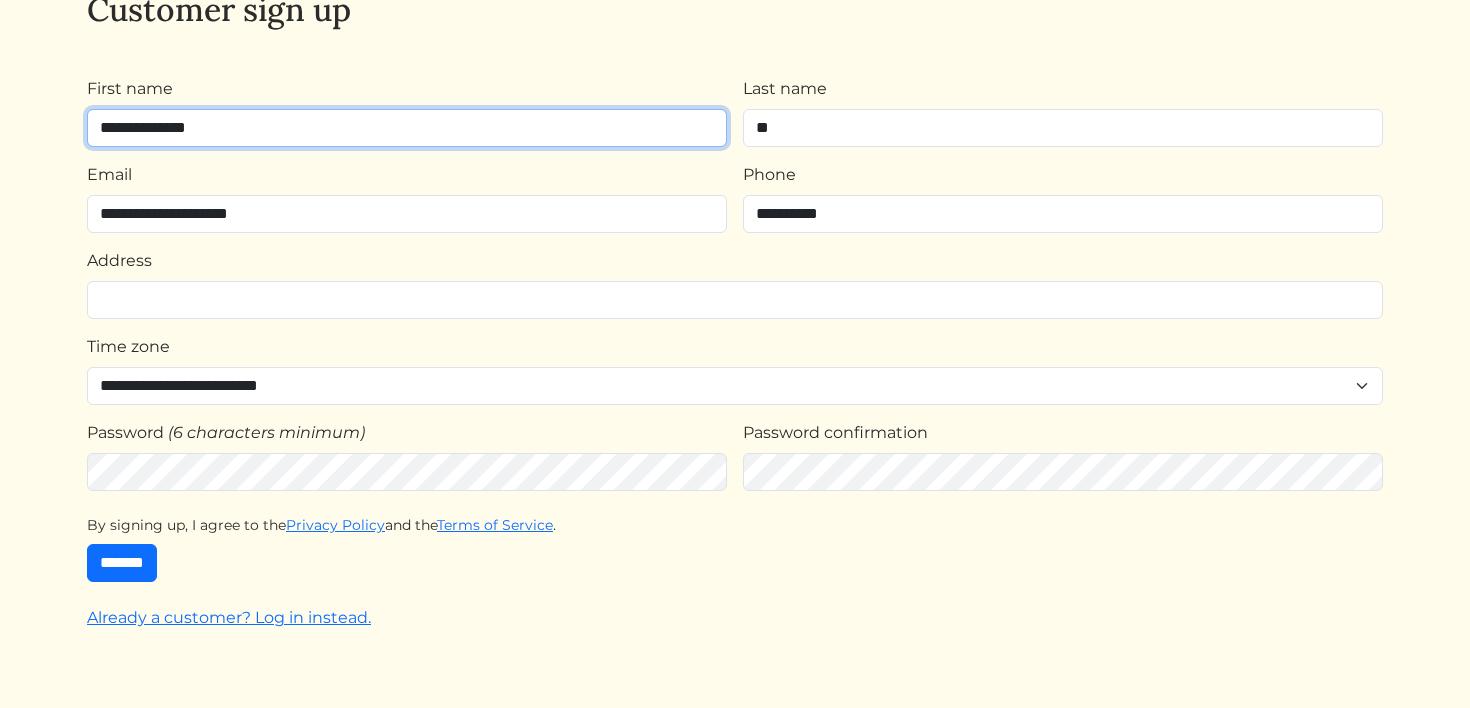 drag, startPoint x: 182, startPoint y: 129, endPoint x: 375, endPoint y: 128, distance: 193.0026 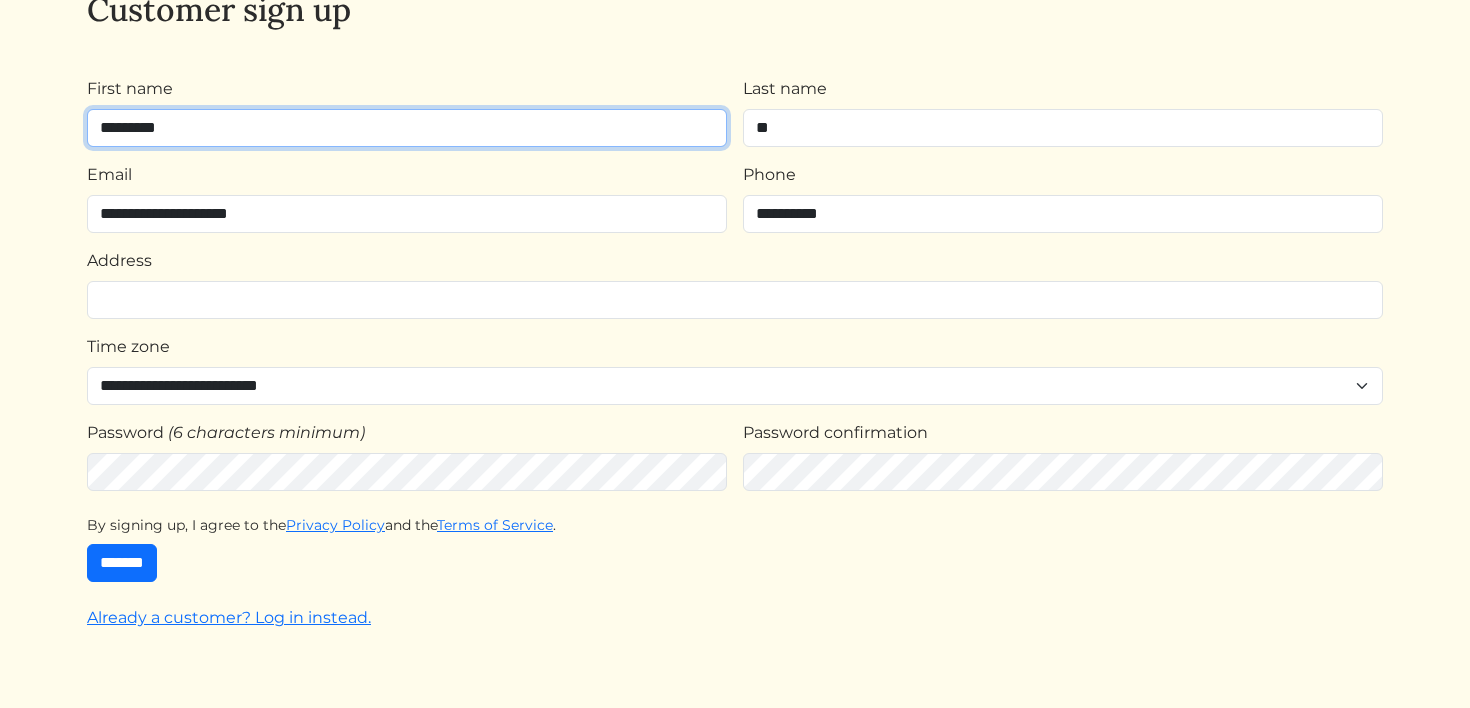 type on "*********" 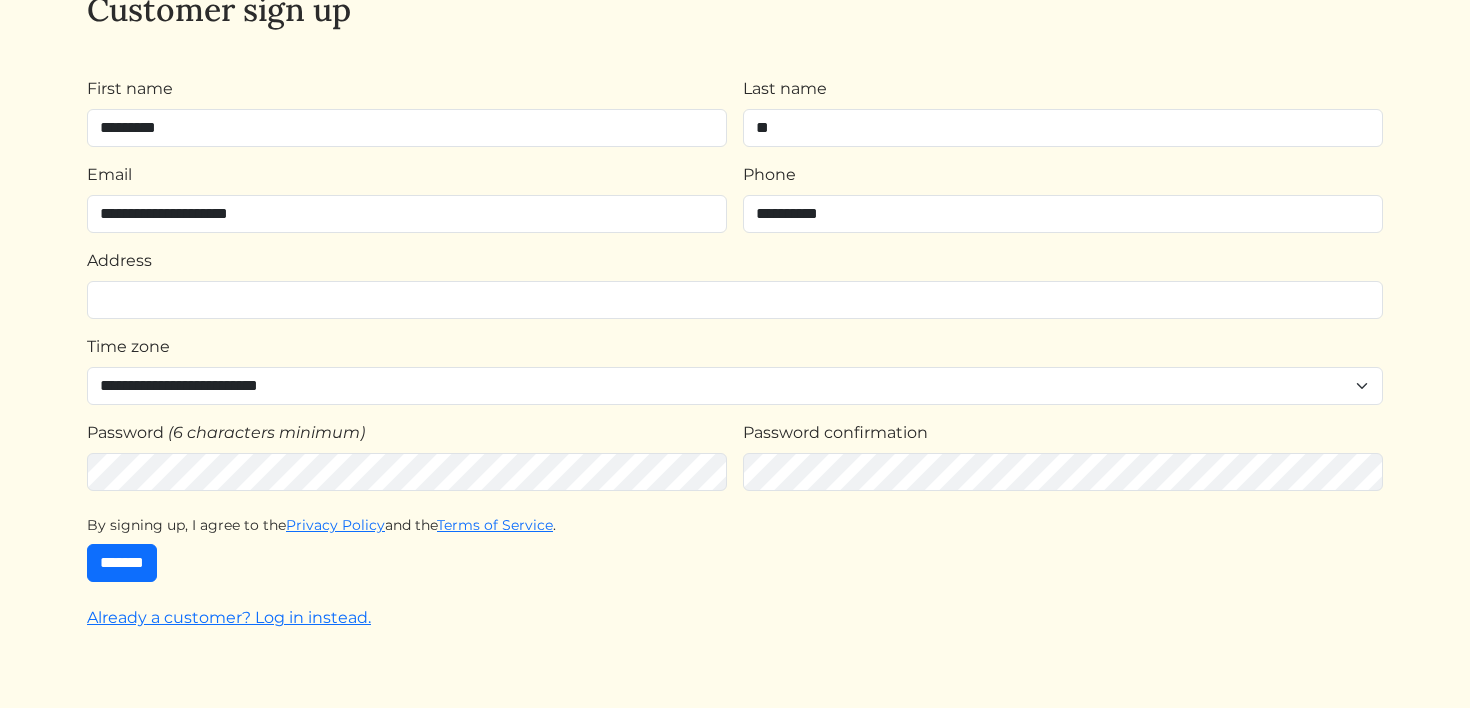click on "By signing up, I agree to the Privacy Policy and the Terms of Service." at bounding box center [735, 525] 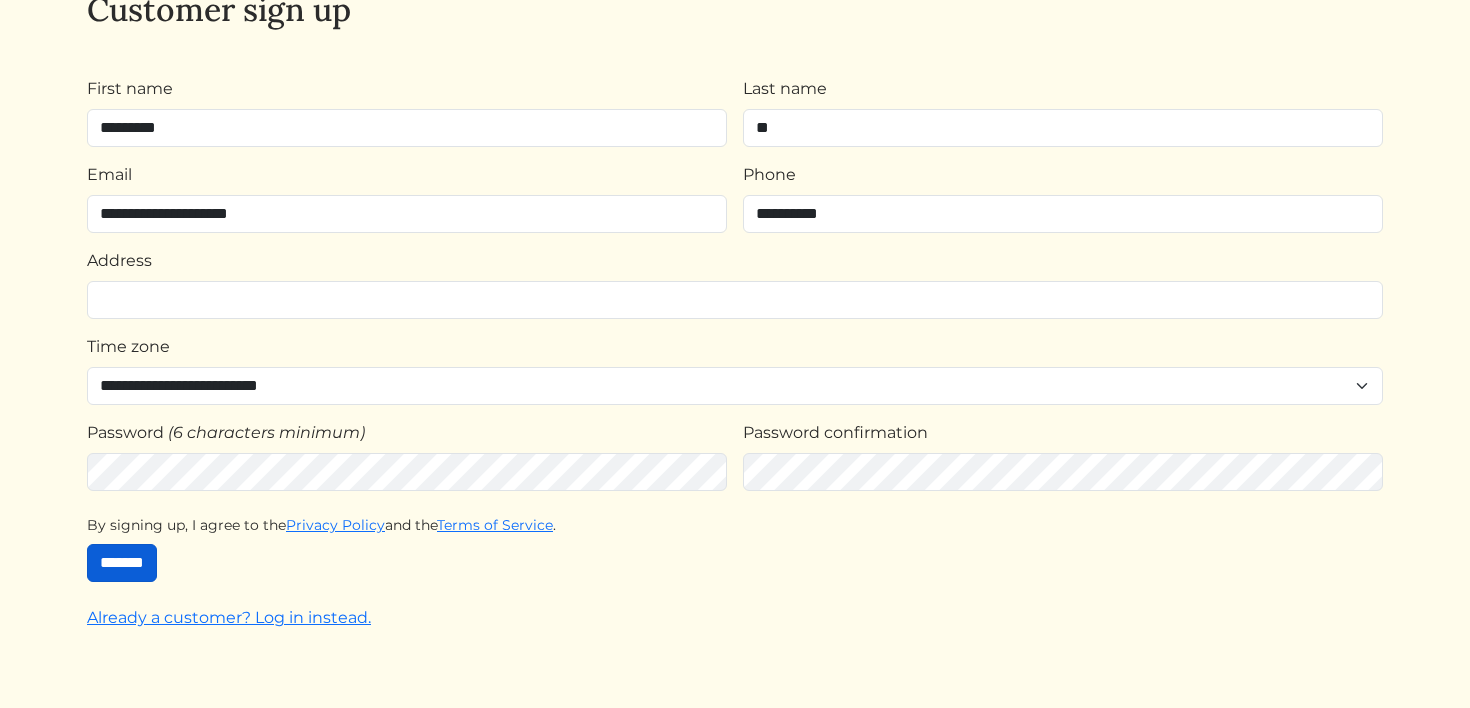 click on "*******" at bounding box center [122, 563] 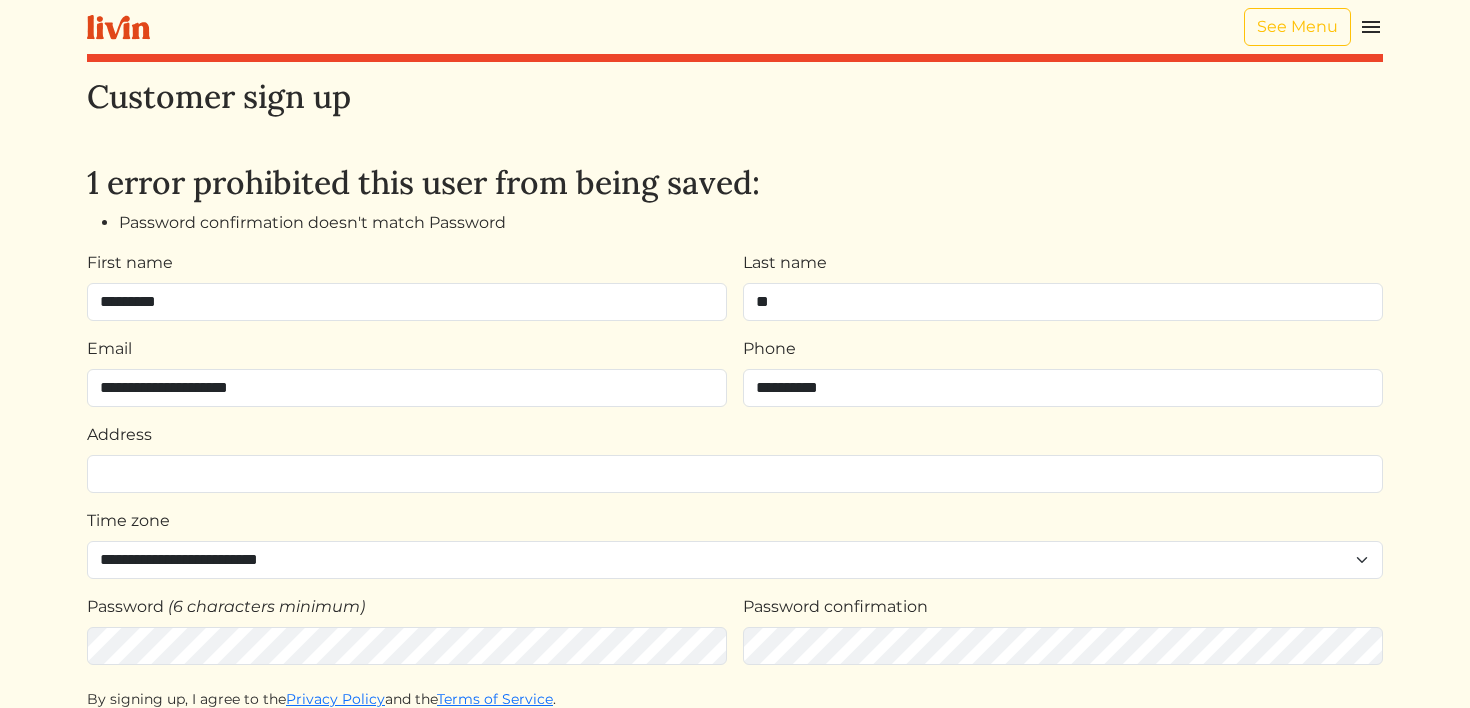 scroll, scrollTop: 174, scrollLeft: 0, axis: vertical 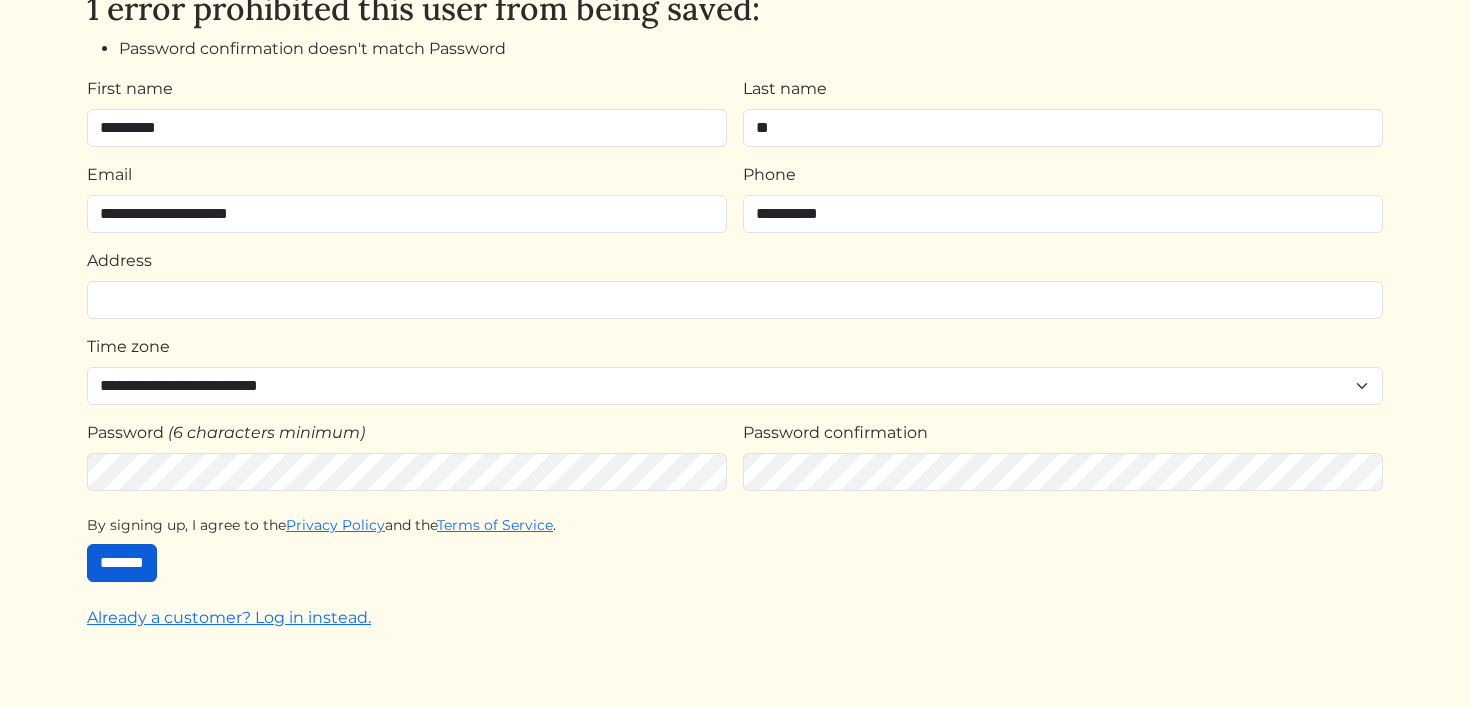 click on "*******" at bounding box center (122, 563) 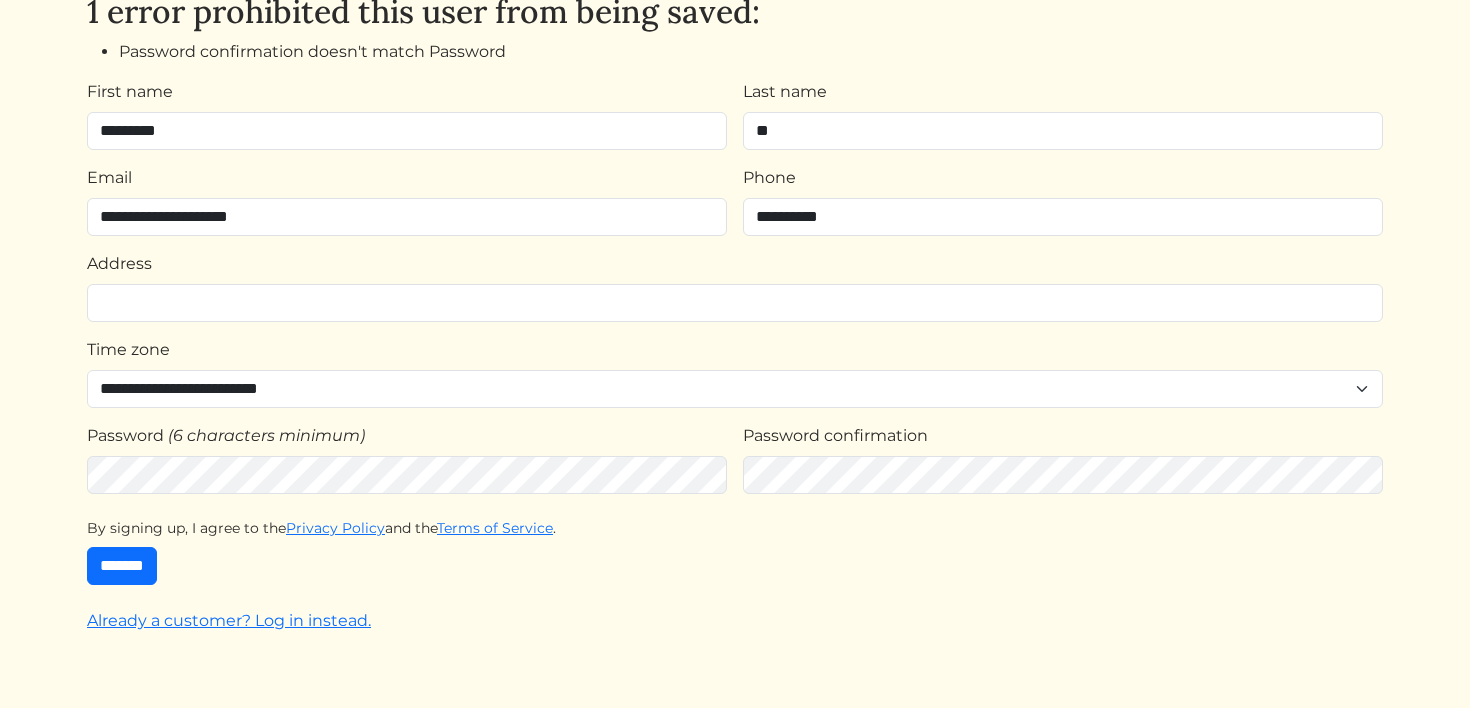 scroll, scrollTop: 174, scrollLeft: 0, axis: vertical 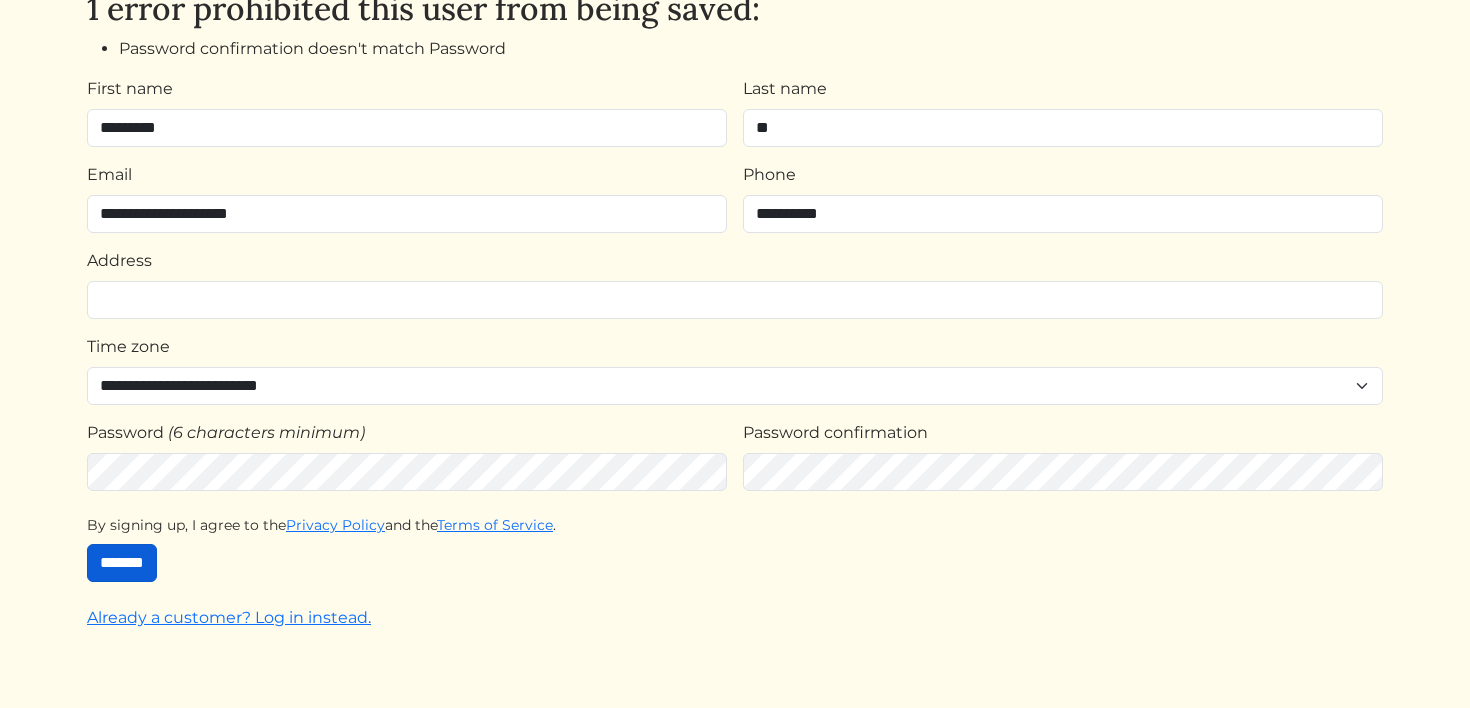 click on "*******" at bounding box center [122, 563] 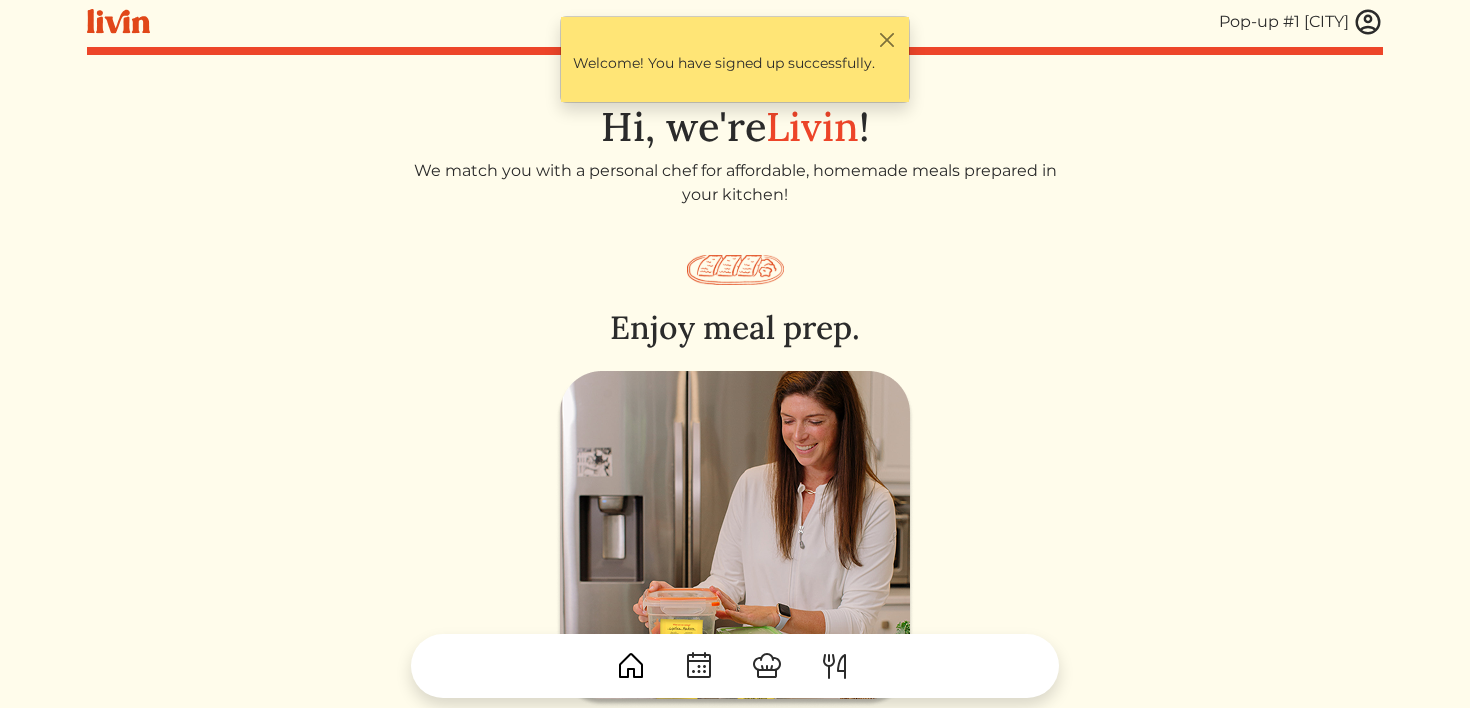 scroll, scrollTop: 0, scrollLeft: 0, axis: both 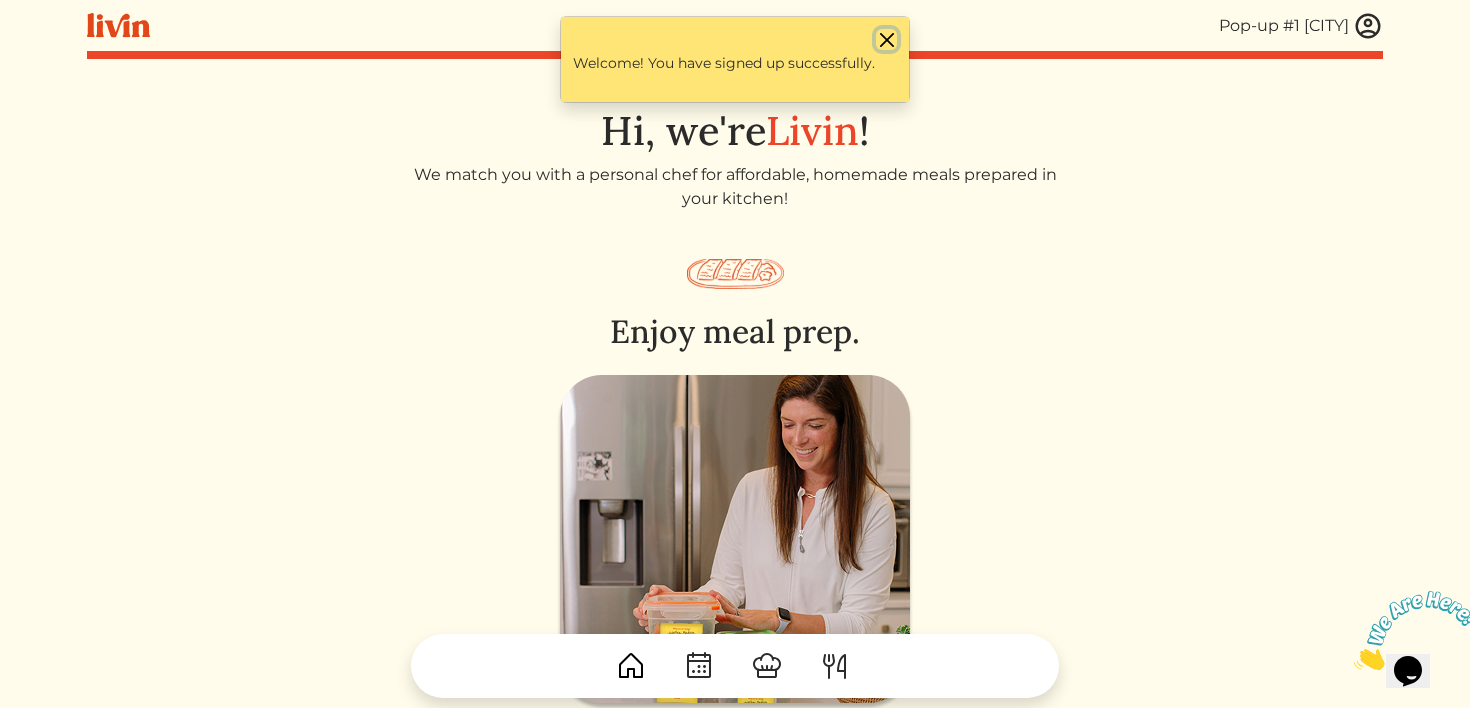 click at bounding box center (886, 39) 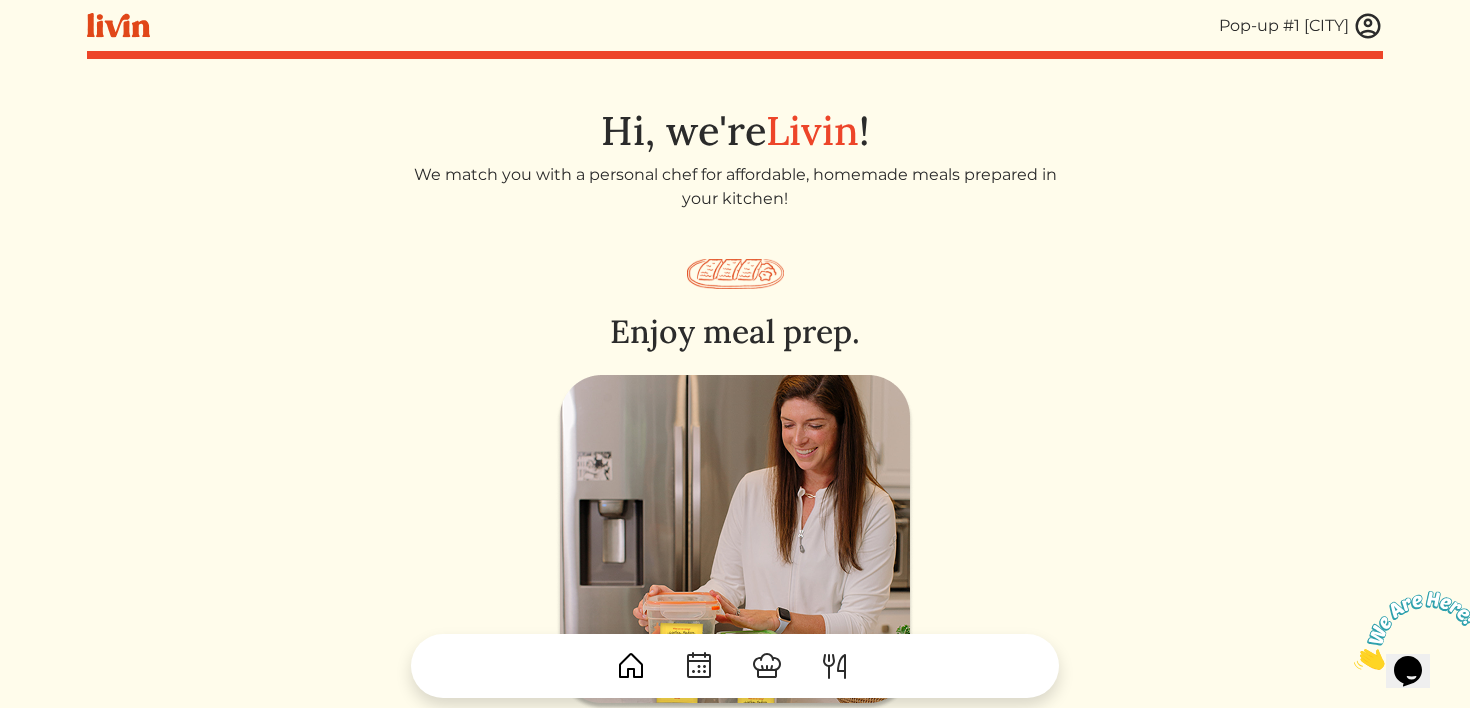 click at bounding box center [1368, 26] 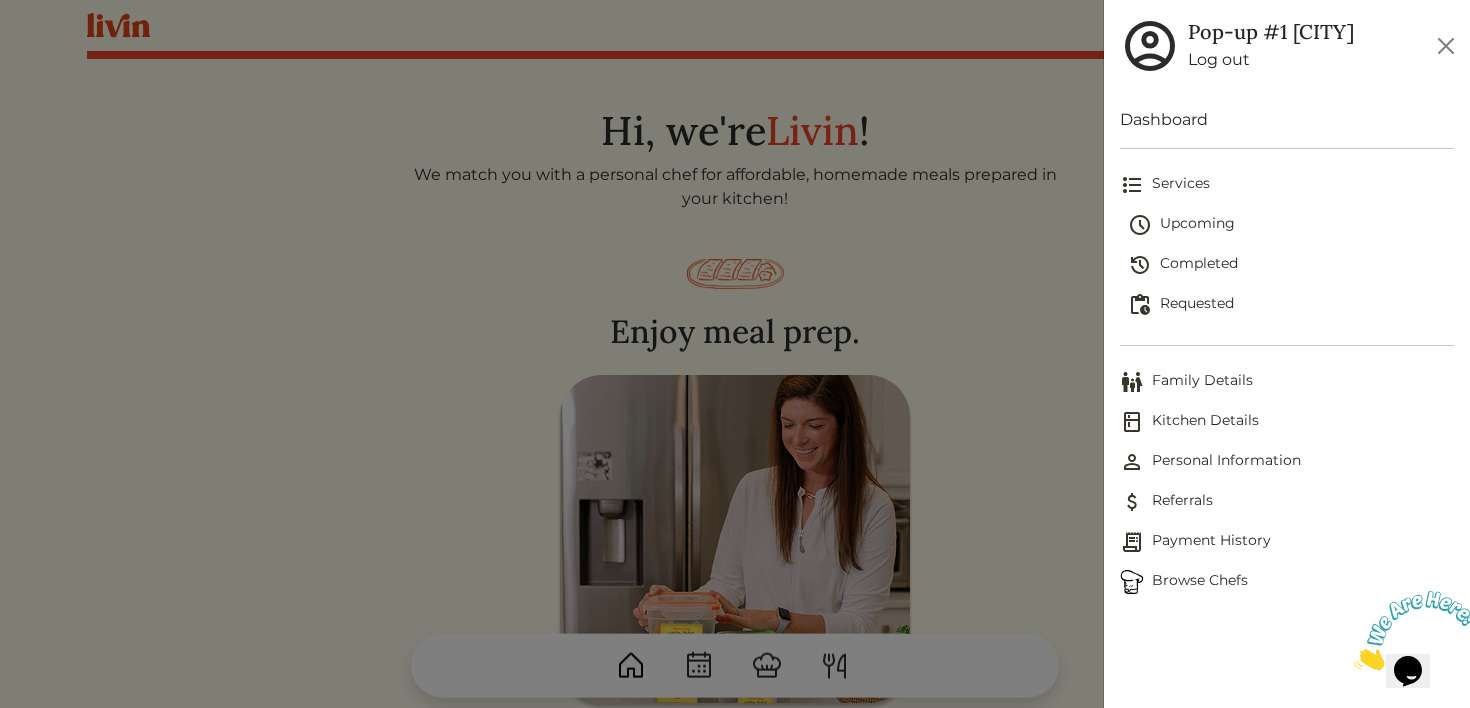 click on "Log out" at bounding box center (1271, 60) 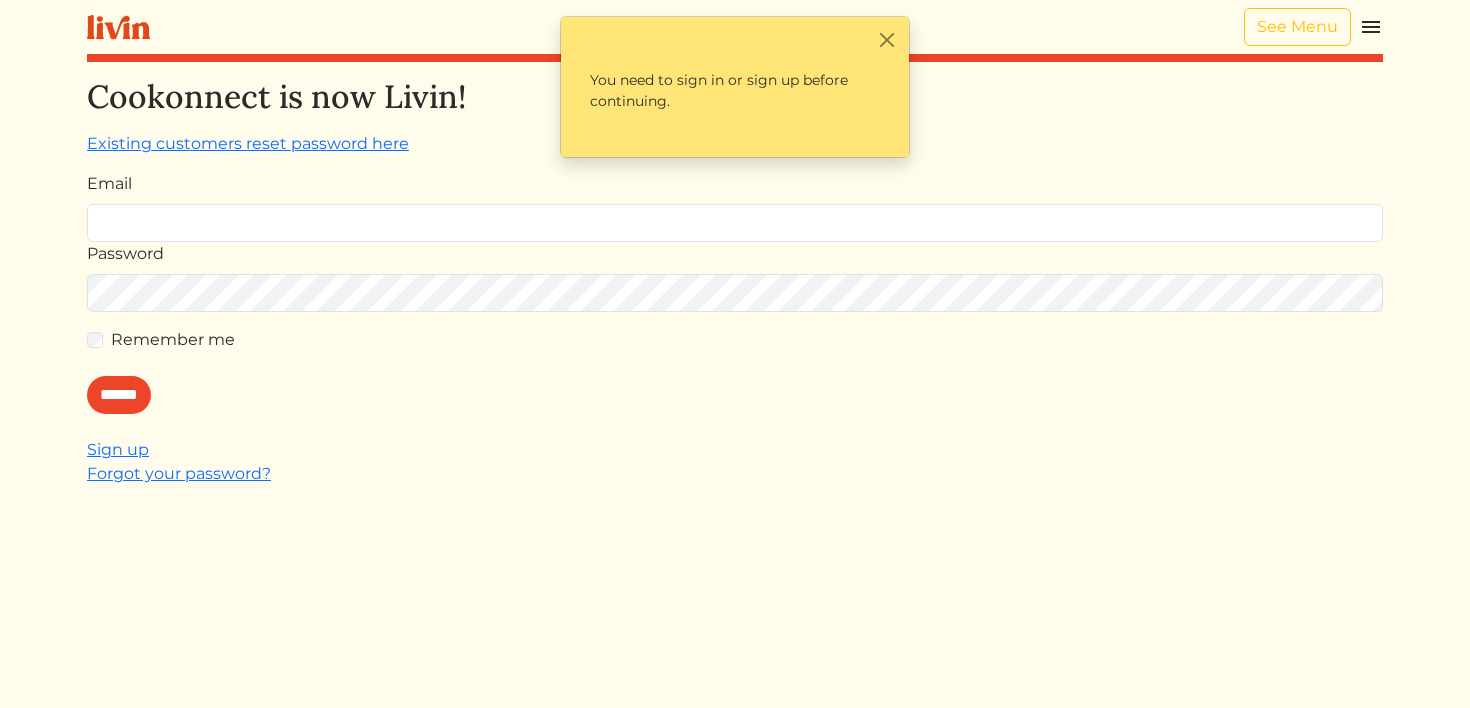 scroll, scrollTop: 0, scrollLeft: 0, axis: both 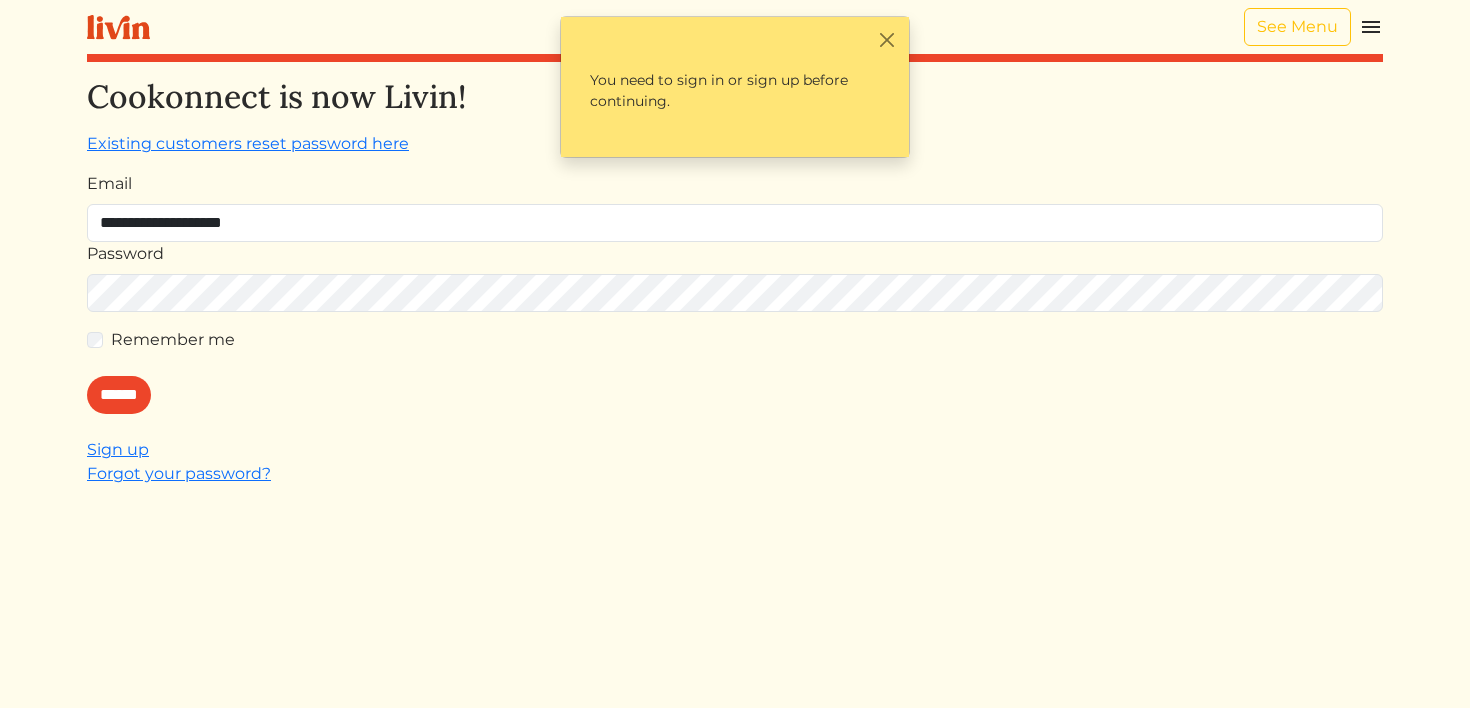 click on "**********" at bounding box center [735, 293] 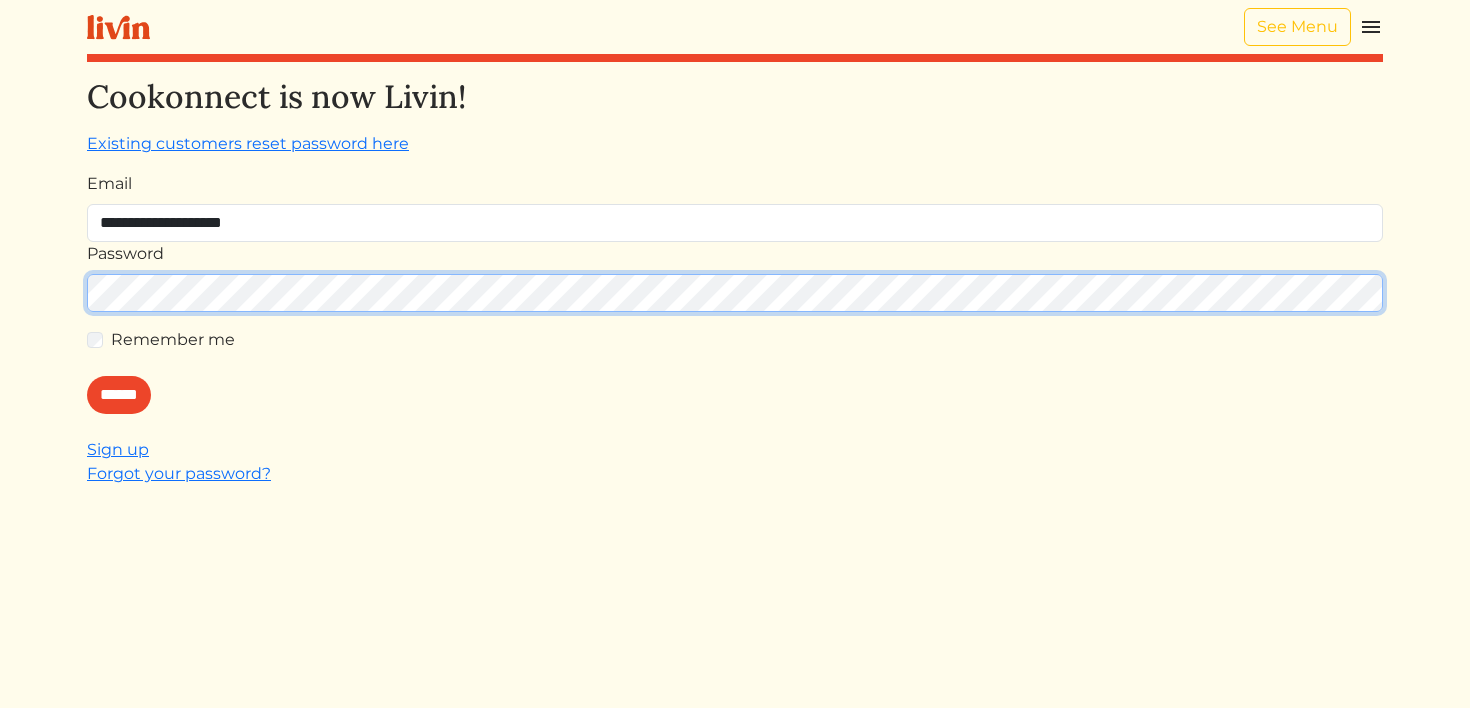 click on "******" at bounding box center (119, 395) 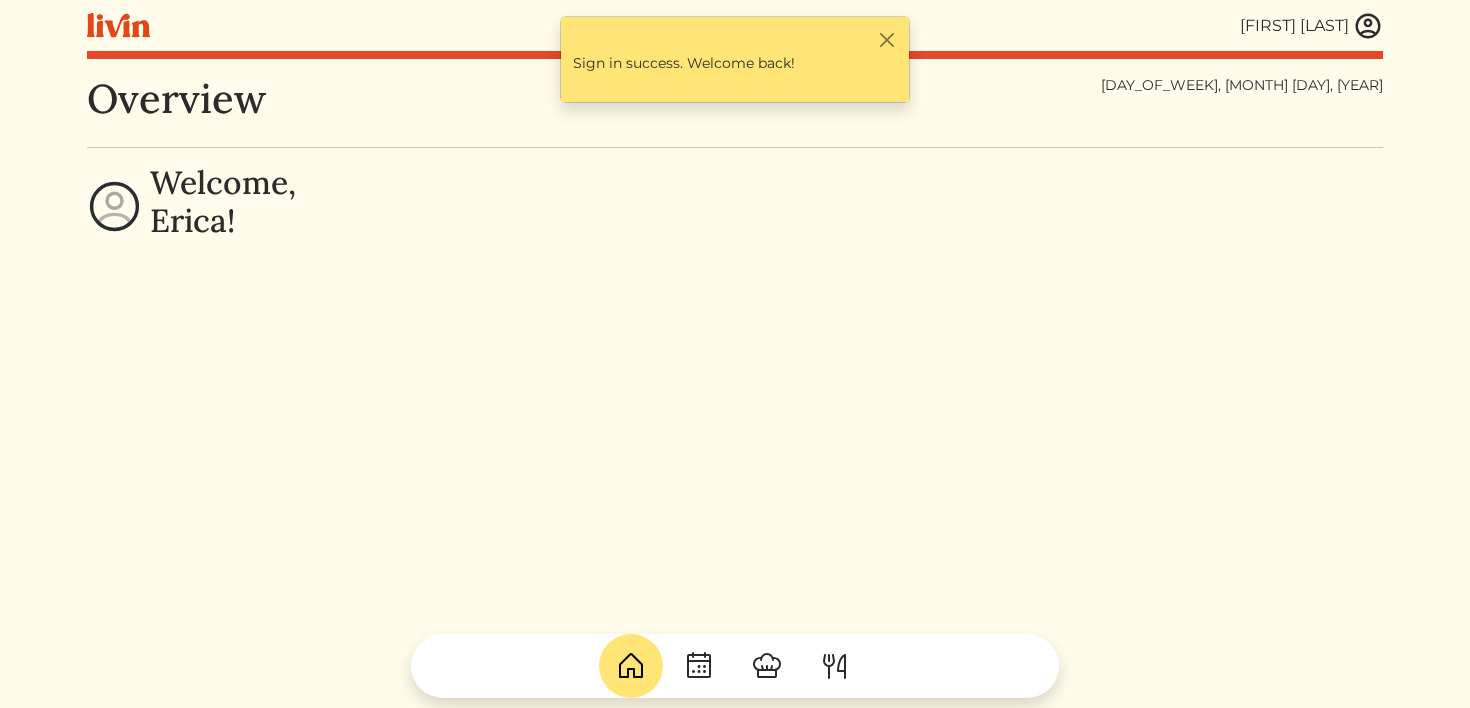 click at bounding box center (1368, 26) 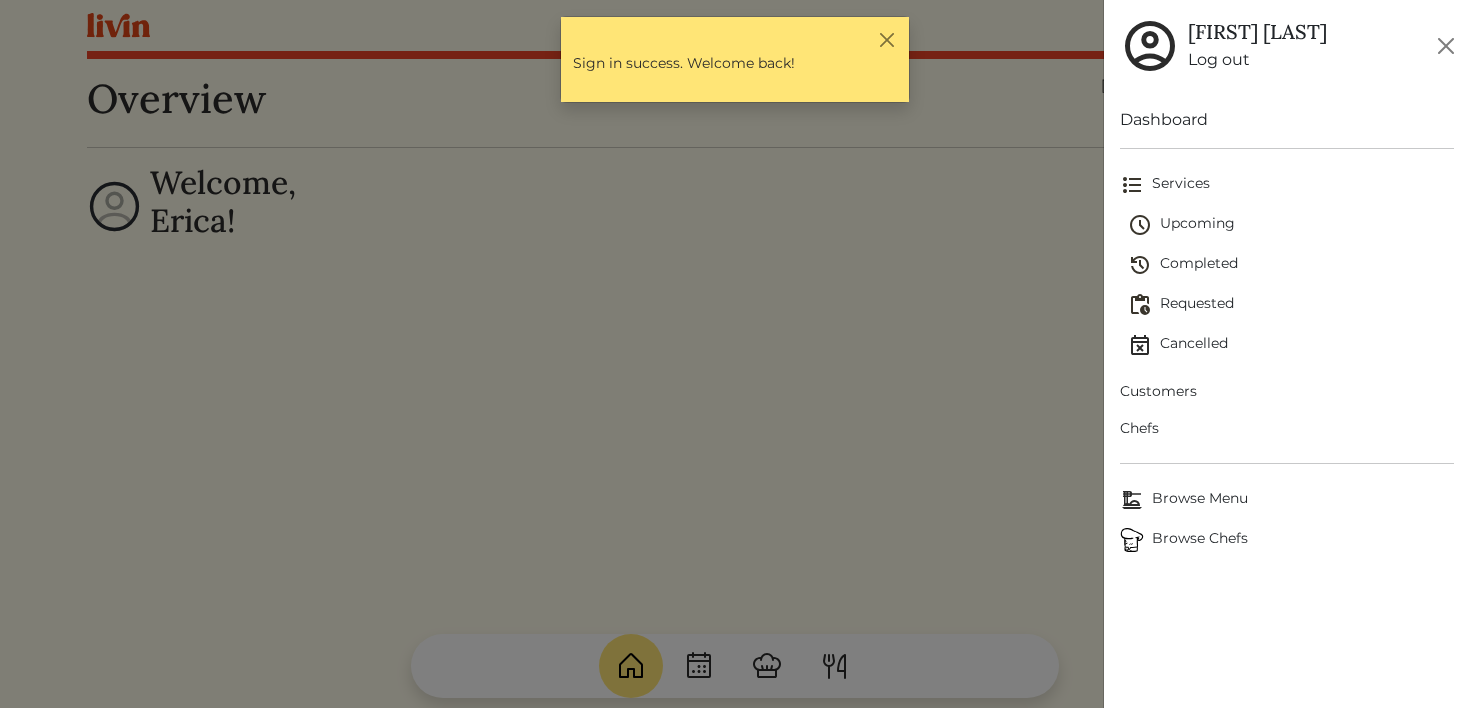 click on "Customers" at bounding box center [1287, 391] 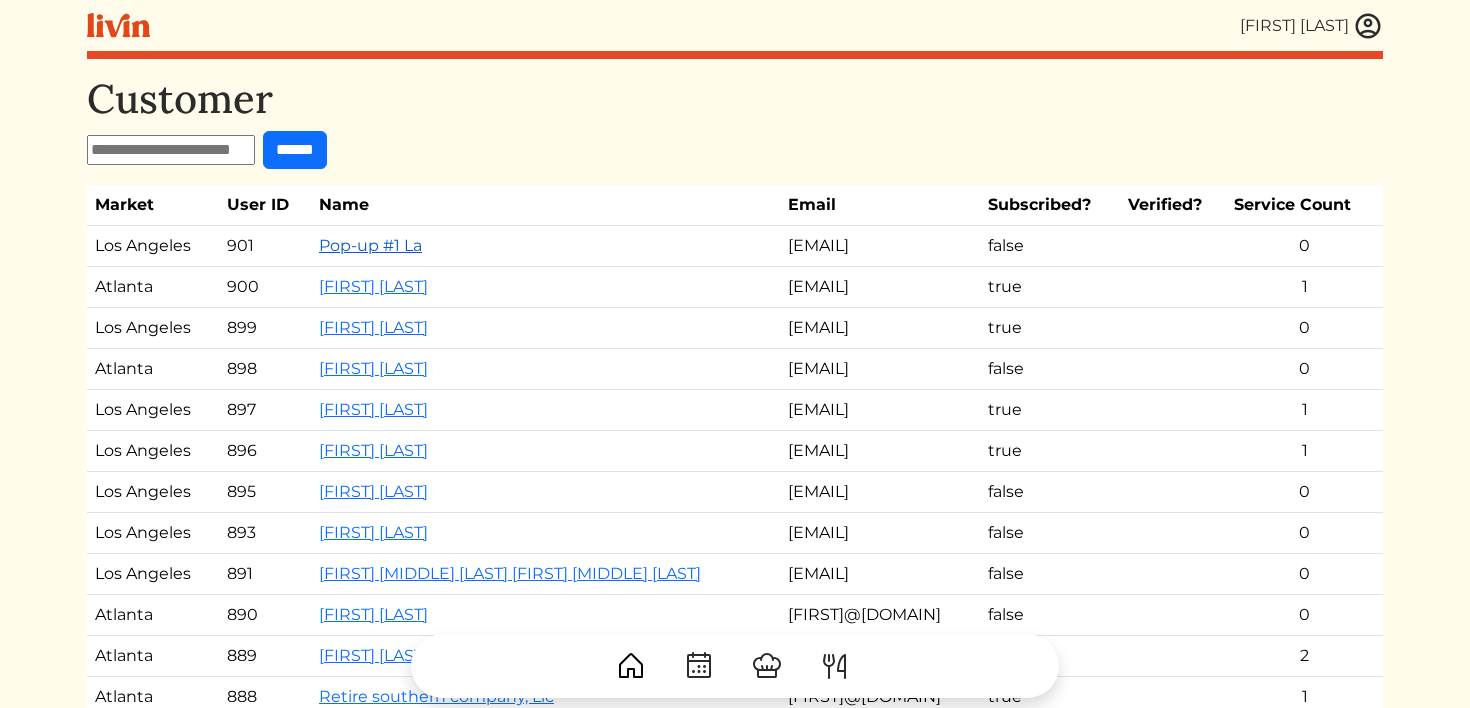 click on "Pop-up #1 [CITY]" at bounding box center [370, 245] 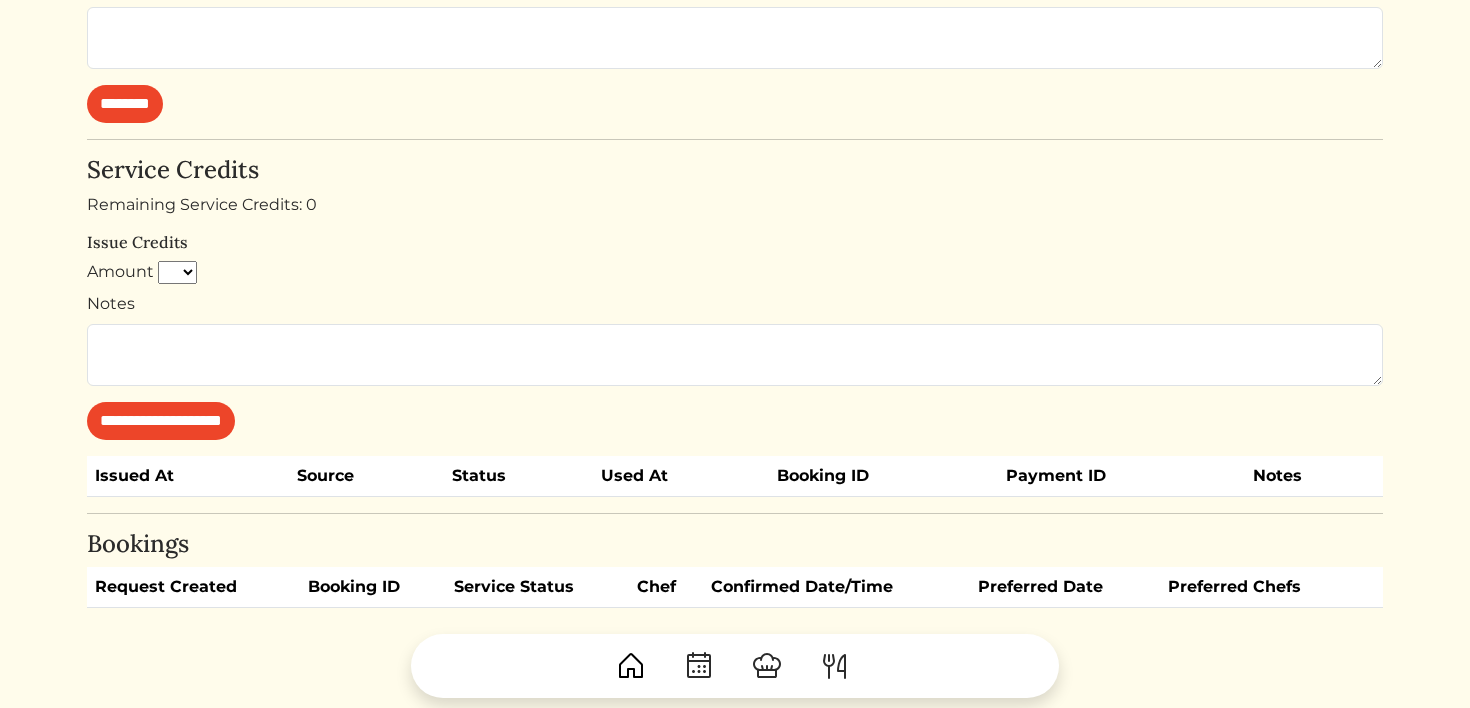 scroll, scrollTop: 402, scrollLeft: 0, axis: vertical 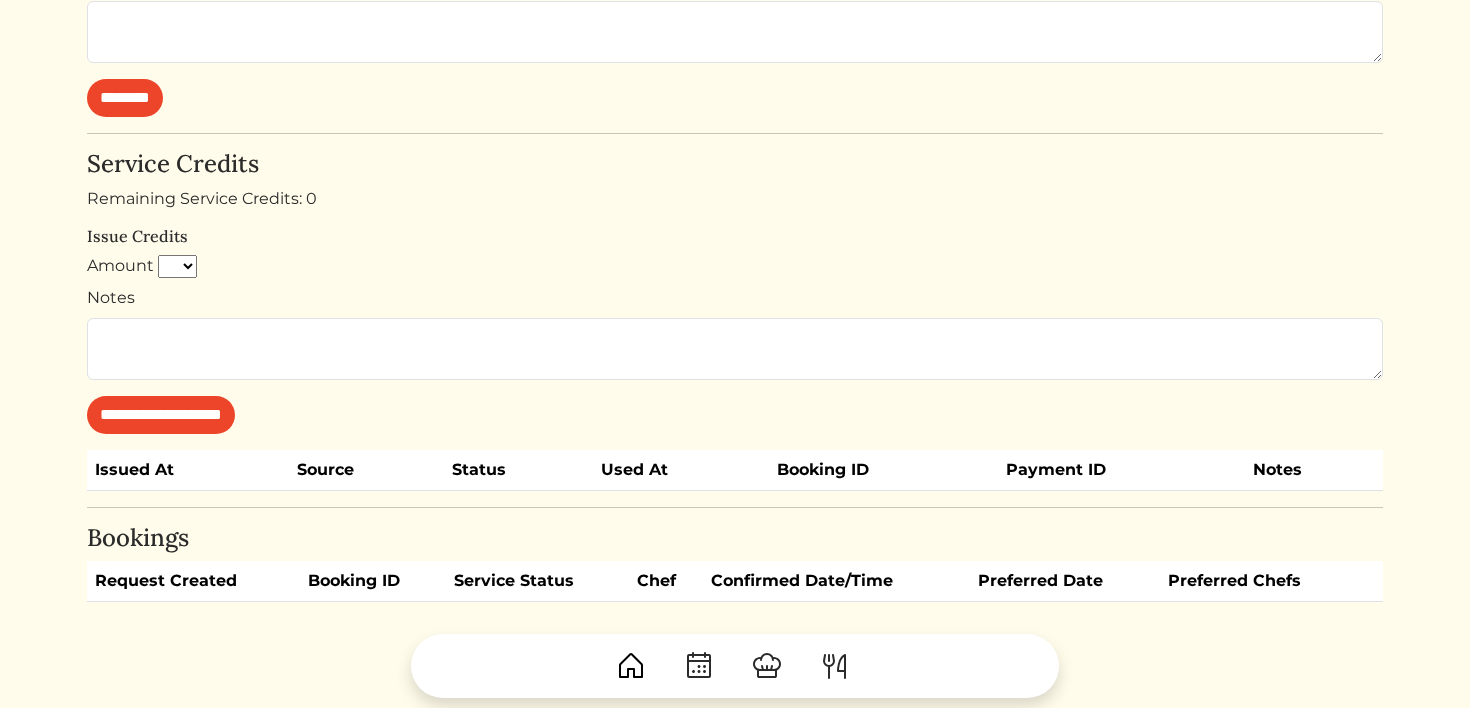 click on "*
*
*
*
*
*
*
*
*
**" at bounding box center (177, 267) 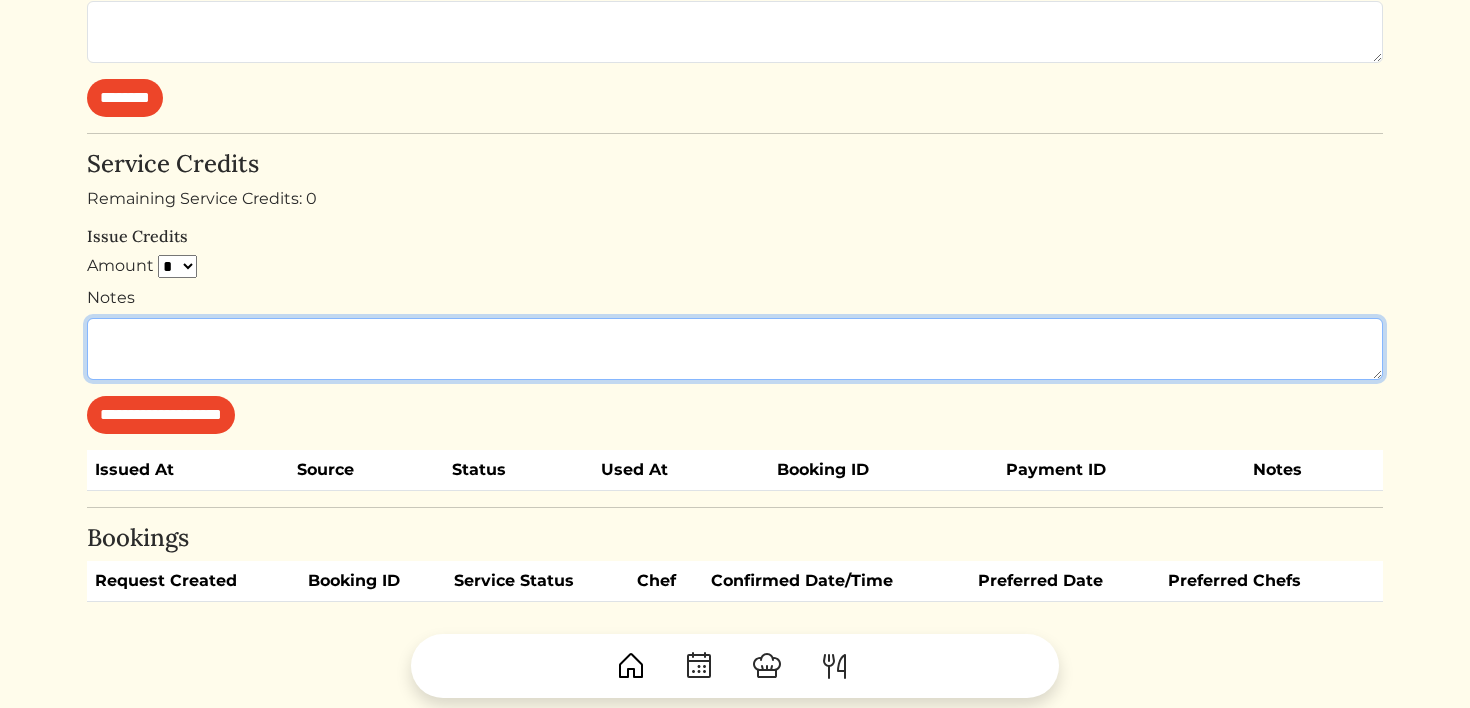 click on "Notes" at bounding box center (735, 349) 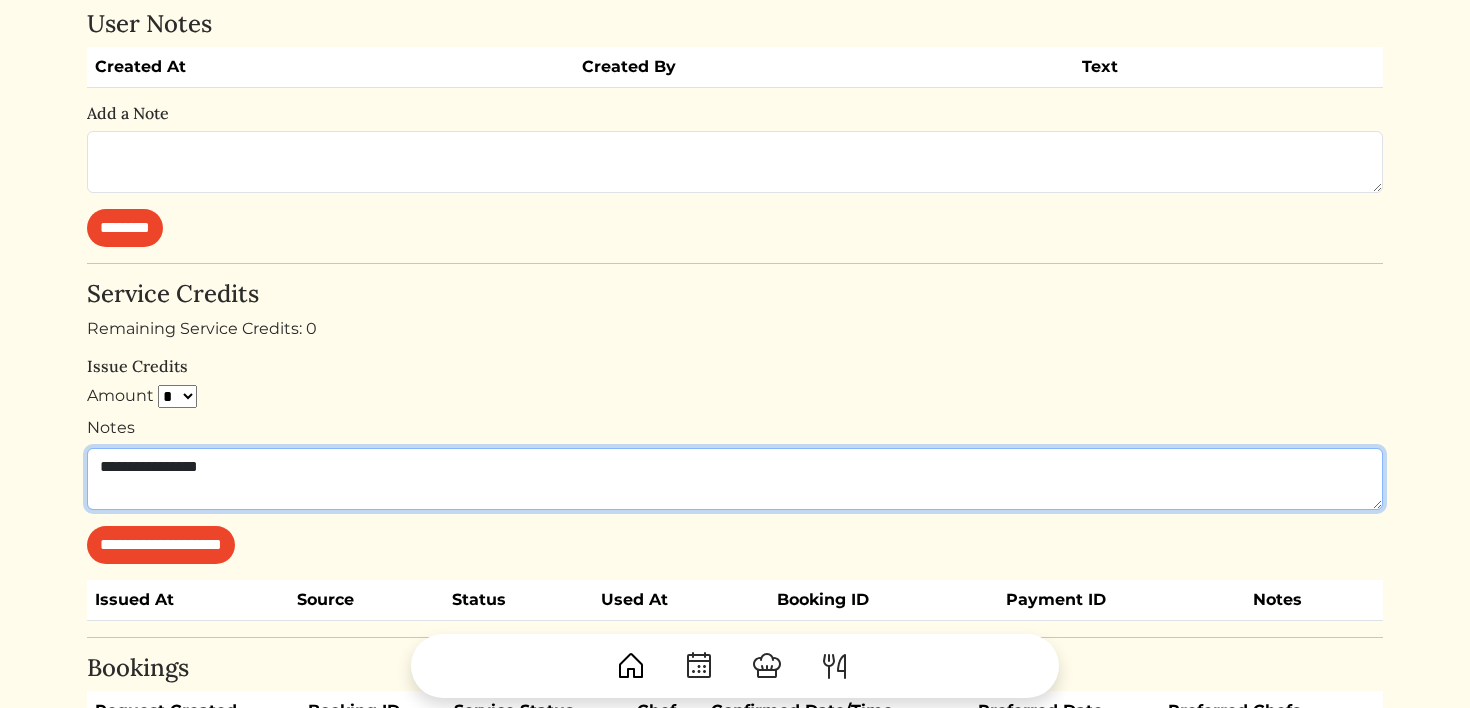 scroll, scrollTop: 279, scrollLeft: 0, axis: vertical 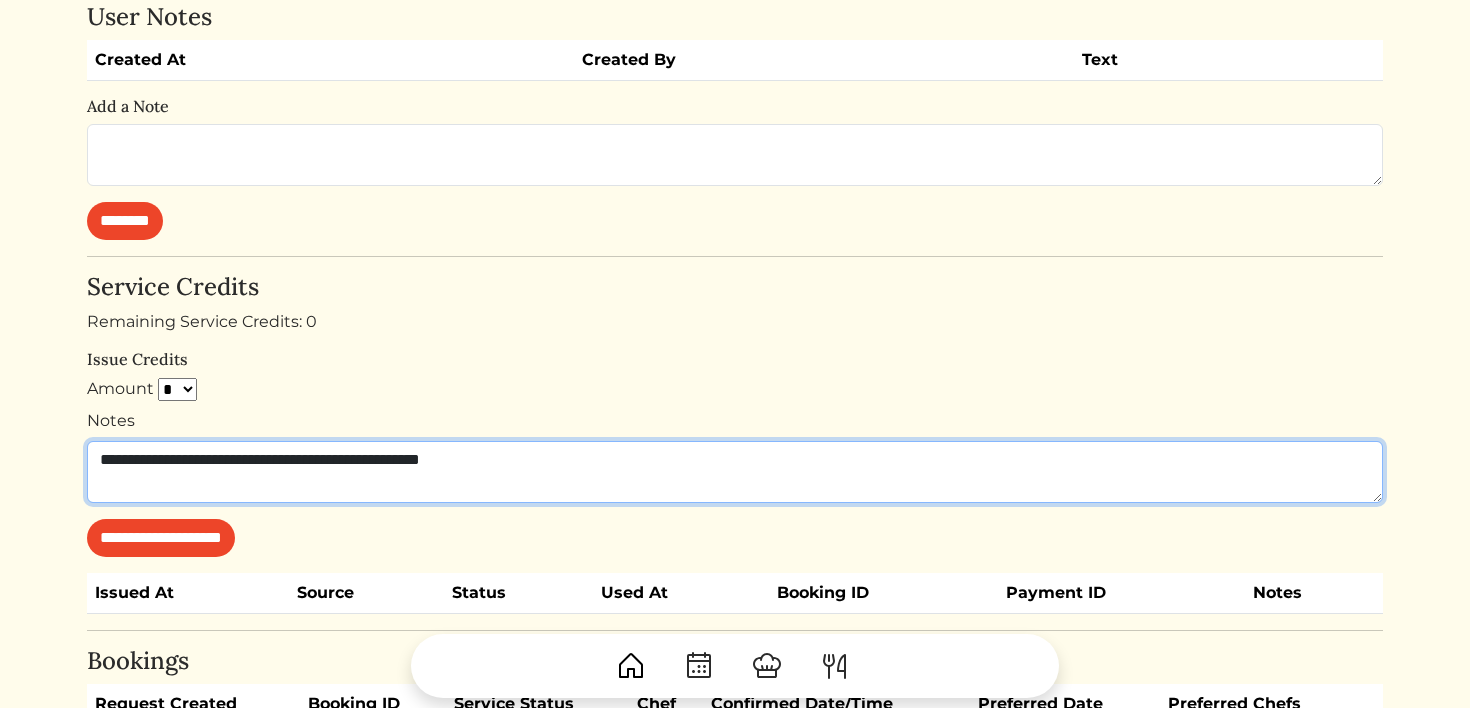type on "**********" 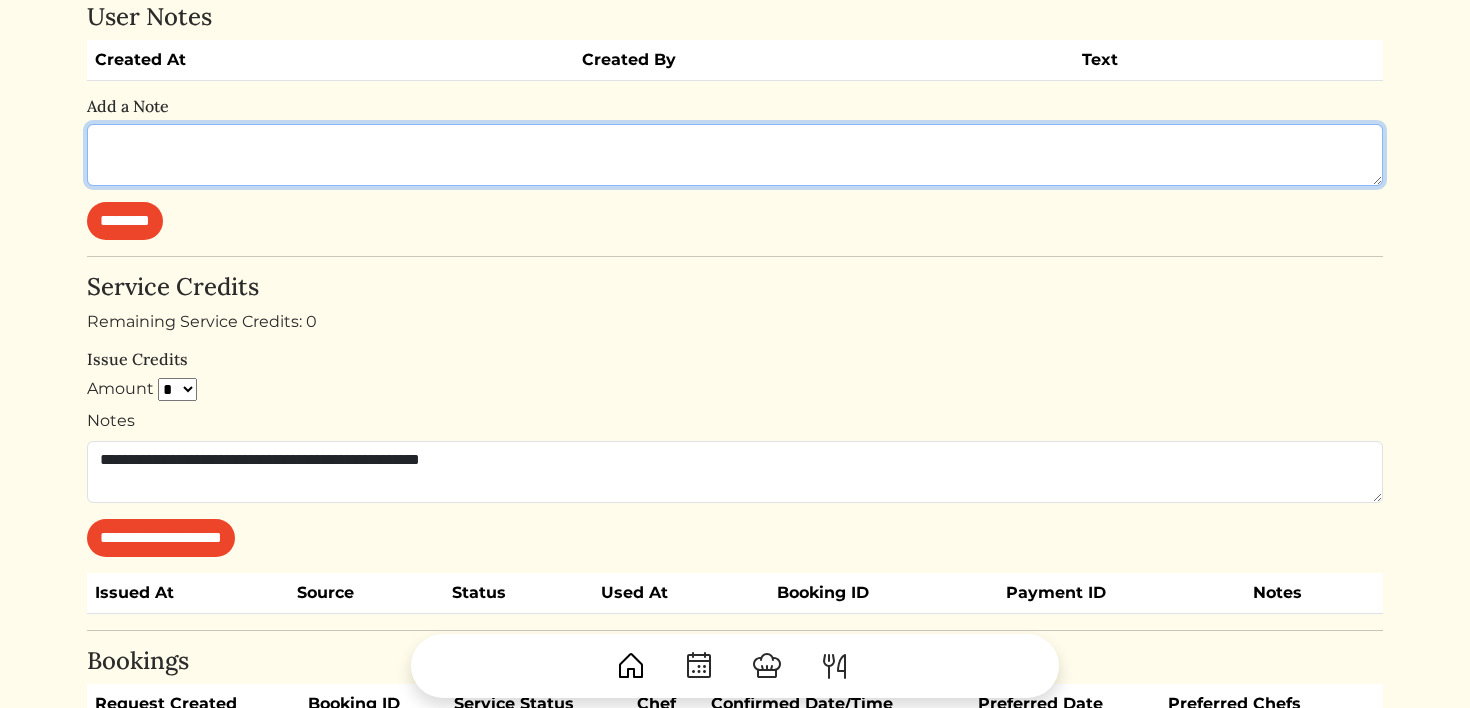 click at bounding box center (735, 155) 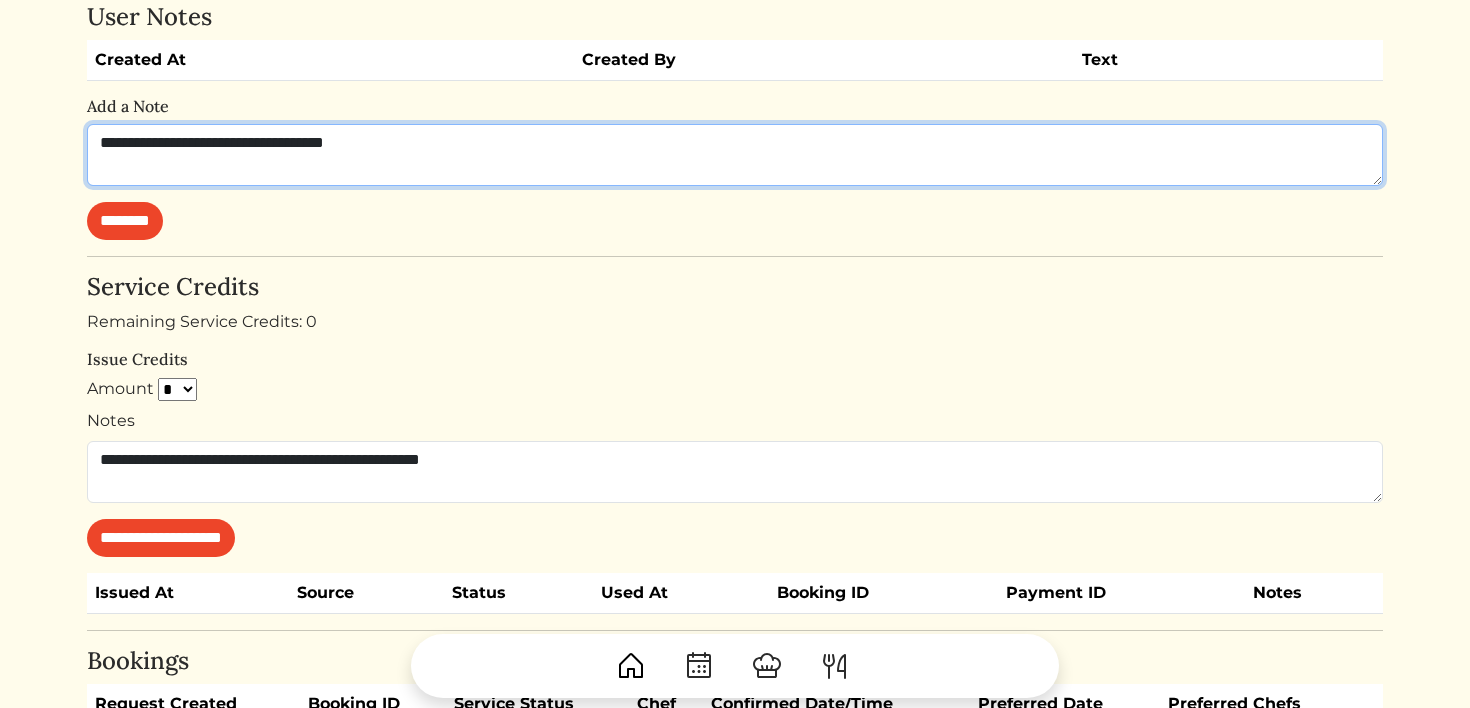 type on "**********" 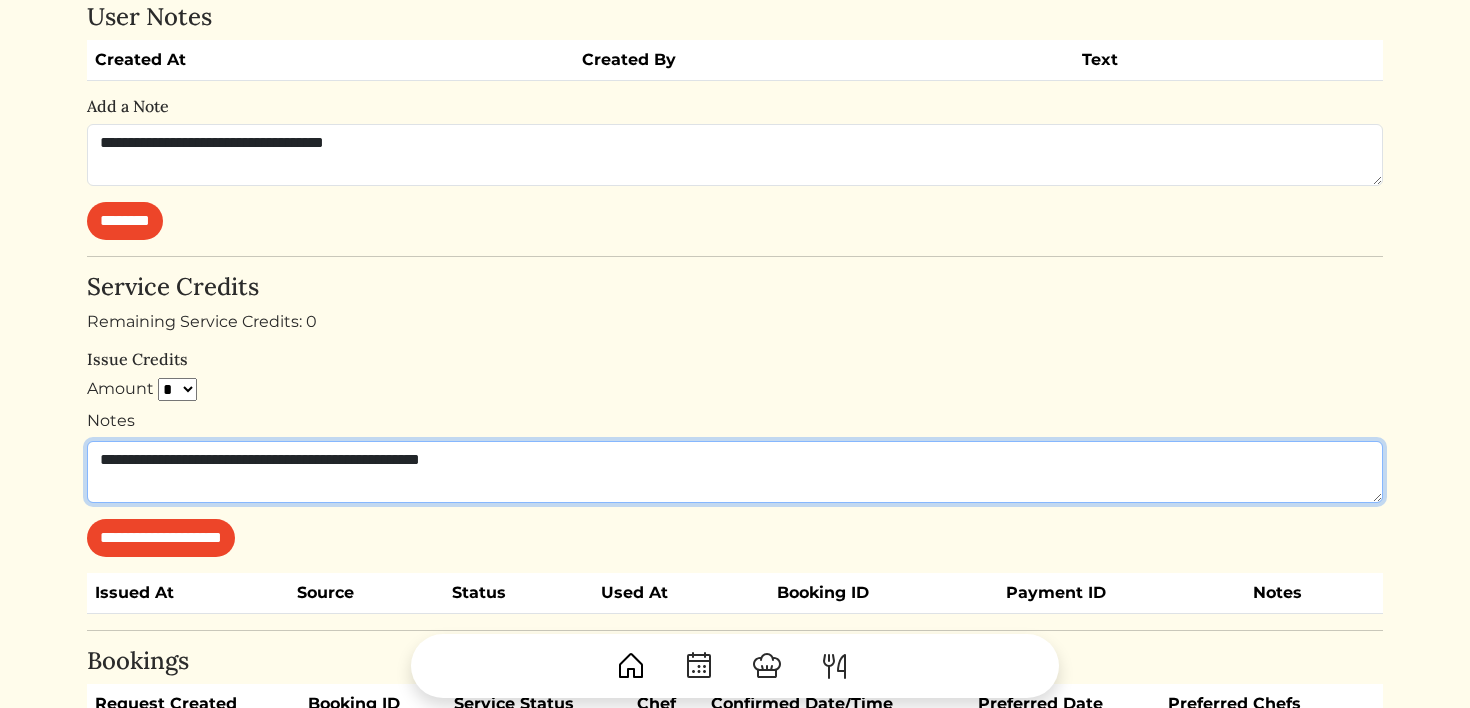 click on "**********" at bounding box center [735, 472] 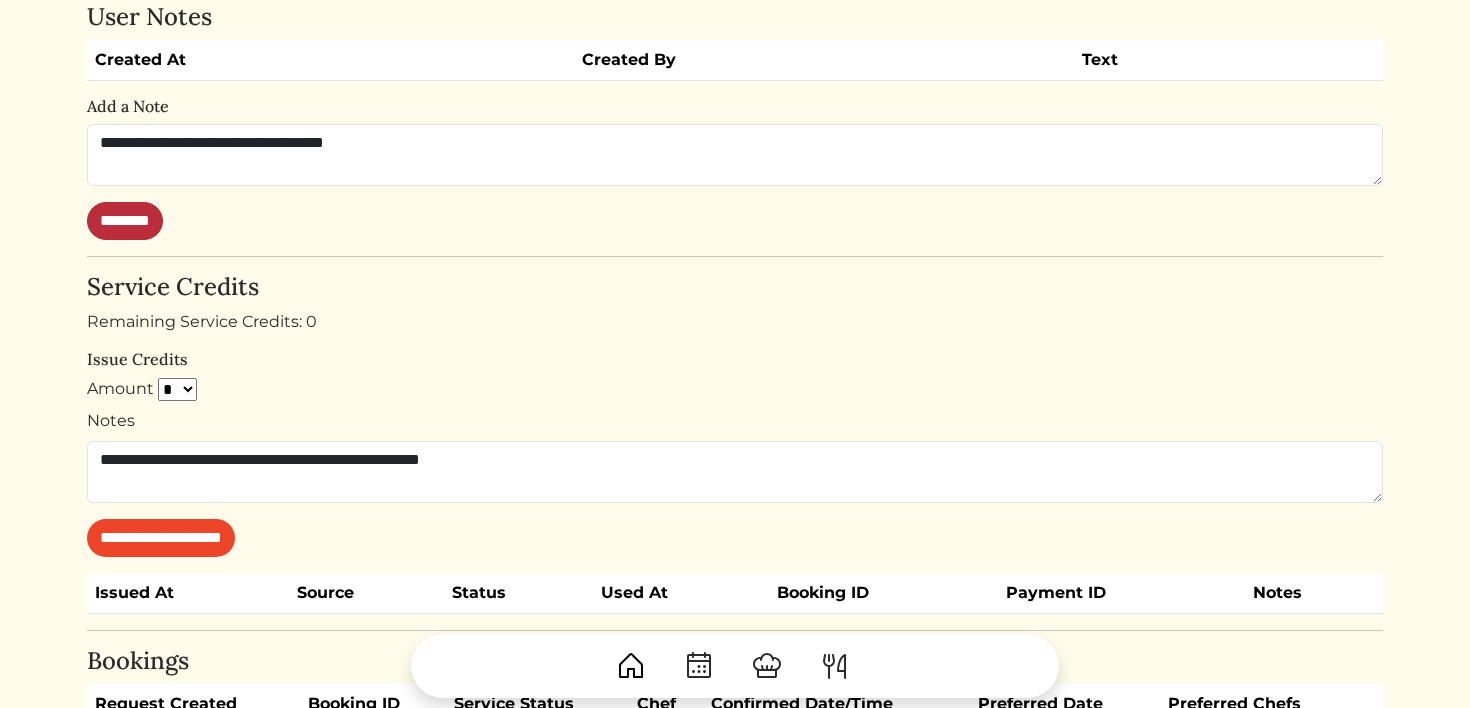 click on "********" at bounding box center (125, 221) 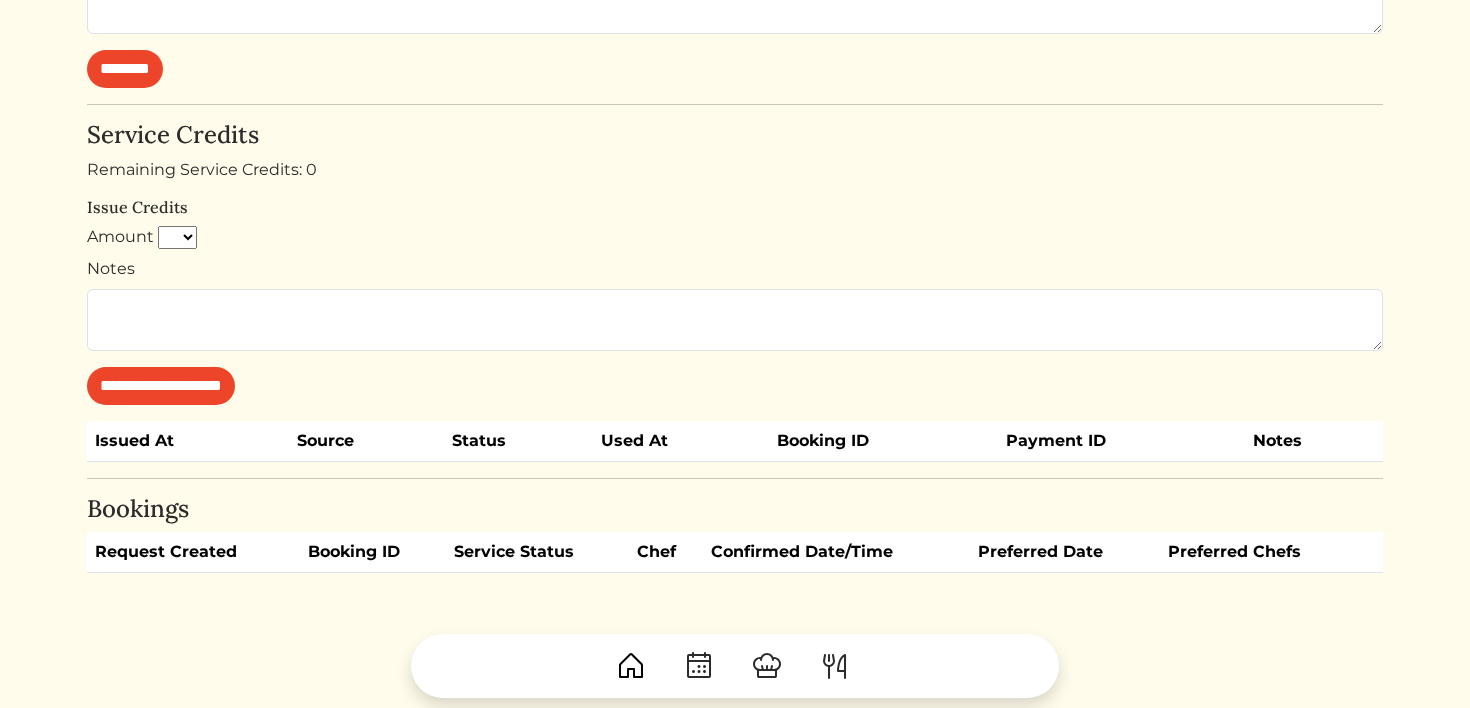 scroll, scrollTop: 489, scrollLeft: 0, axis: vertical 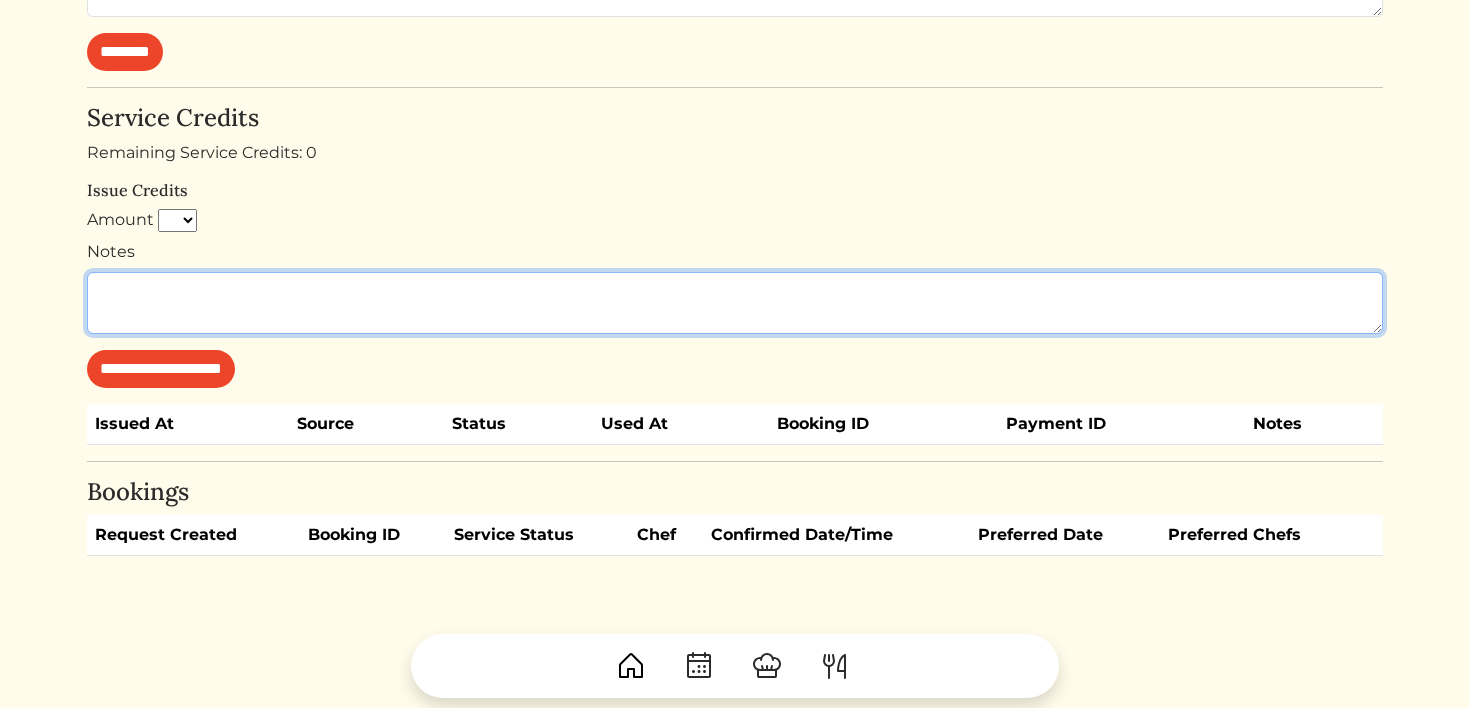 click on "Notes" at bounding box center (735, 303) 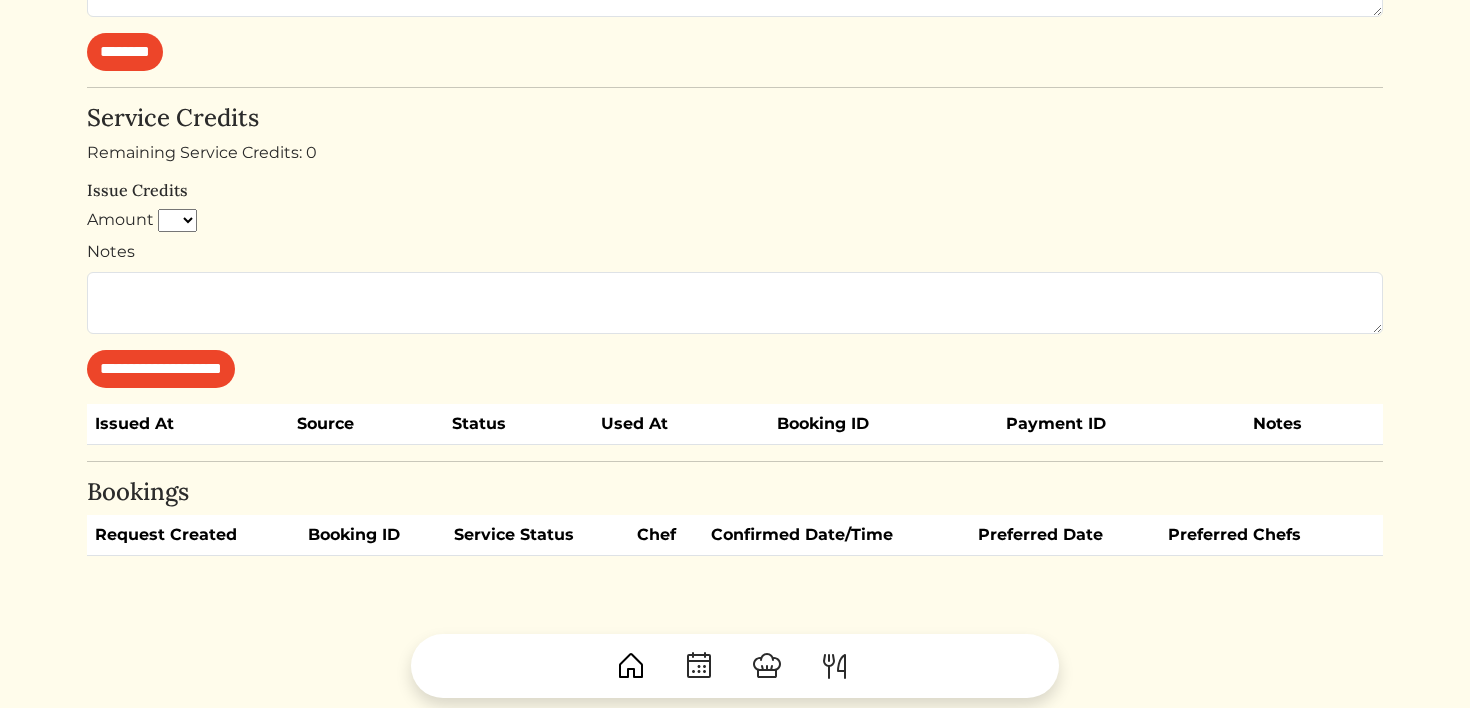 click on "*
*
*
*
*
*
*
*
*
**" at bounding box center (177, 221) 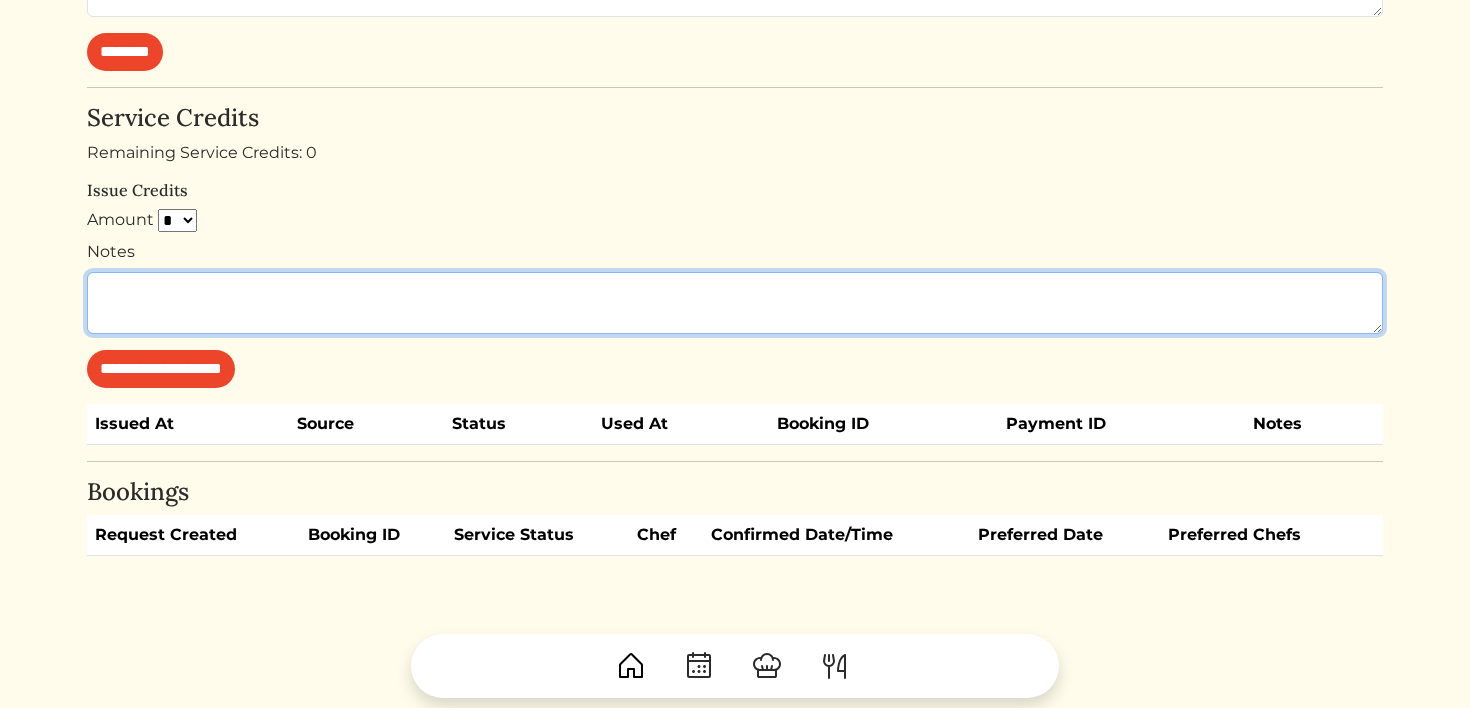 click on "Notes" at bounding box center (735, 303) 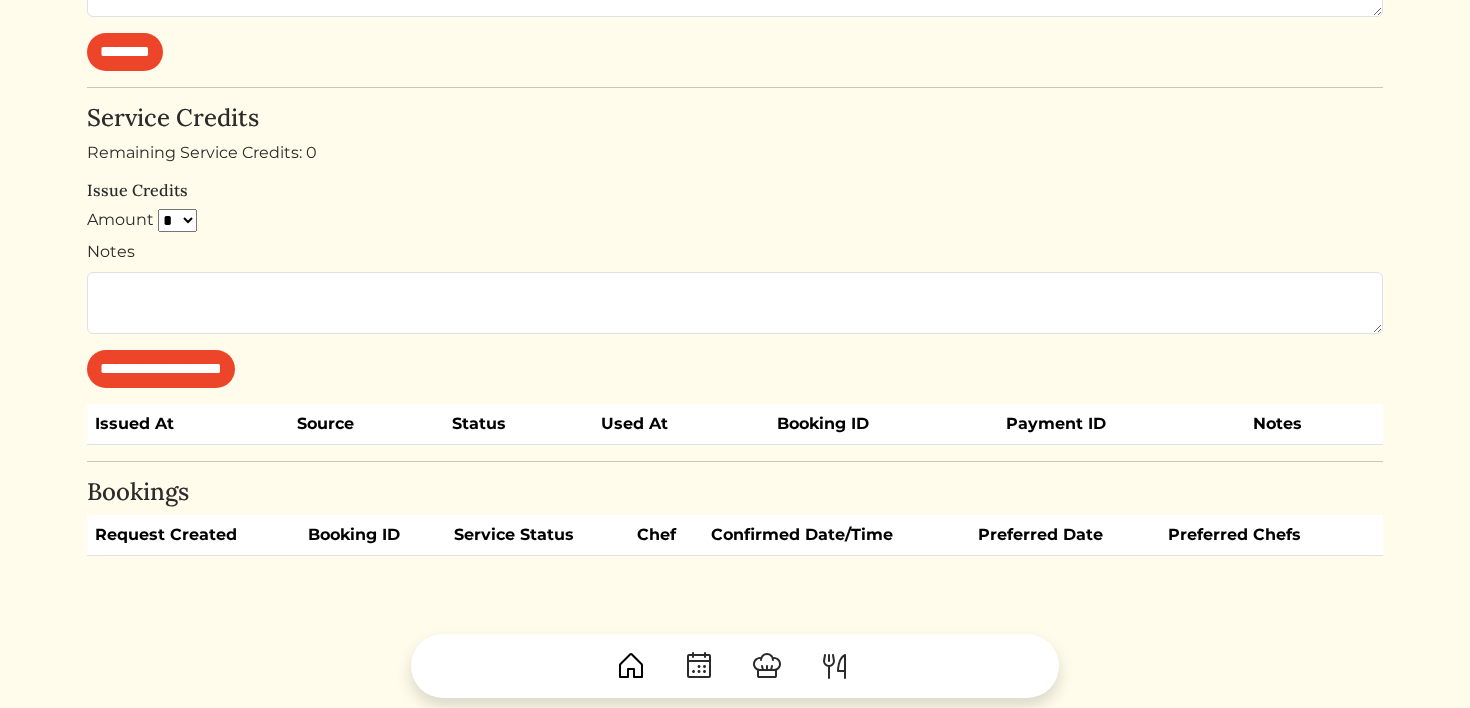 click on "*
*
*
*
*
*
*
*
*
**" at bounding box center (177, 221) 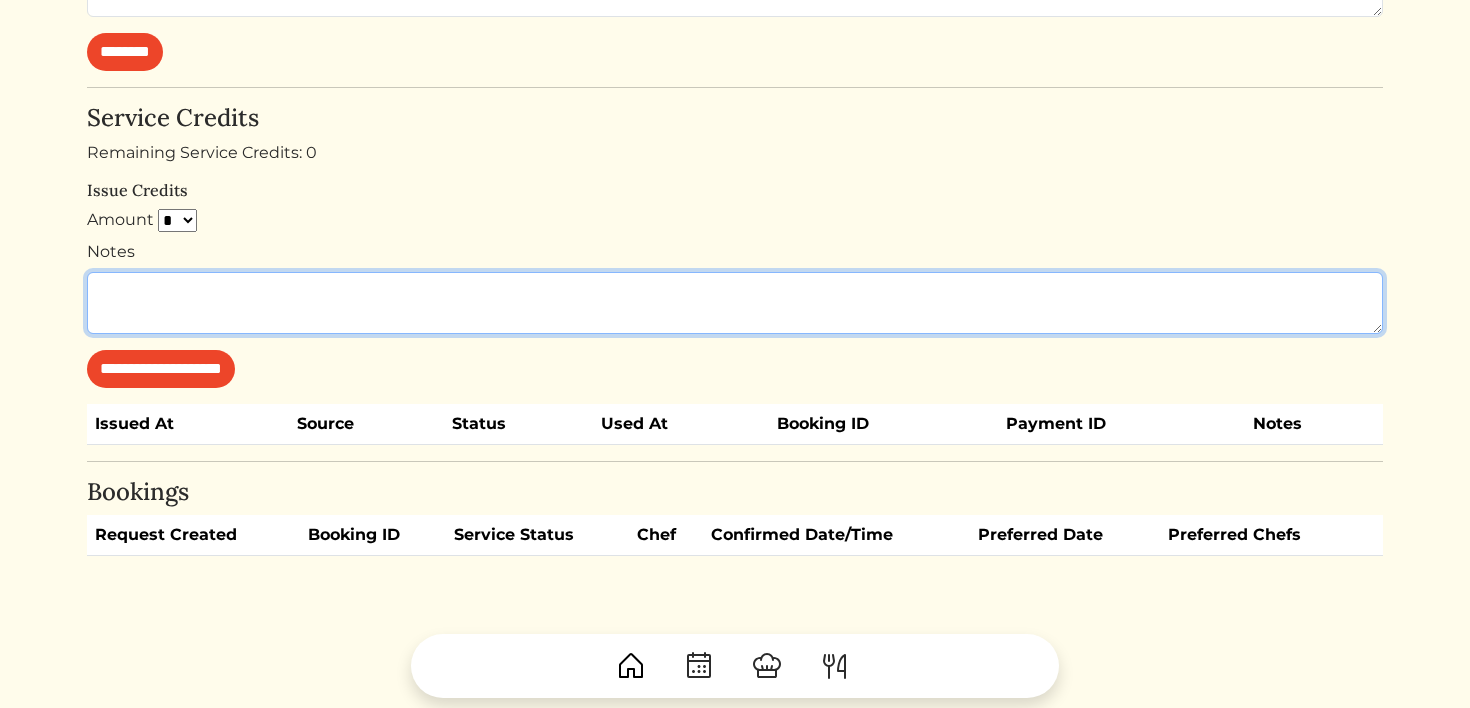 click on "Notes" at bounding box center [735, 303] 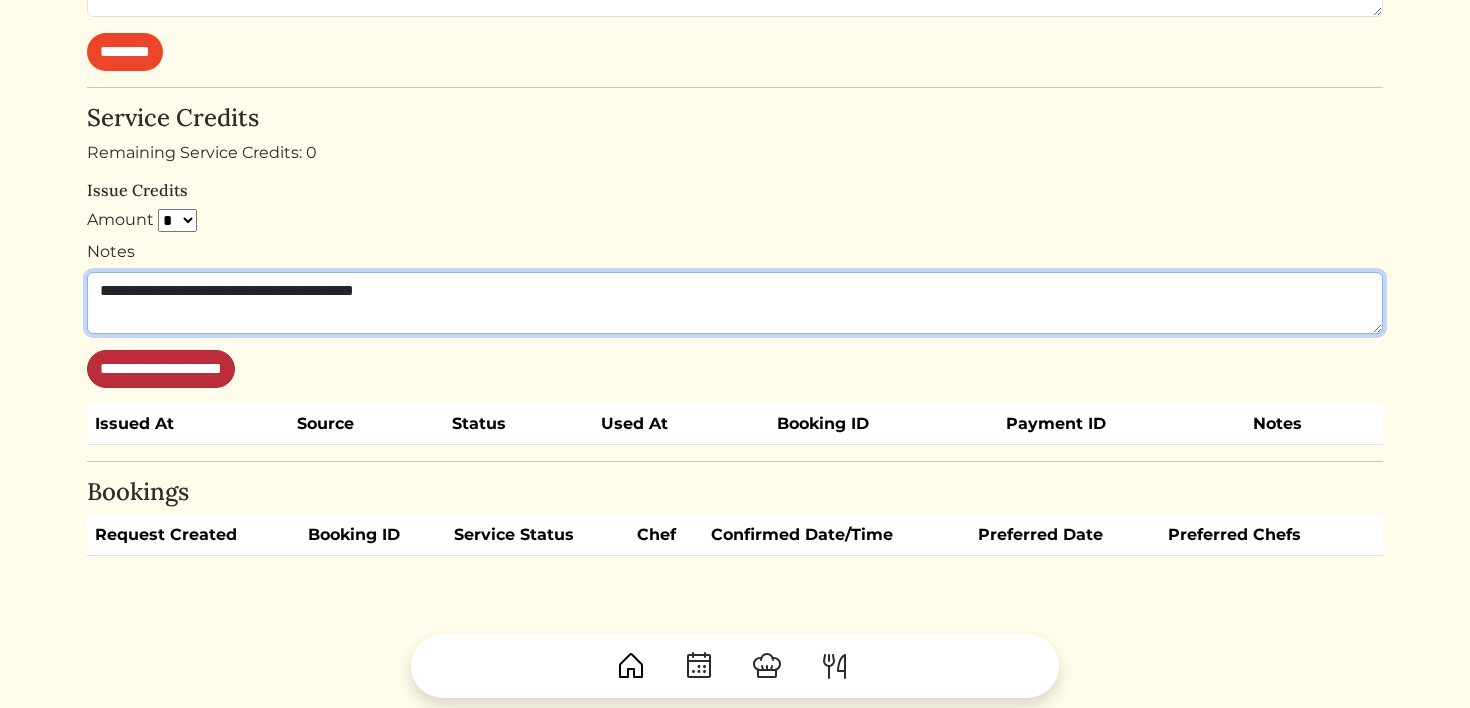 type on "**********" 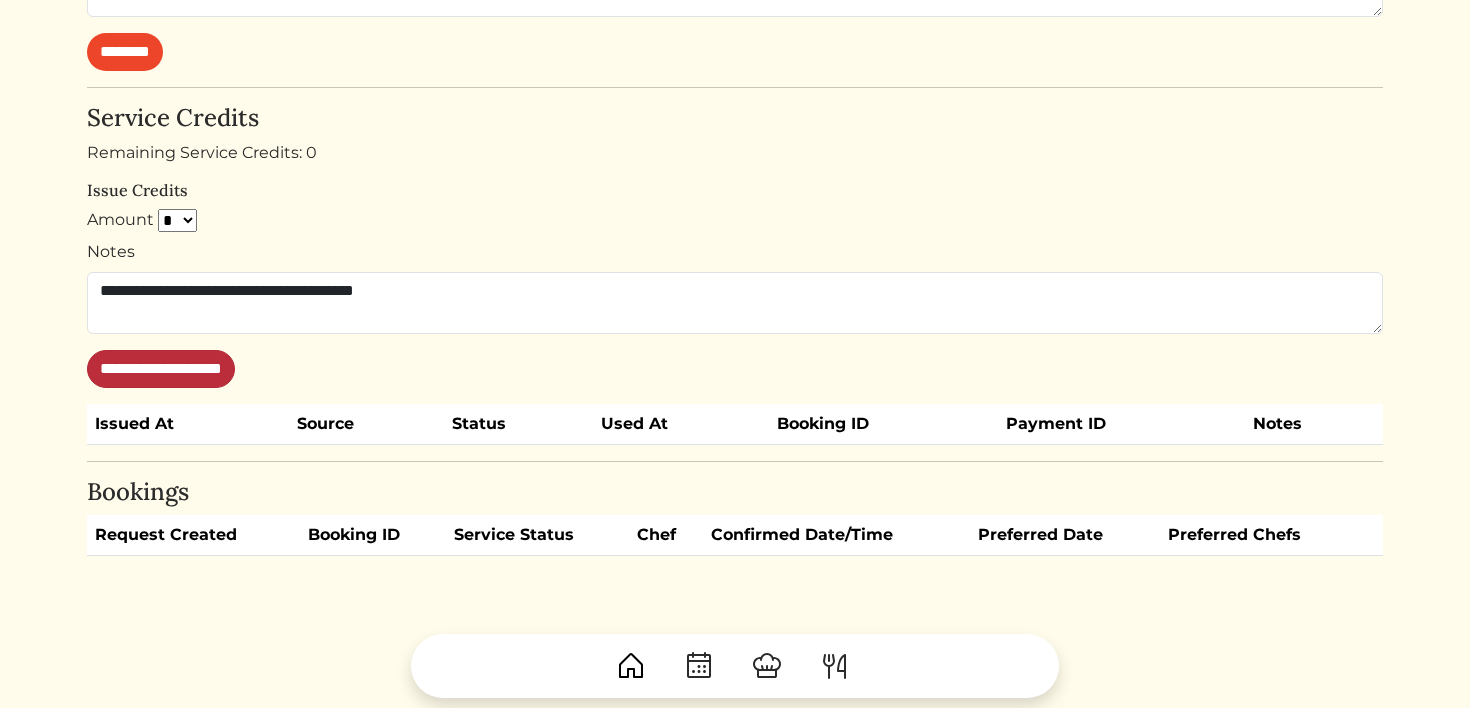 click on "**********" at bounding box center (161, 369) 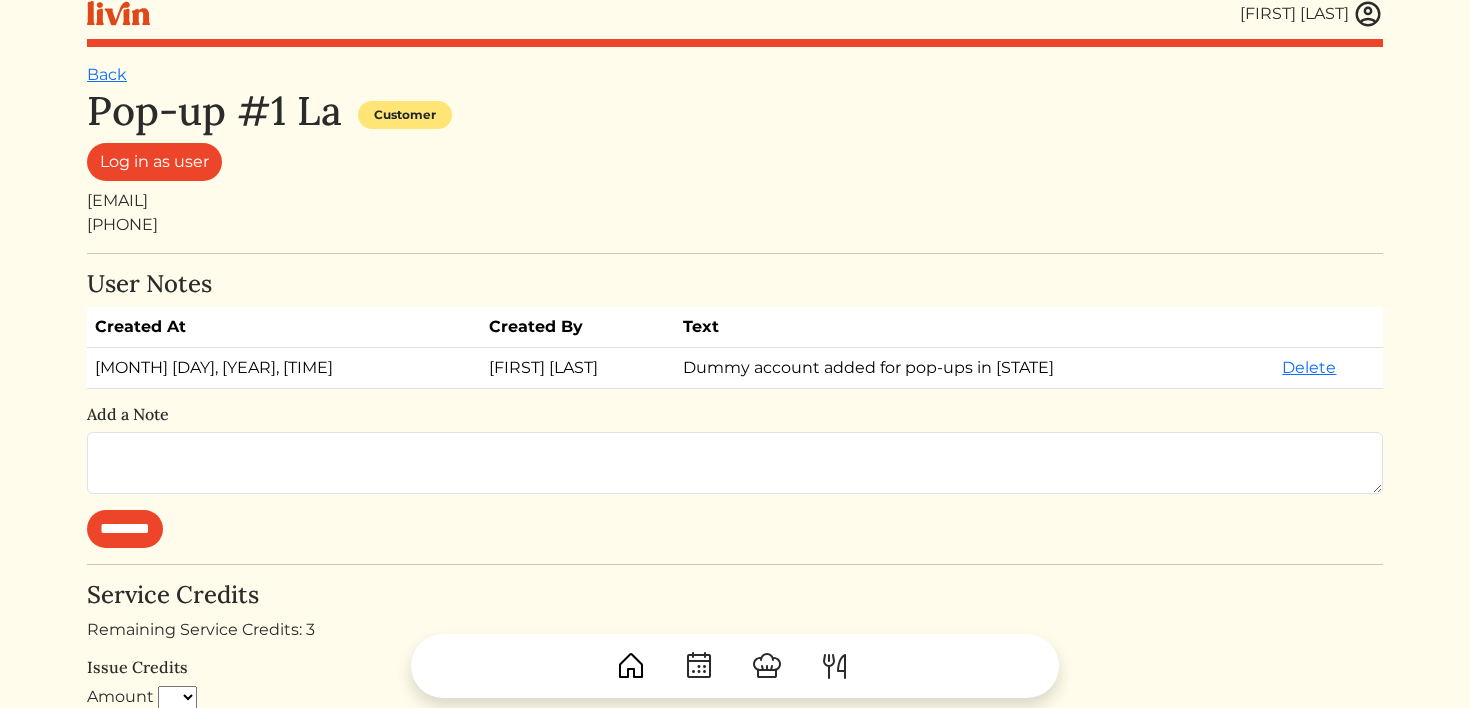 scroll, scrollTop: 0, scrollLeft: 0, axis: both 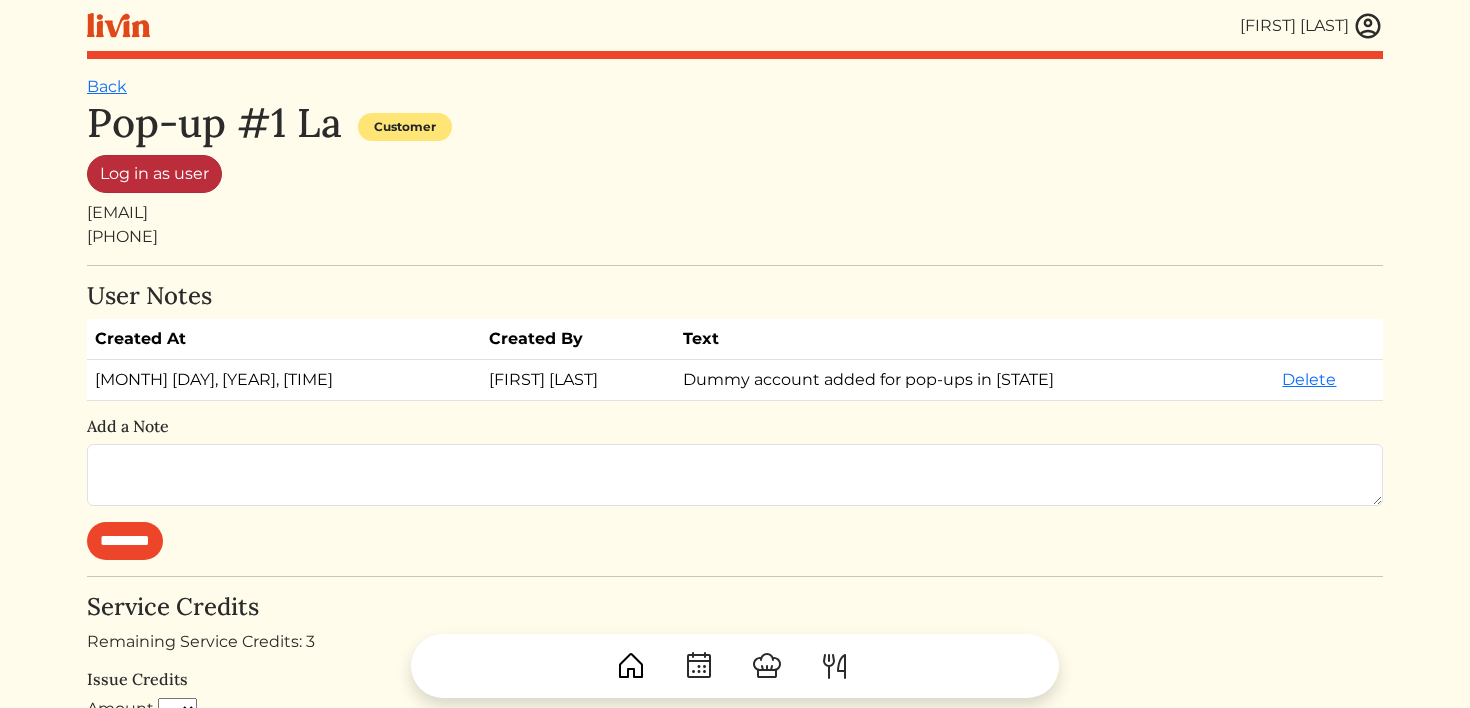click on "Log in as user" at bounding box center (154, 174) 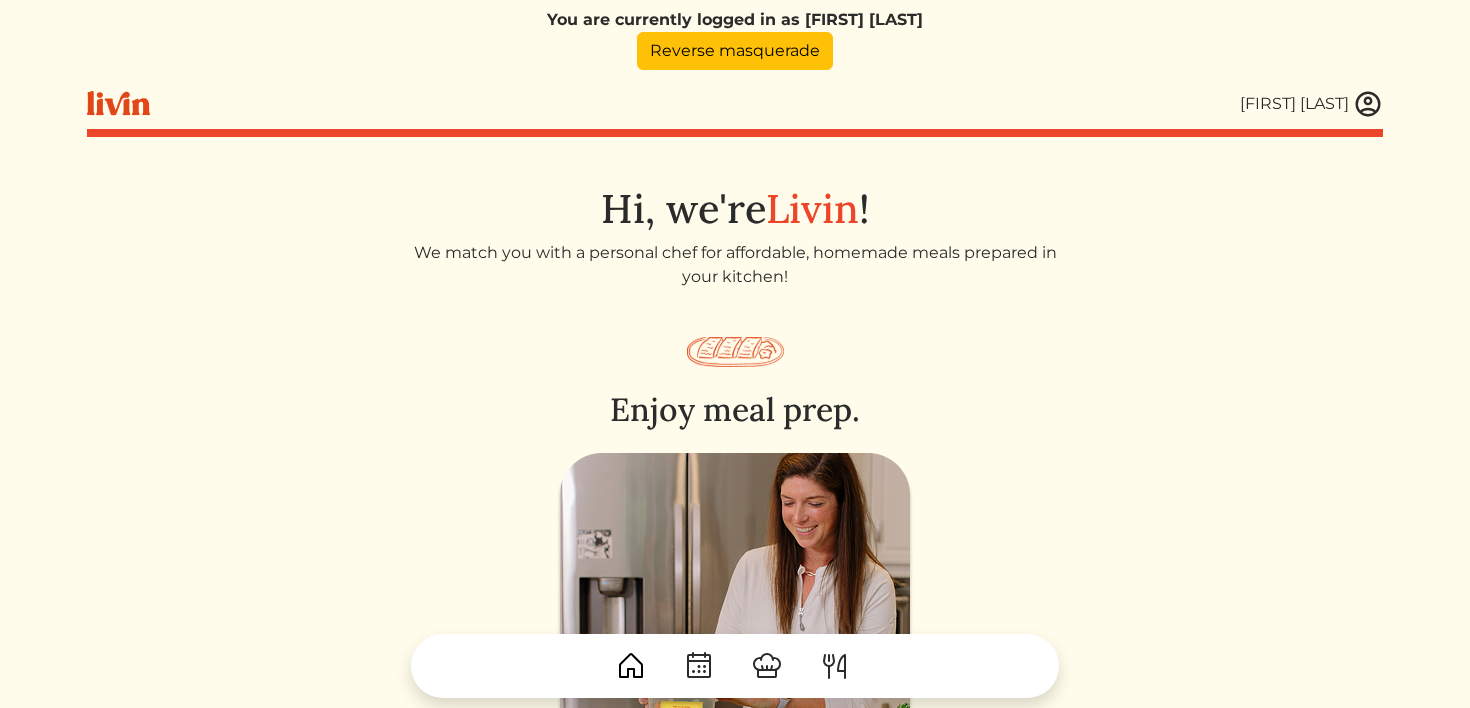 scroll, scrollTop: 0, scrollLeft: 0, axis: both 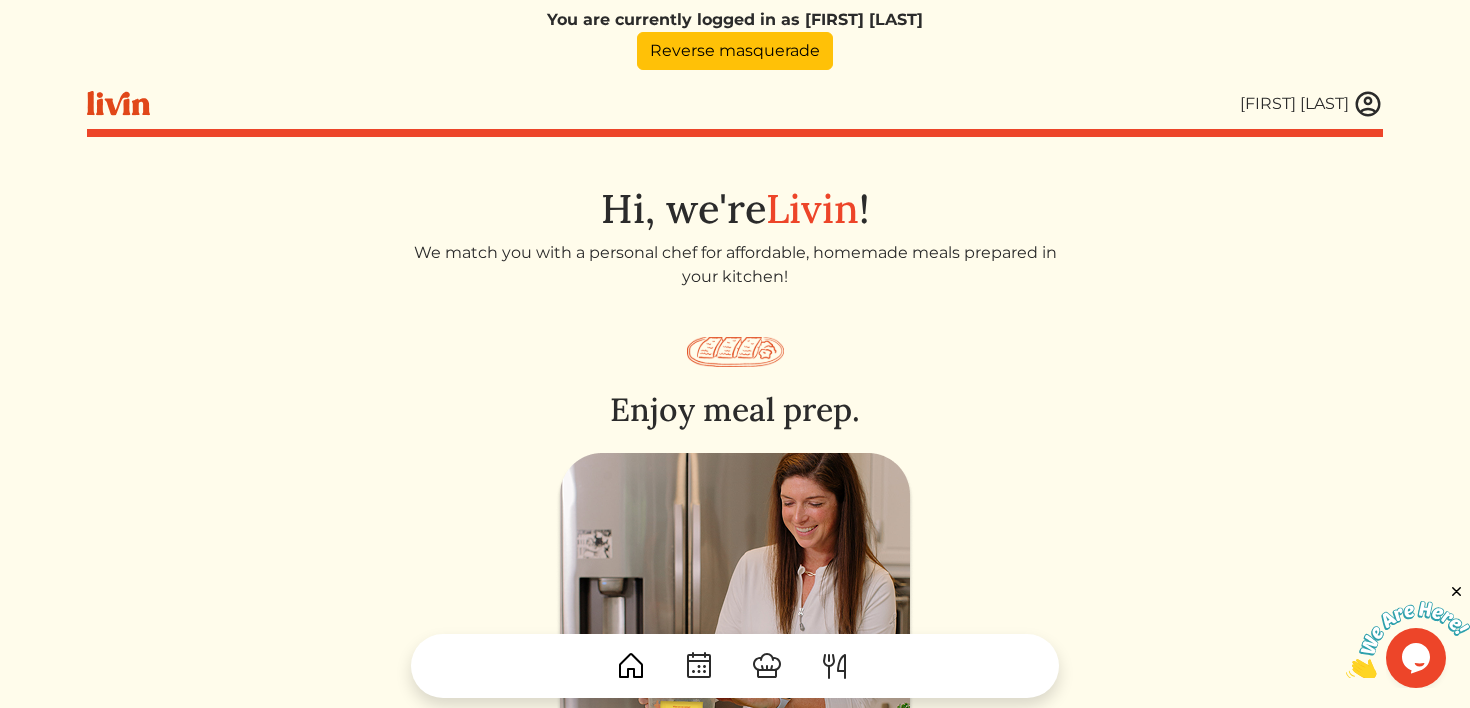 click at bounding box center [1368, 104] 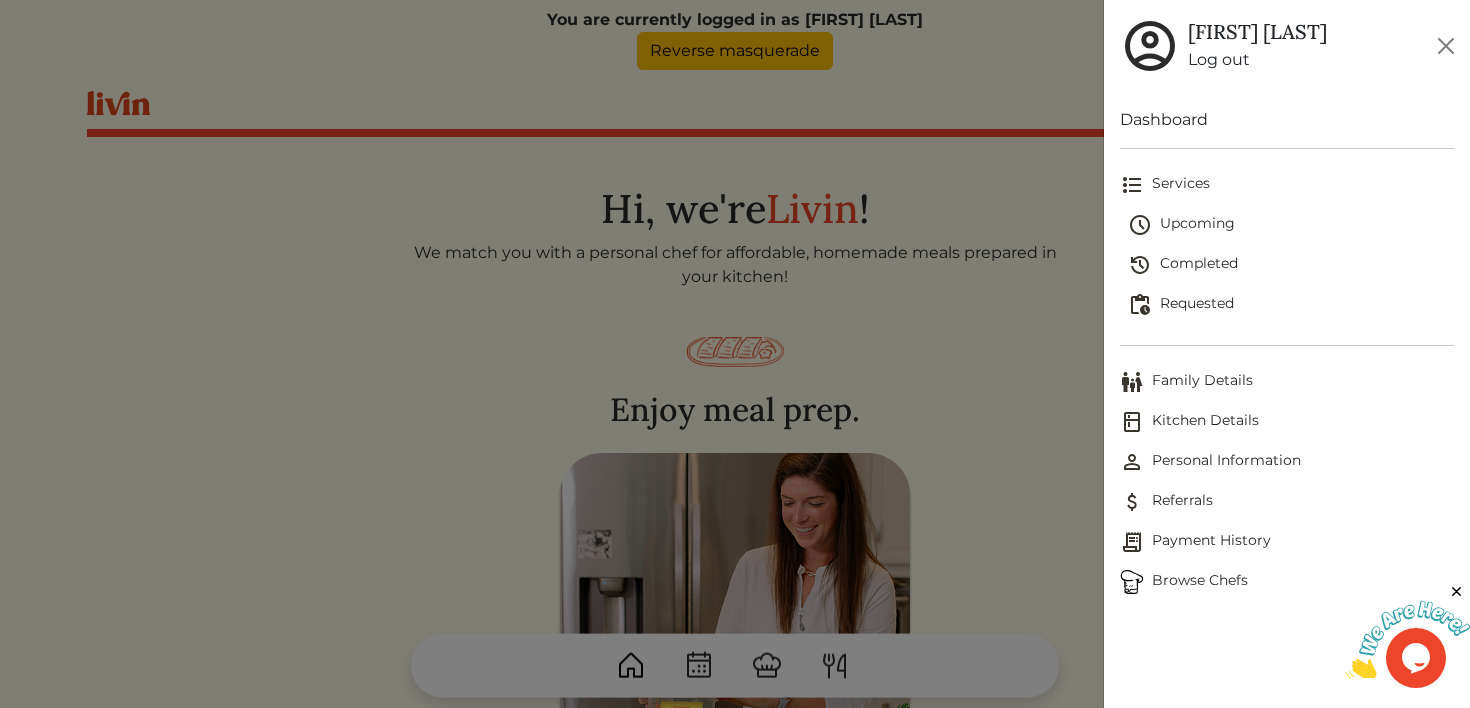 click on "Kitchen Details" at bounding box center [1287, 422] 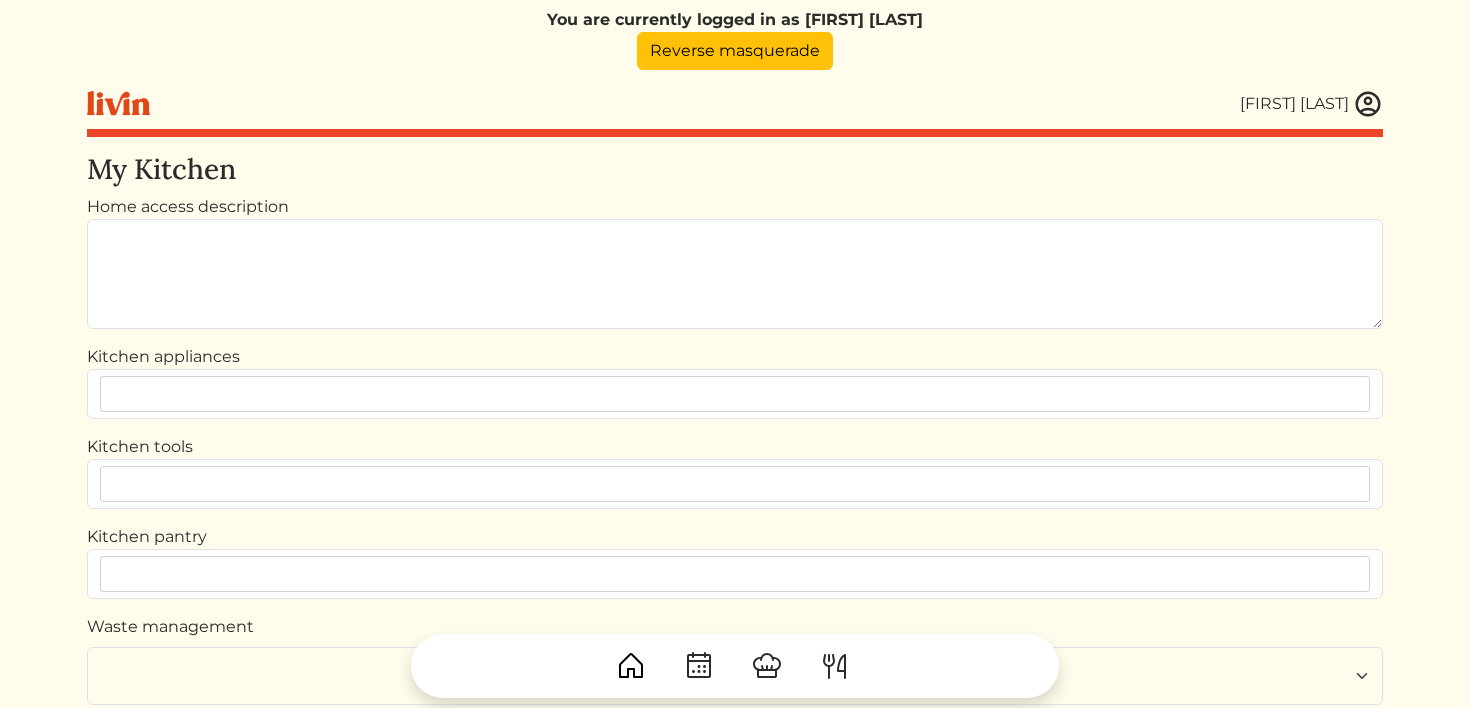 click at bounding box center [1368, 104] 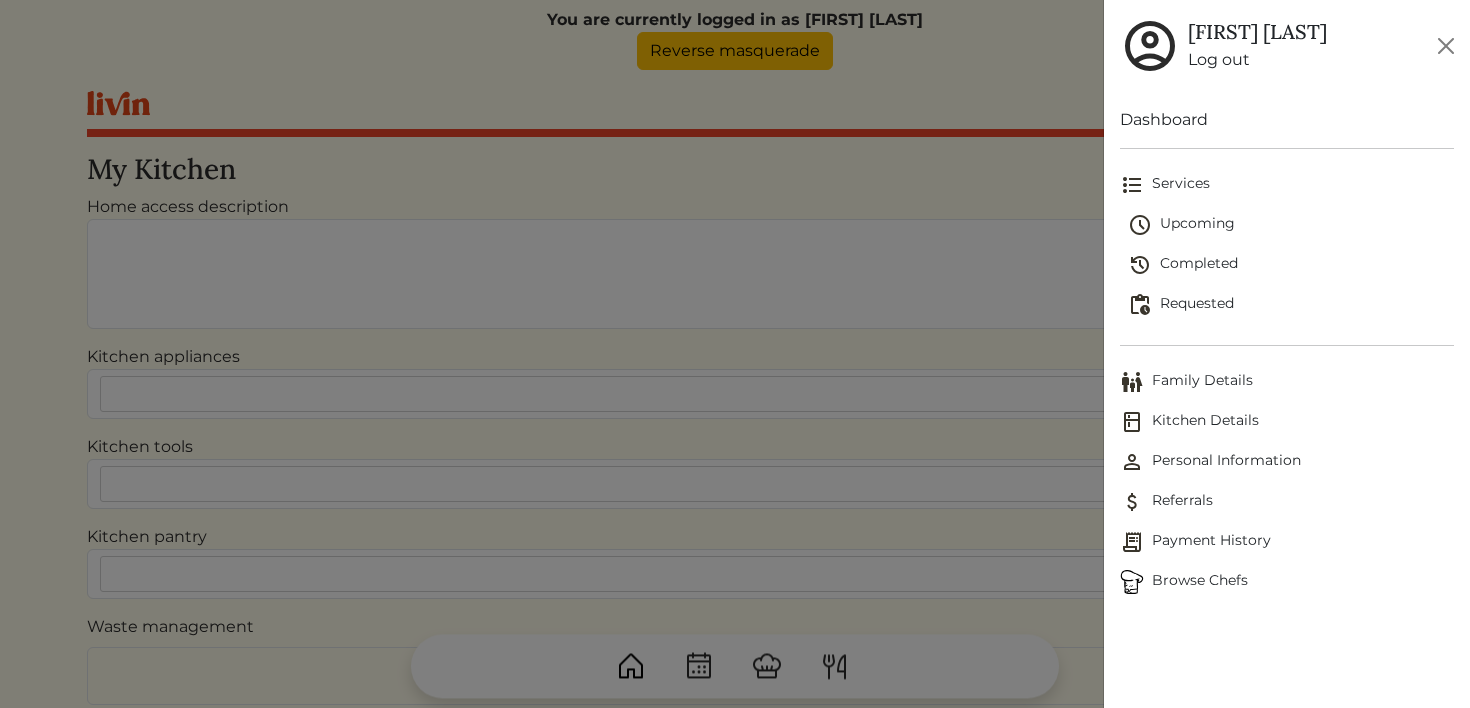 click on "Personal Information" at bounding box center [1287, 462] 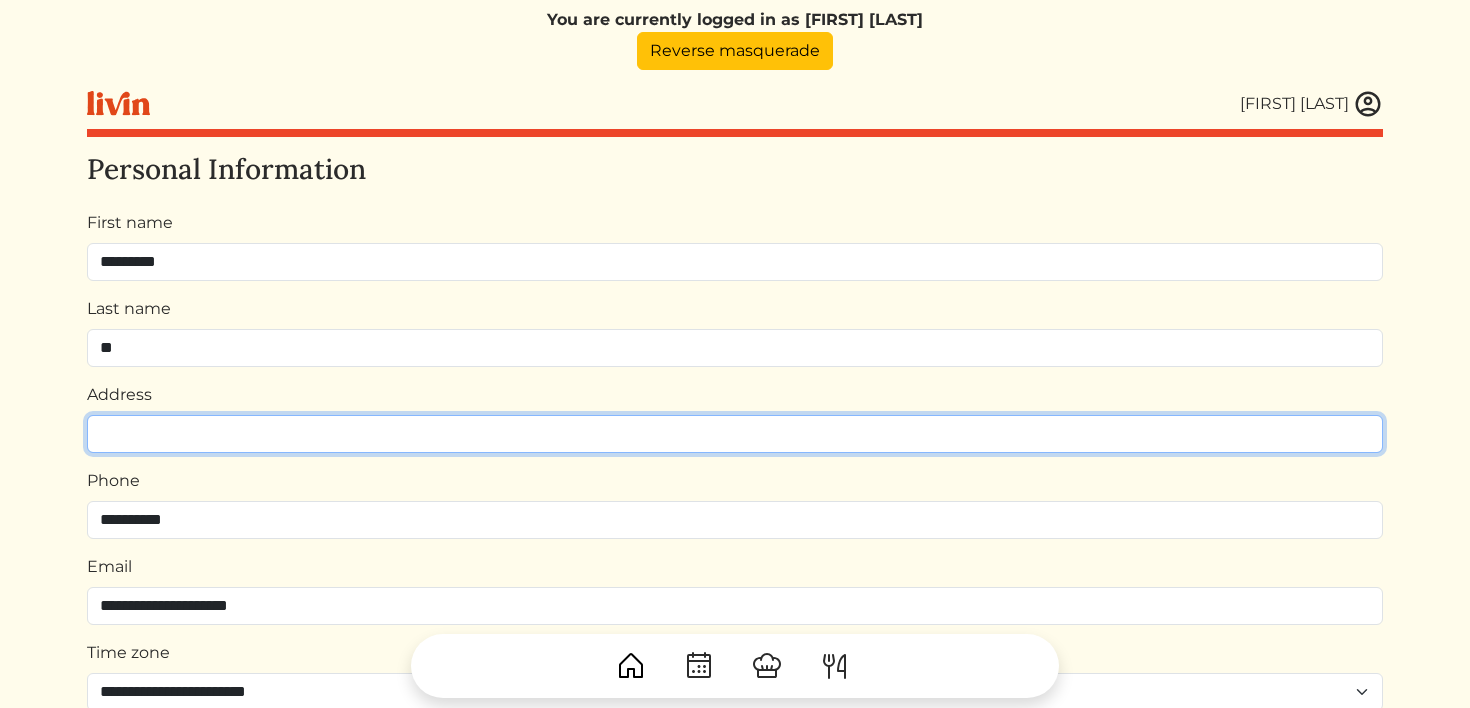 click on "Address" at bounding box center [735, 434] 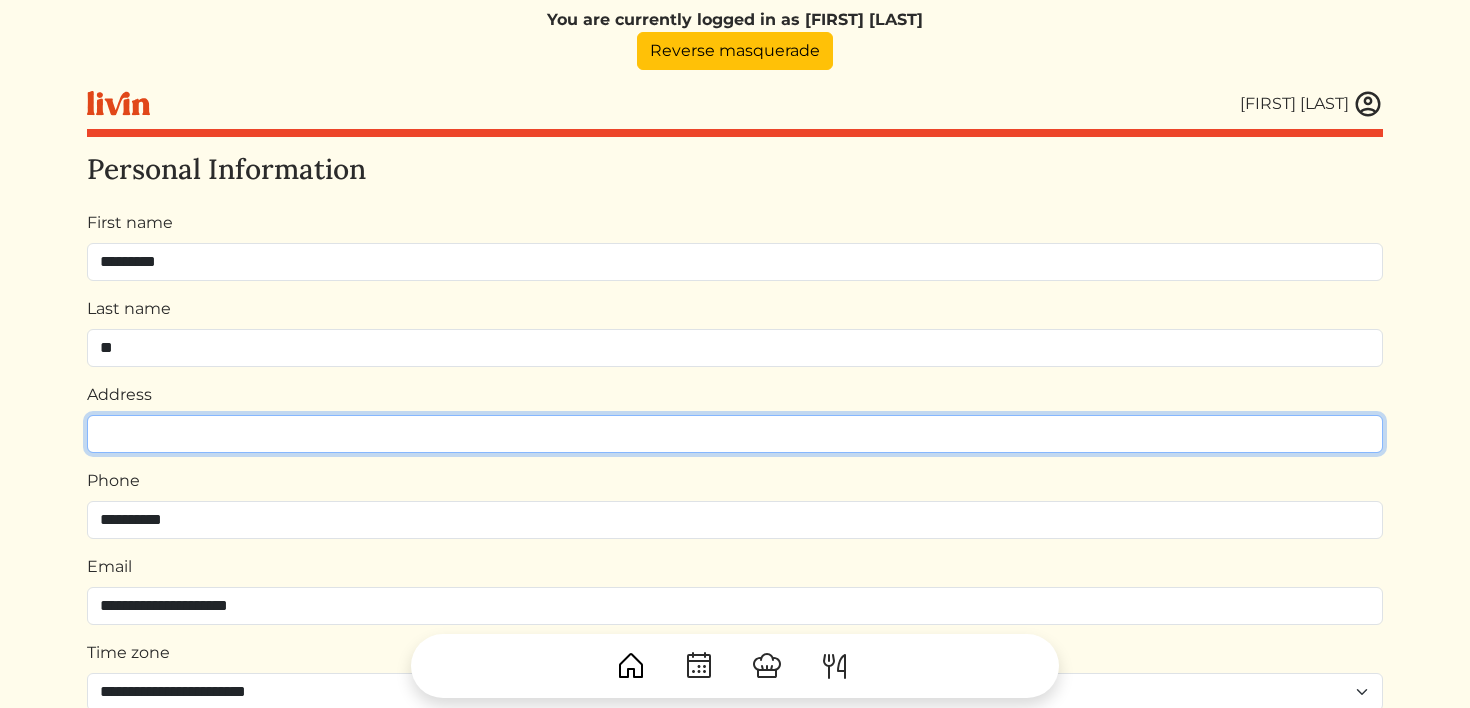 paste on "**********" 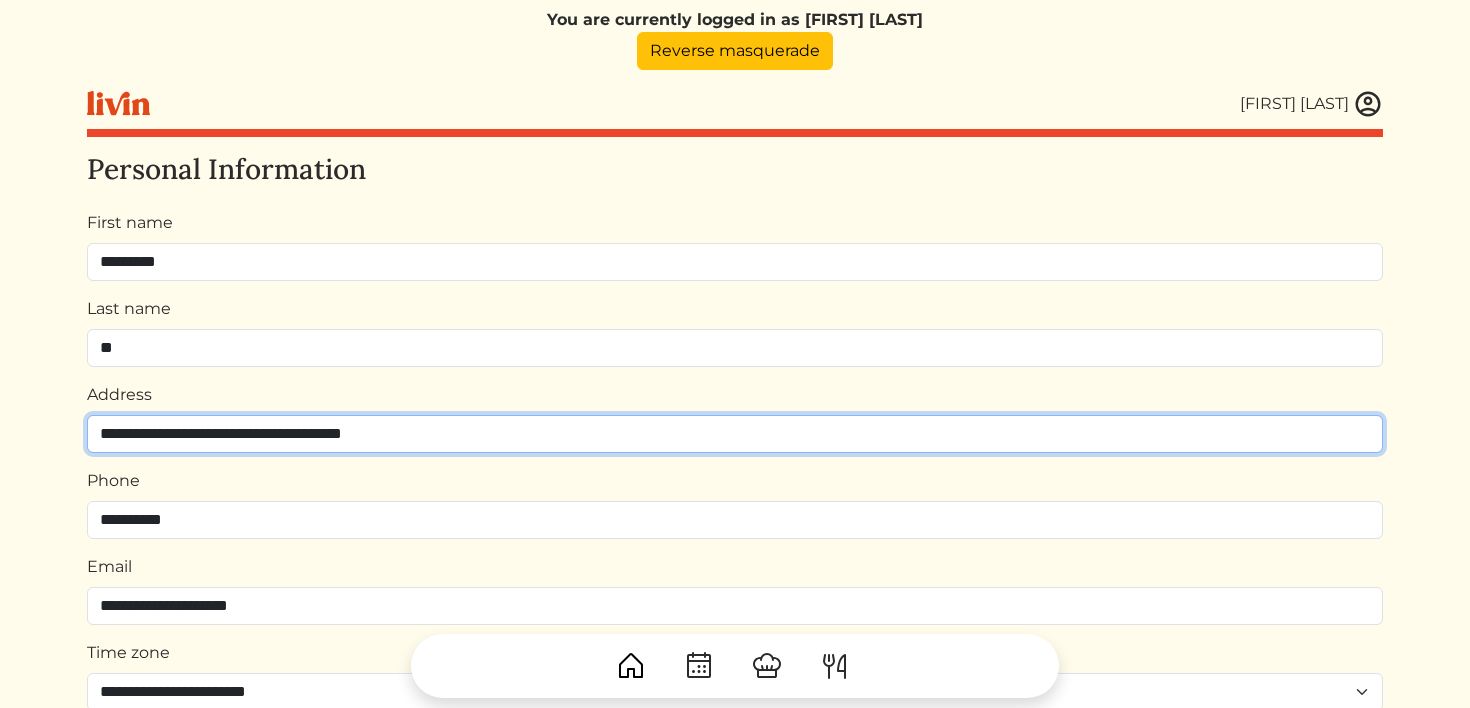 type on "**********" 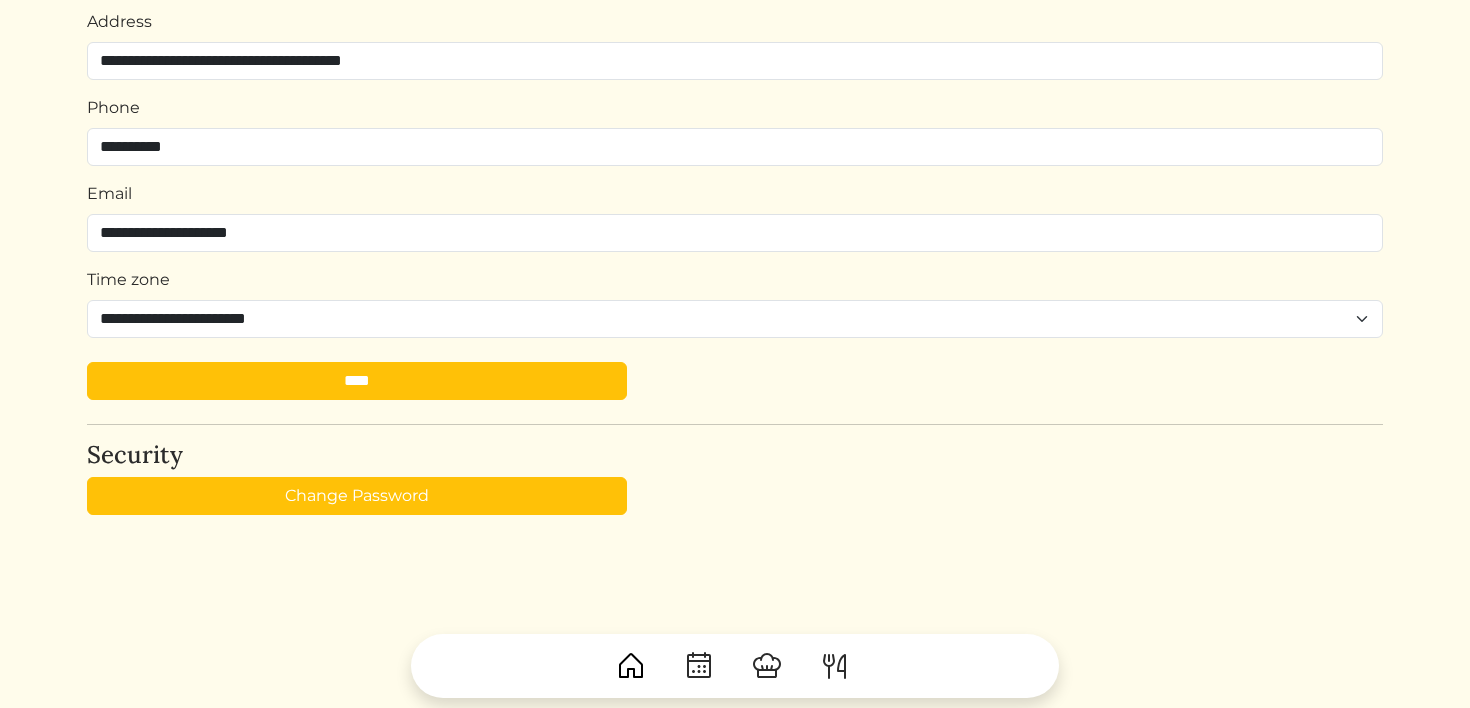 scroll, scrollTop: 376, scrollLeft: 0, axis: vertical 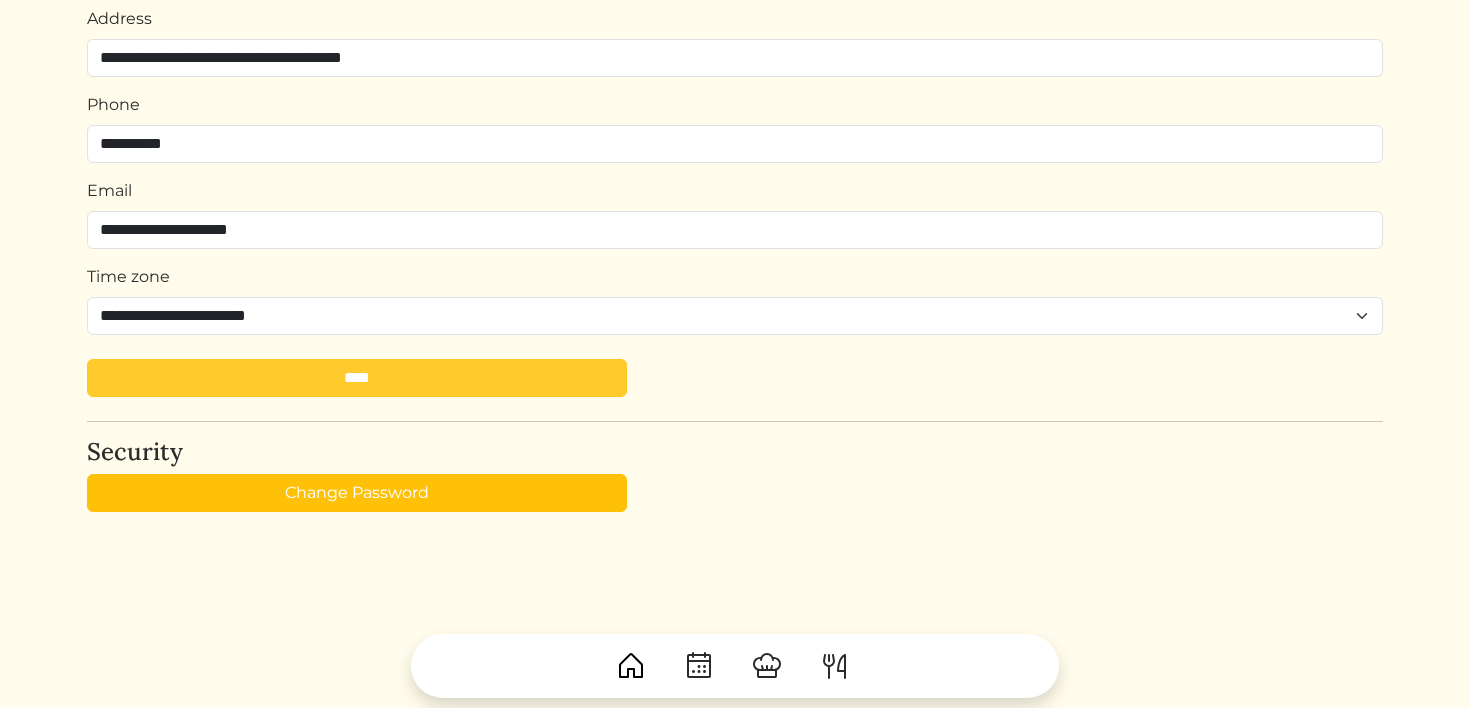 click on "****" at bounding box center (357, 378) 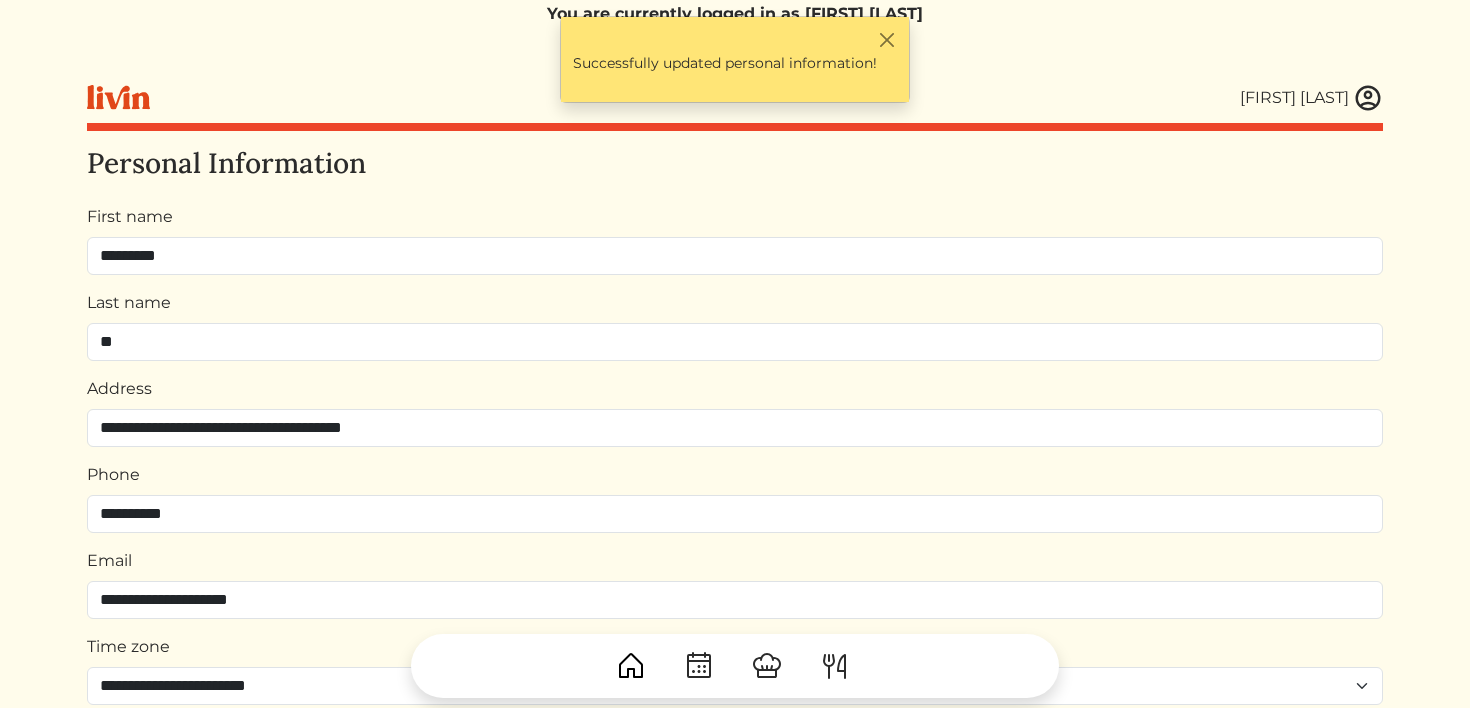 scroll, scrollTop: 0, scrollLeft: 0, axis: both 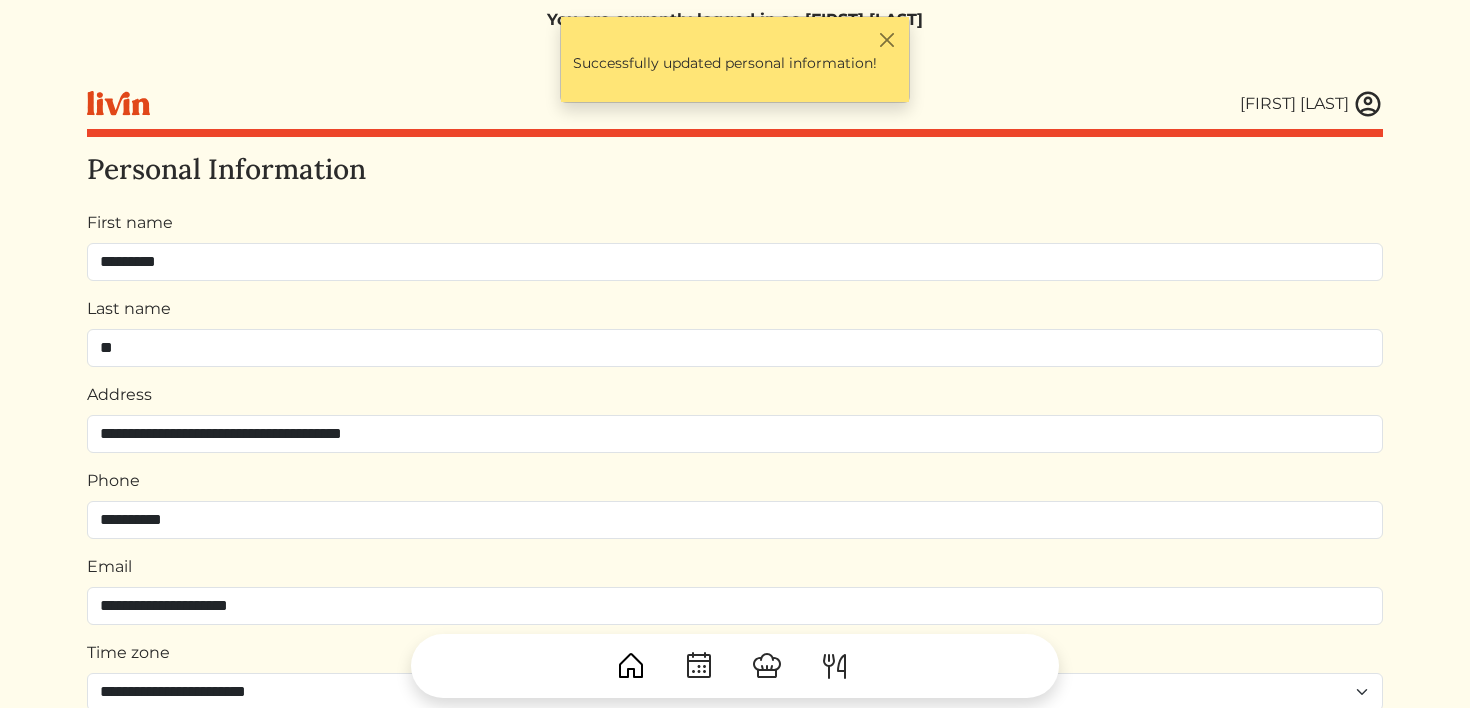 click at bounding box center (1368, 104) 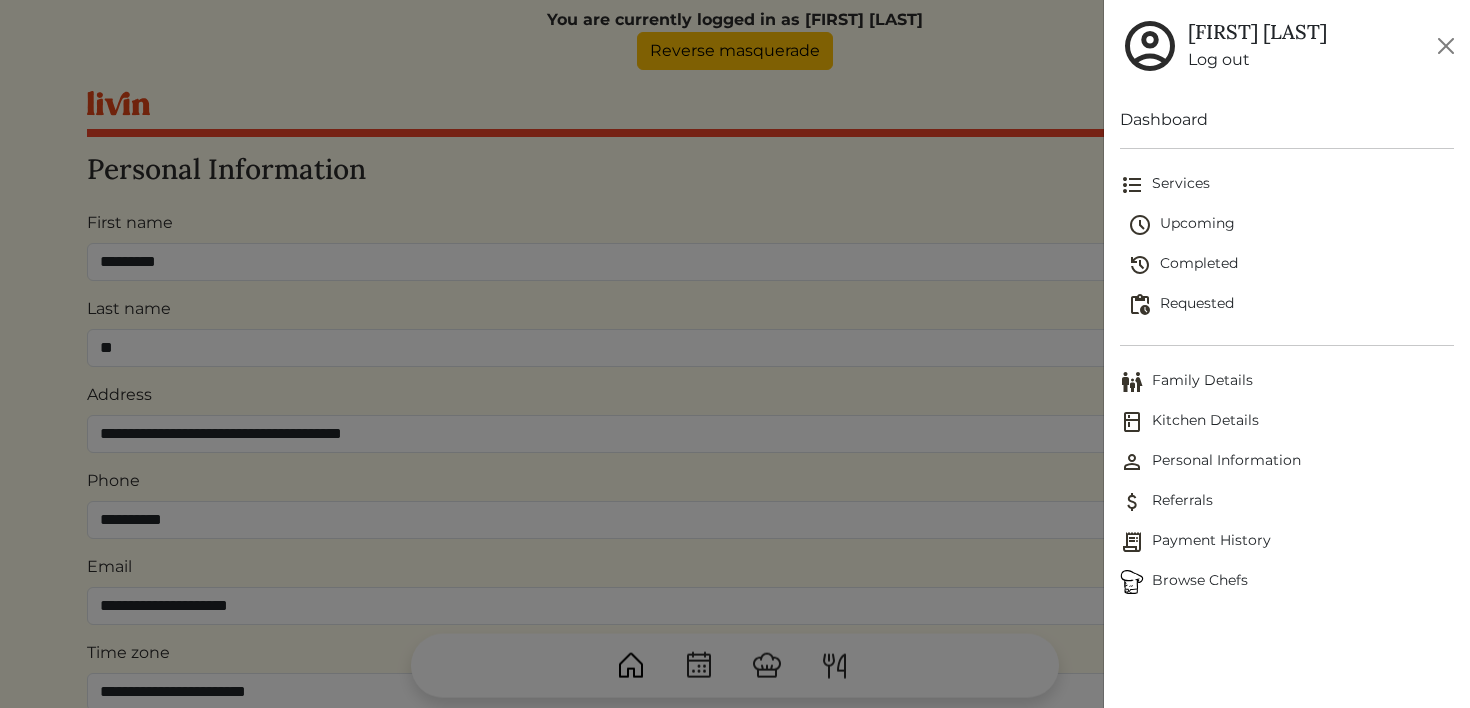 click on "Family Details" at bounding box center (1287, 382) 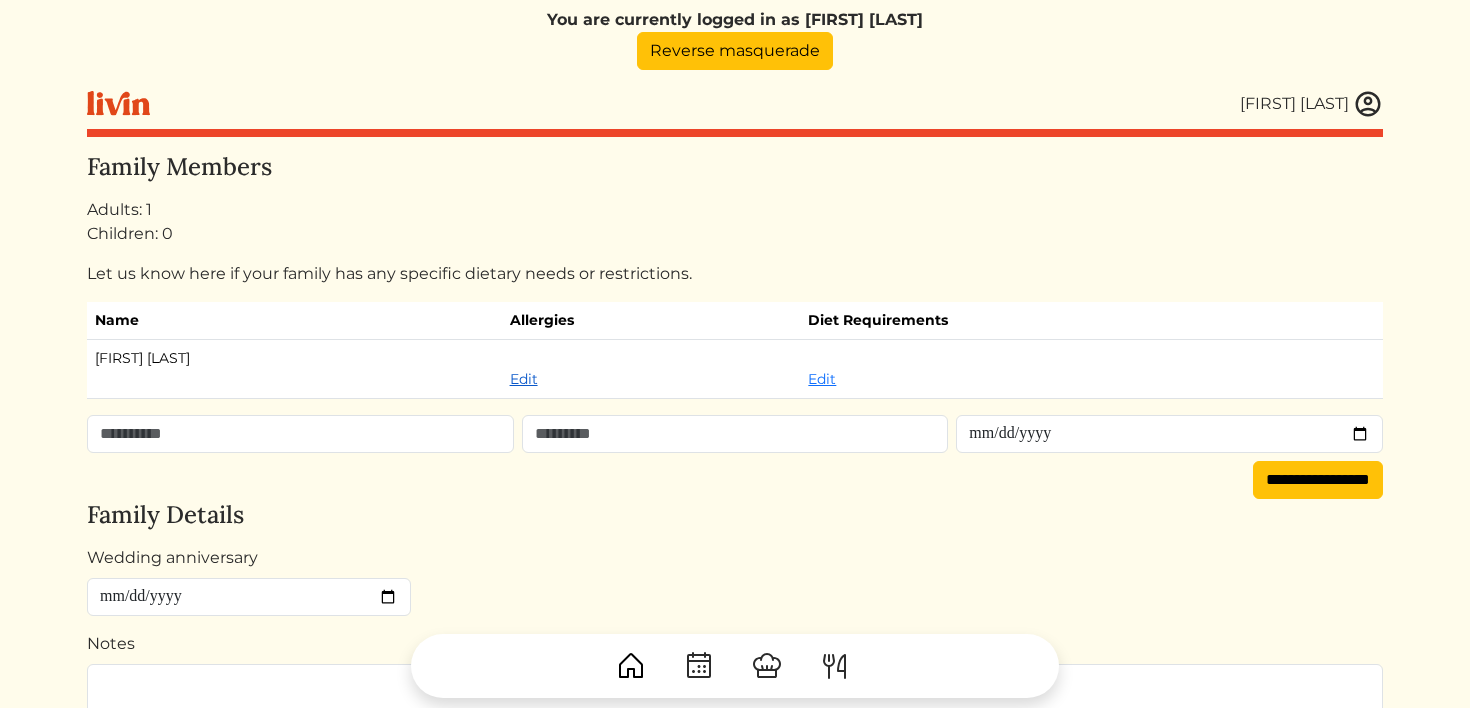 click on "Edit" at bounding box center (524, 379) 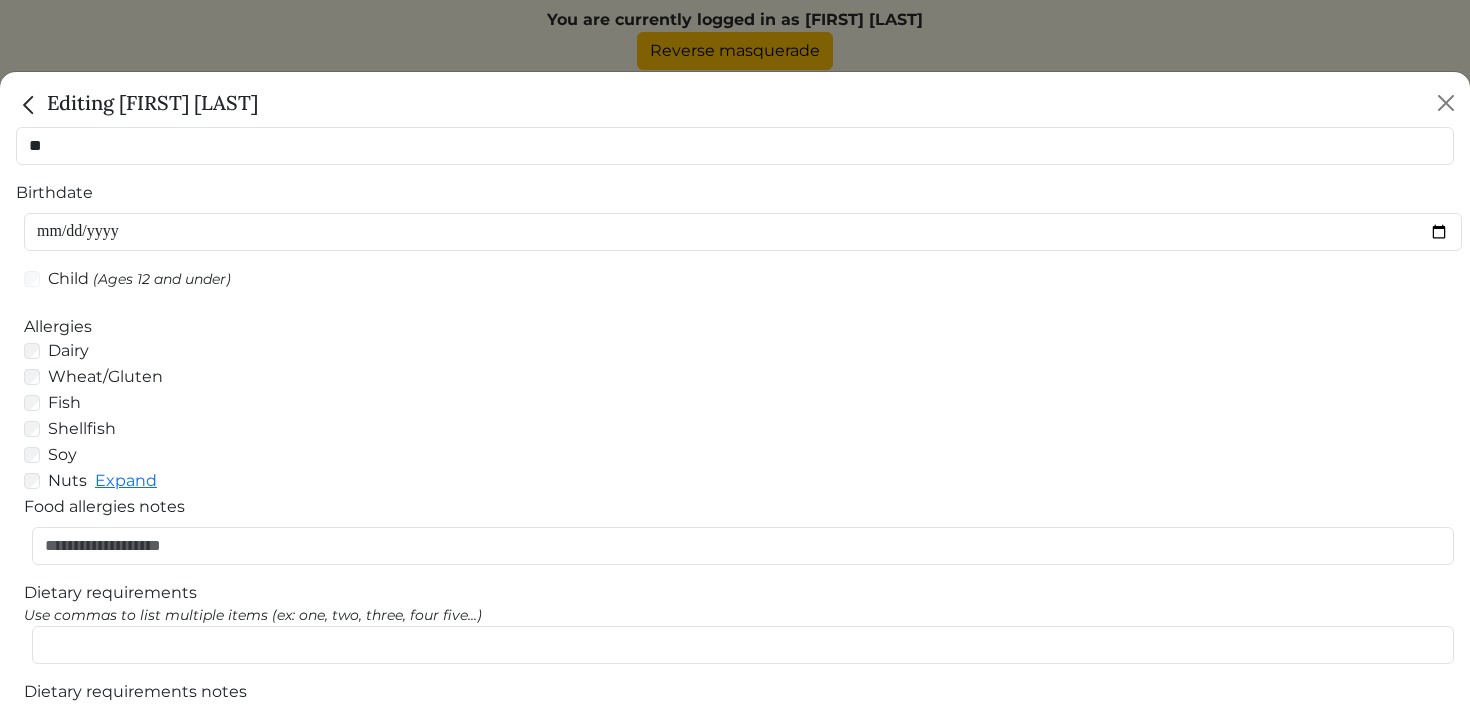 scroll, scrollTop: 131, scrollLeft: 0, axis: vertical 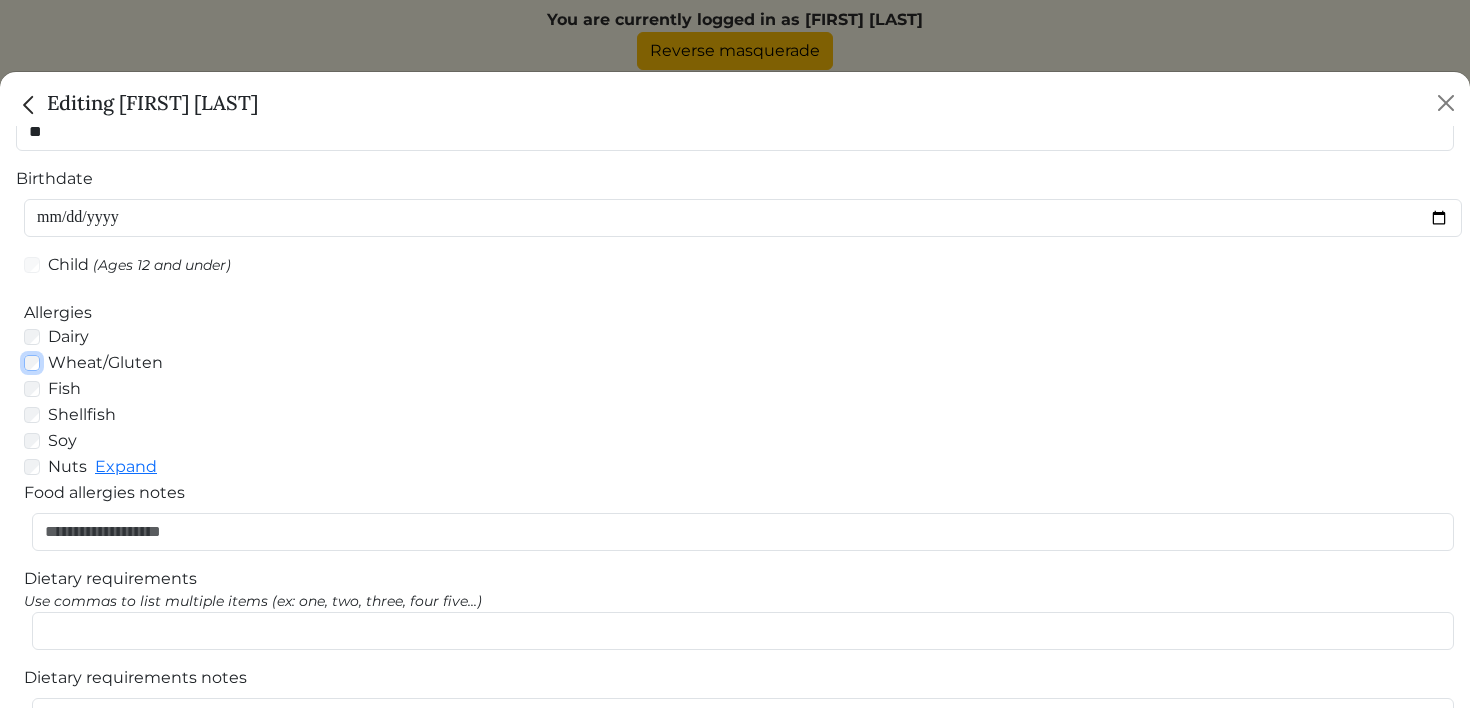 click on "Allergies
Dairy
Wheat/Gluten
Fish
Shellfish
Soy
Nuts
Expand
Peanuts
Almonds
Cashews
Walnuts
Pecans
Food allergies notes
Dietary requirements" at bounding box center [735, 611] 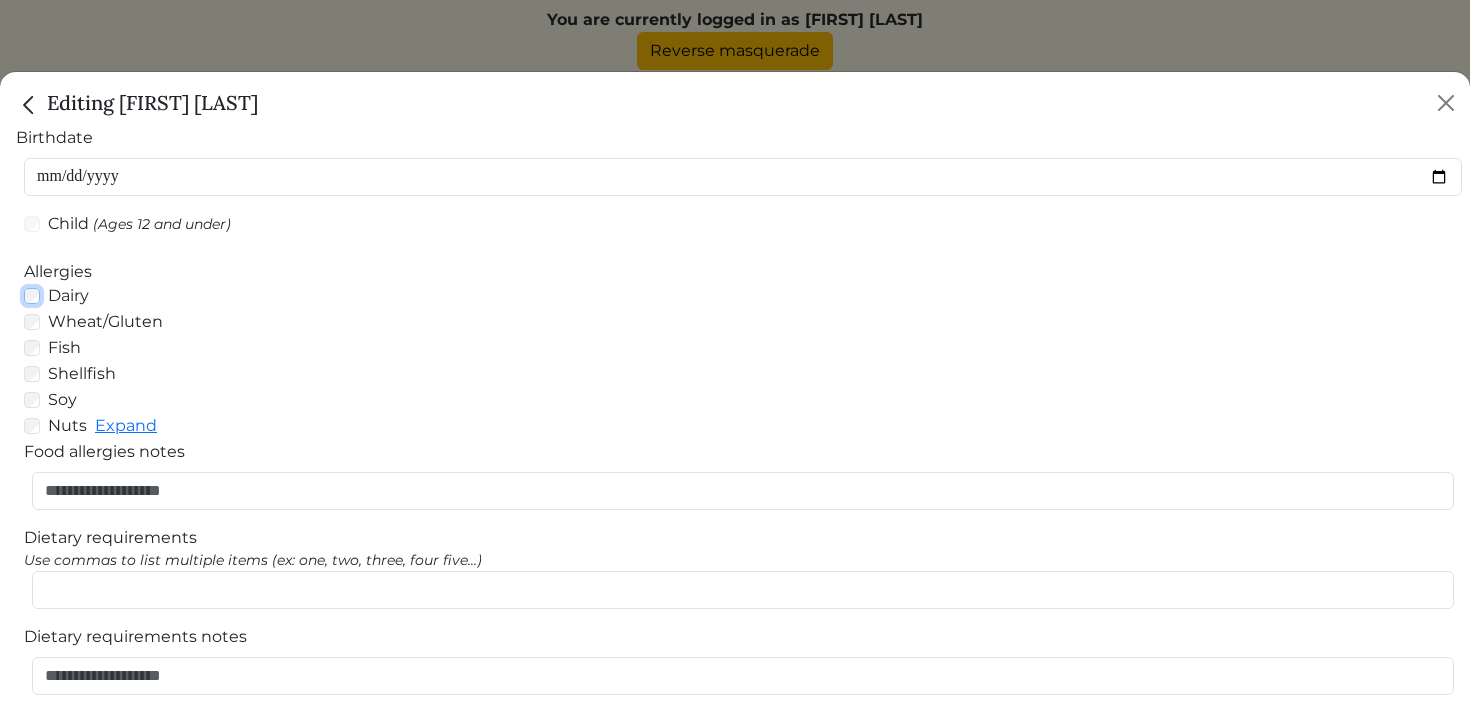 scroll, scrollTop: 174, scrollLeft: 0, axis: vertical 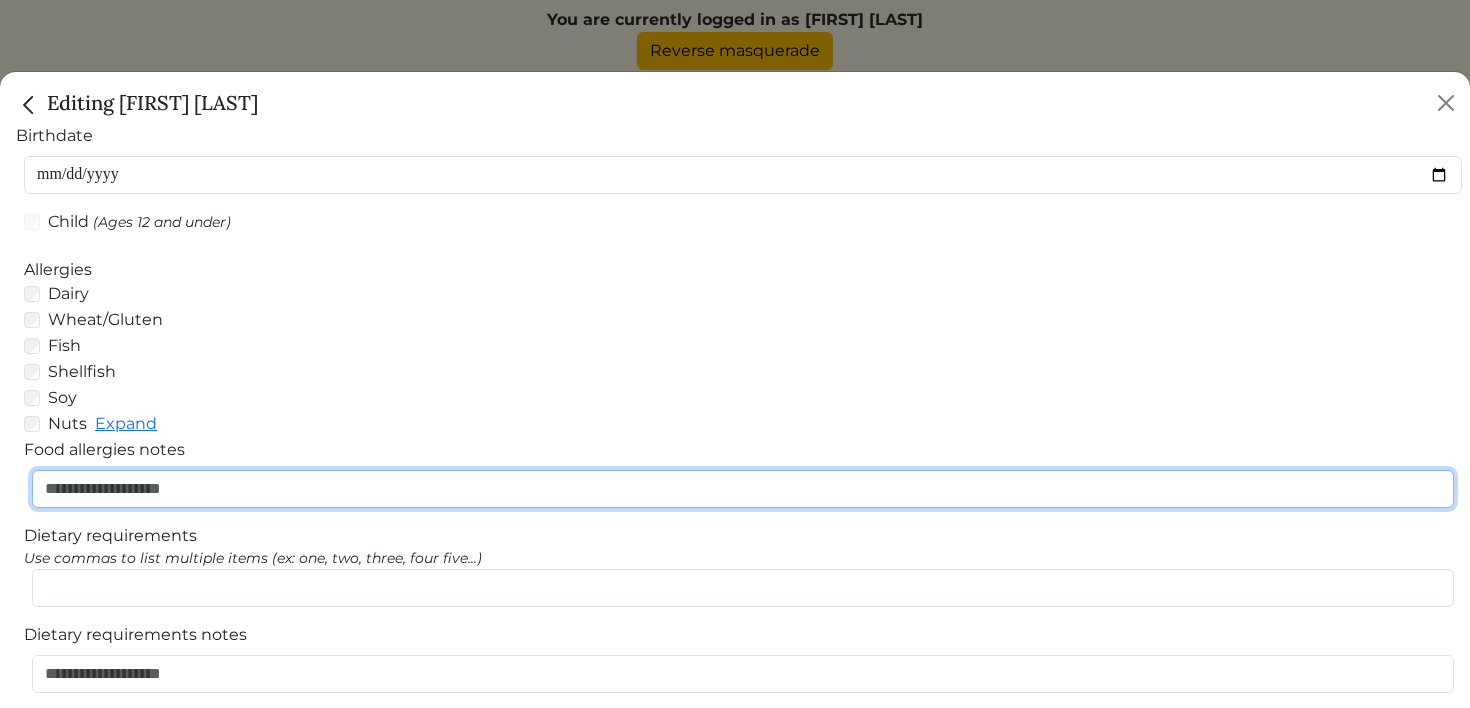 click on "Food allergies notes" at bounding box center (743, 489) 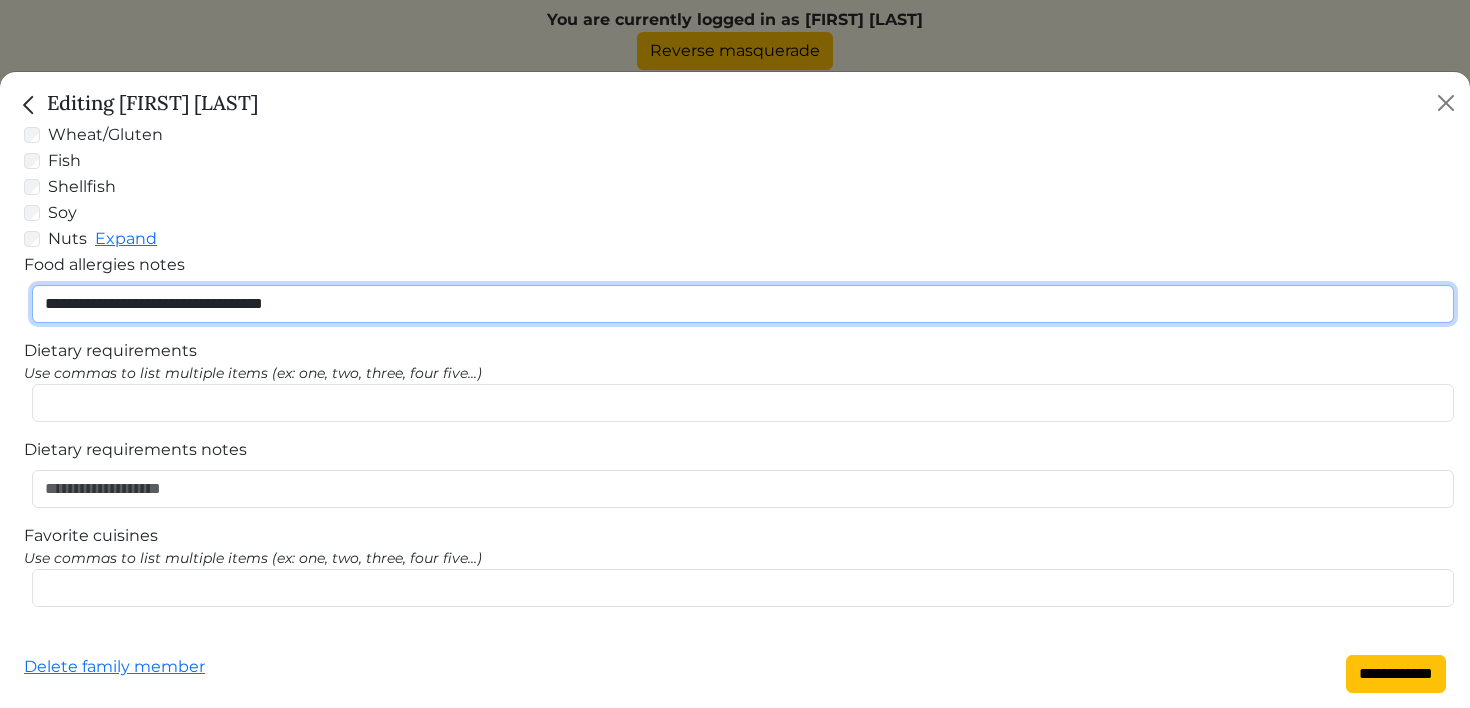 scroll, scrollTop: 376, scrollLeft: 0, axis: vertical 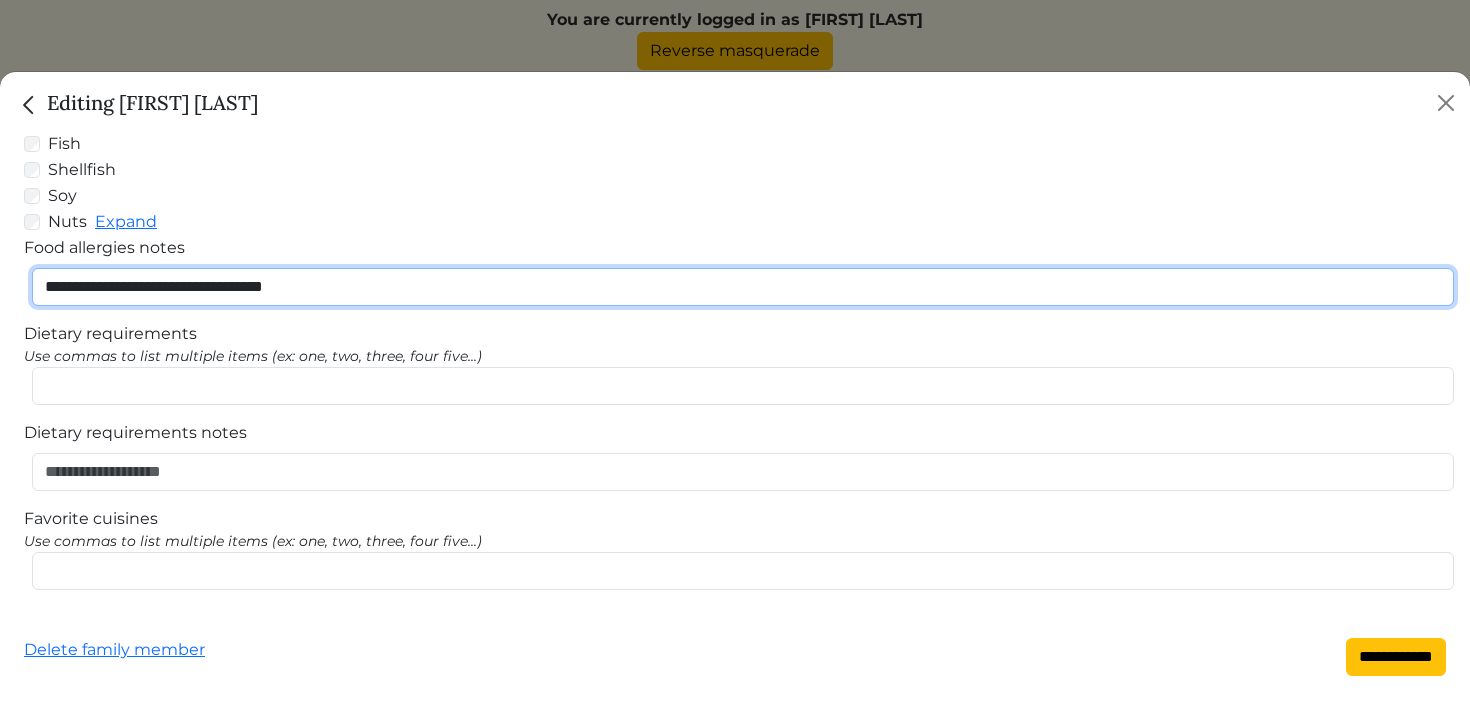 type on "**********" 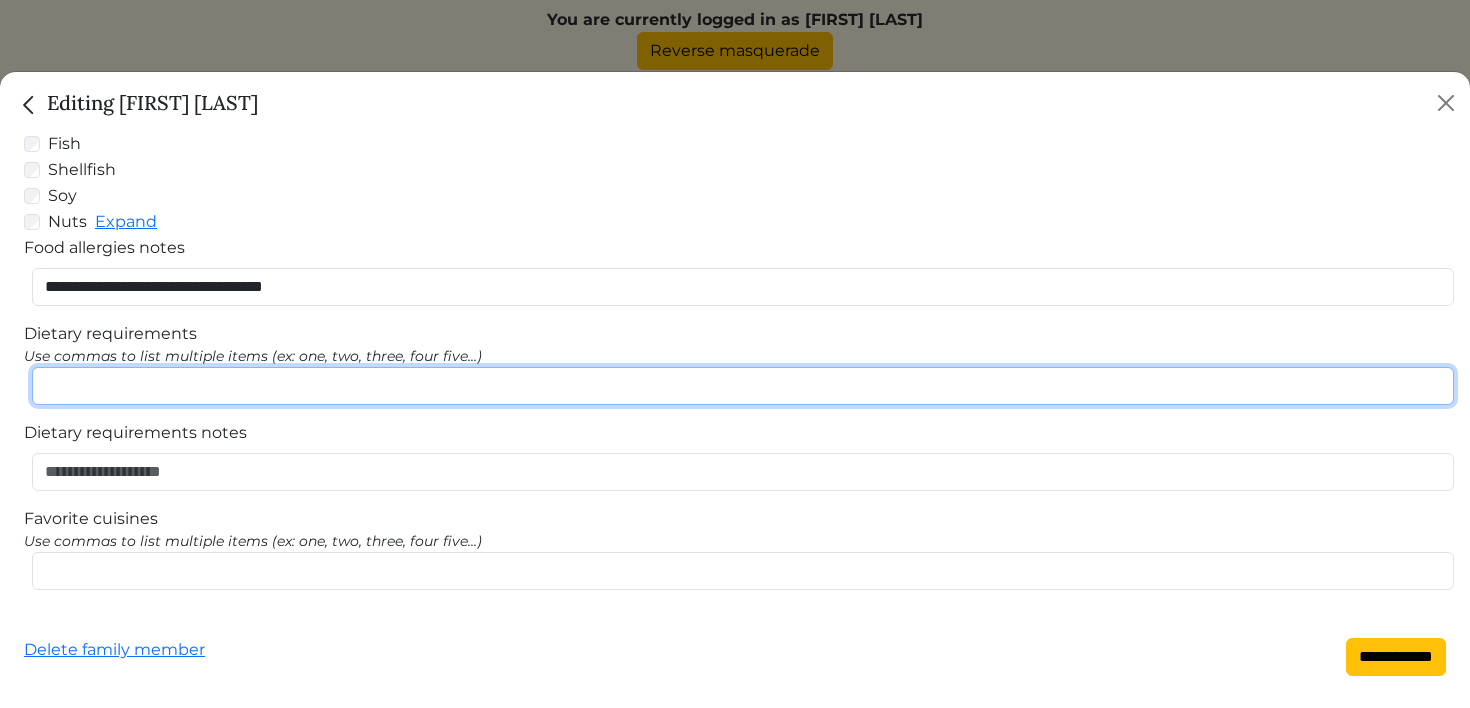 click on "Dietary requirements" at bounding box center (743, 386) 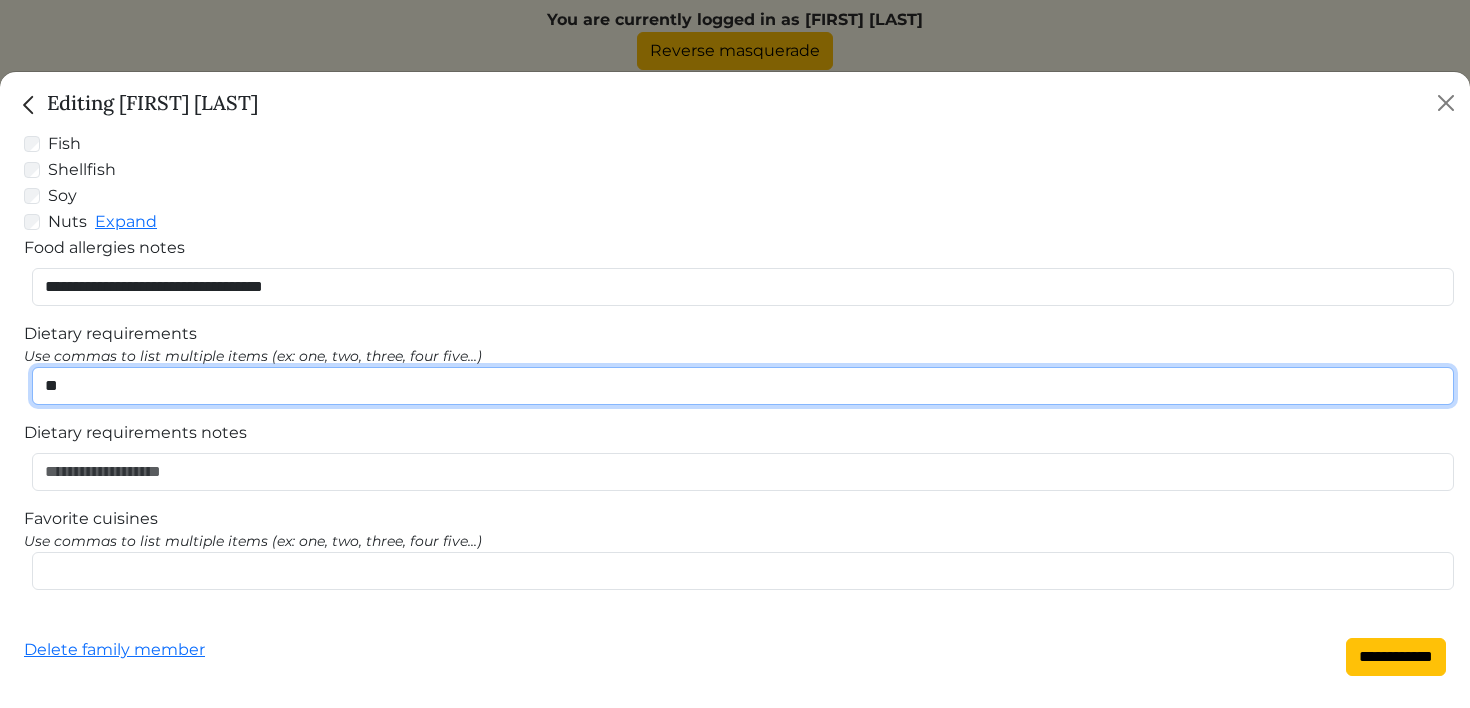 type on "*" 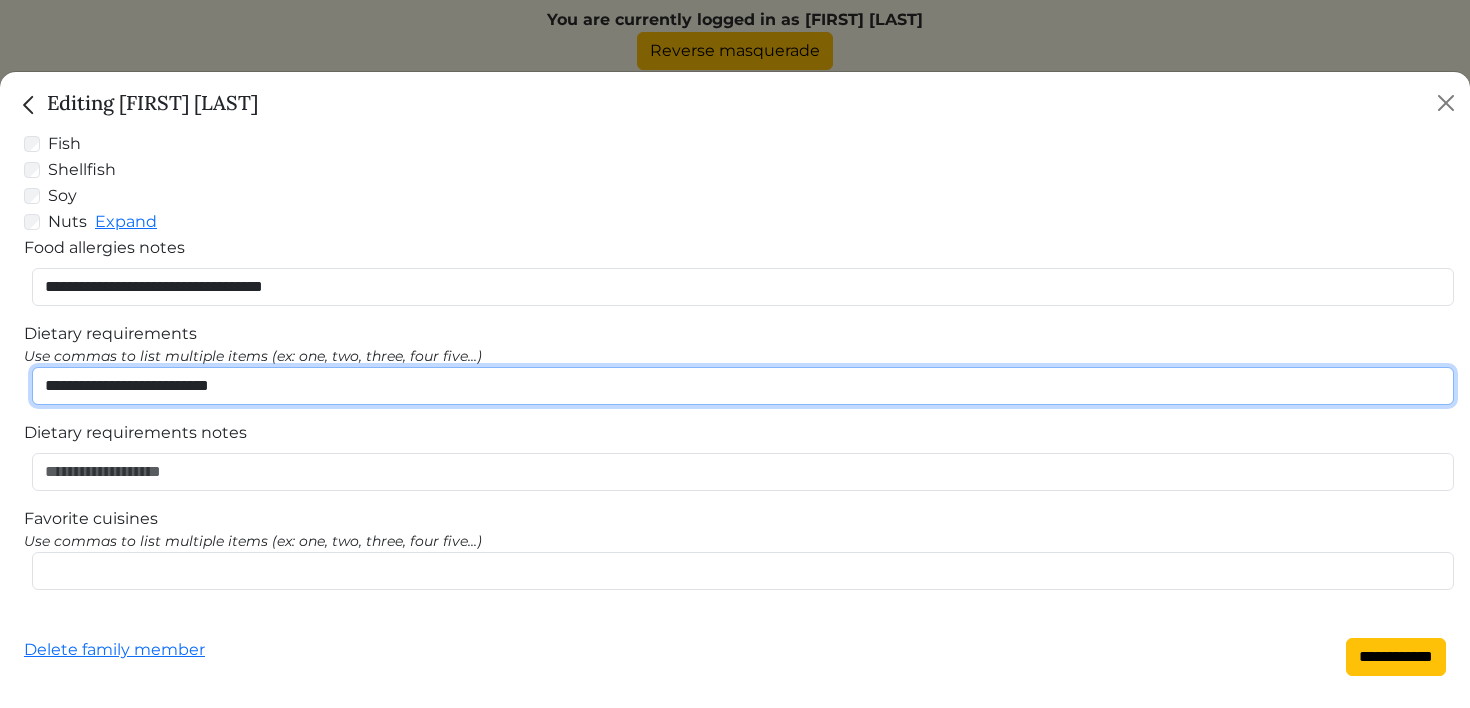 click on "**********" at bounding box center (743, 386) 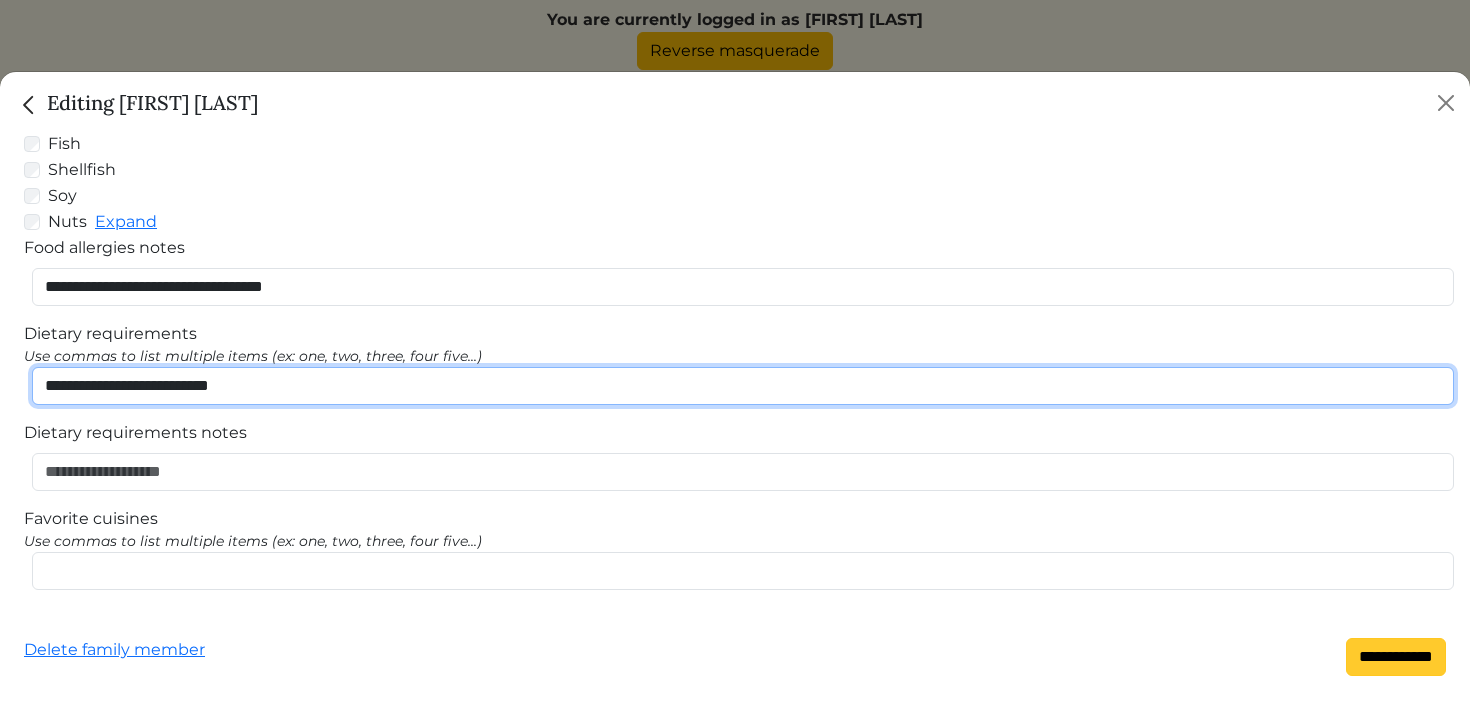 type on "**********" 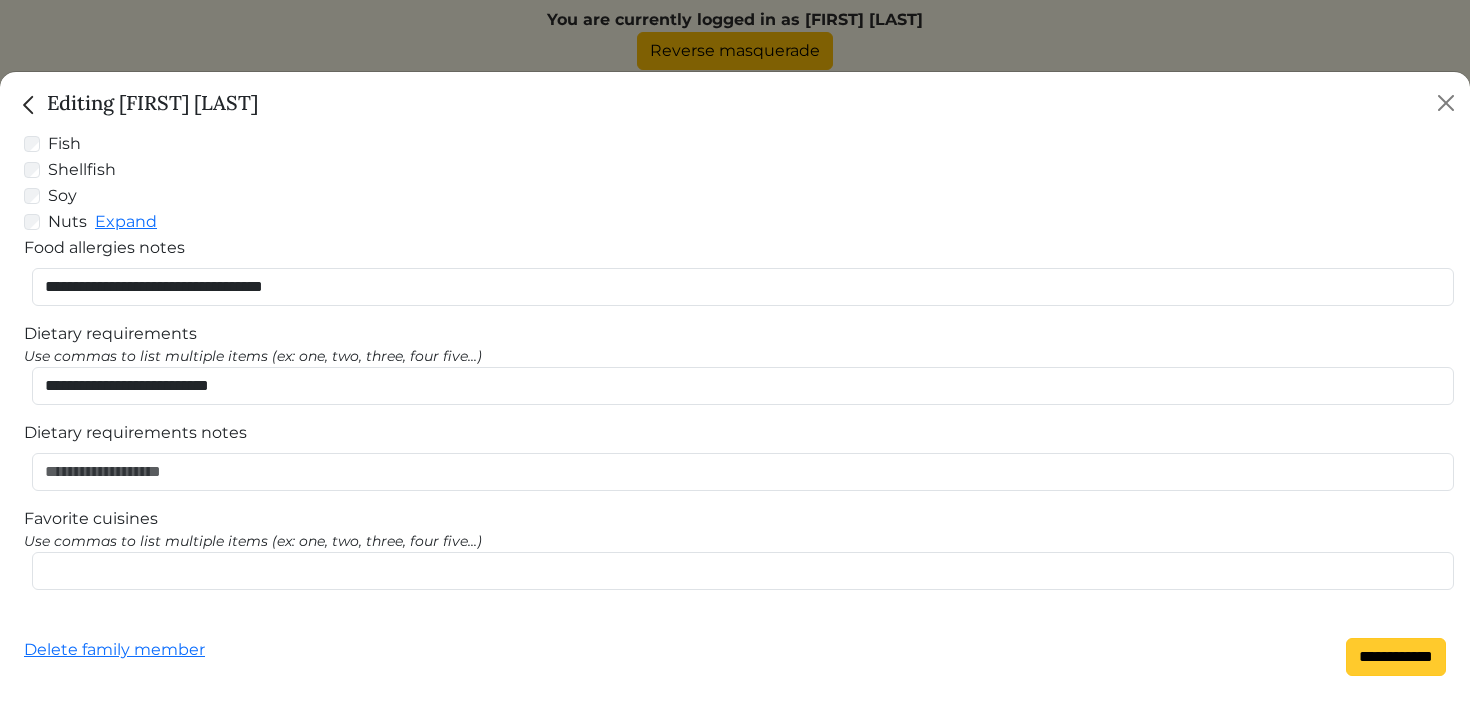 click on "**********" at bounding box center (1396, 657) 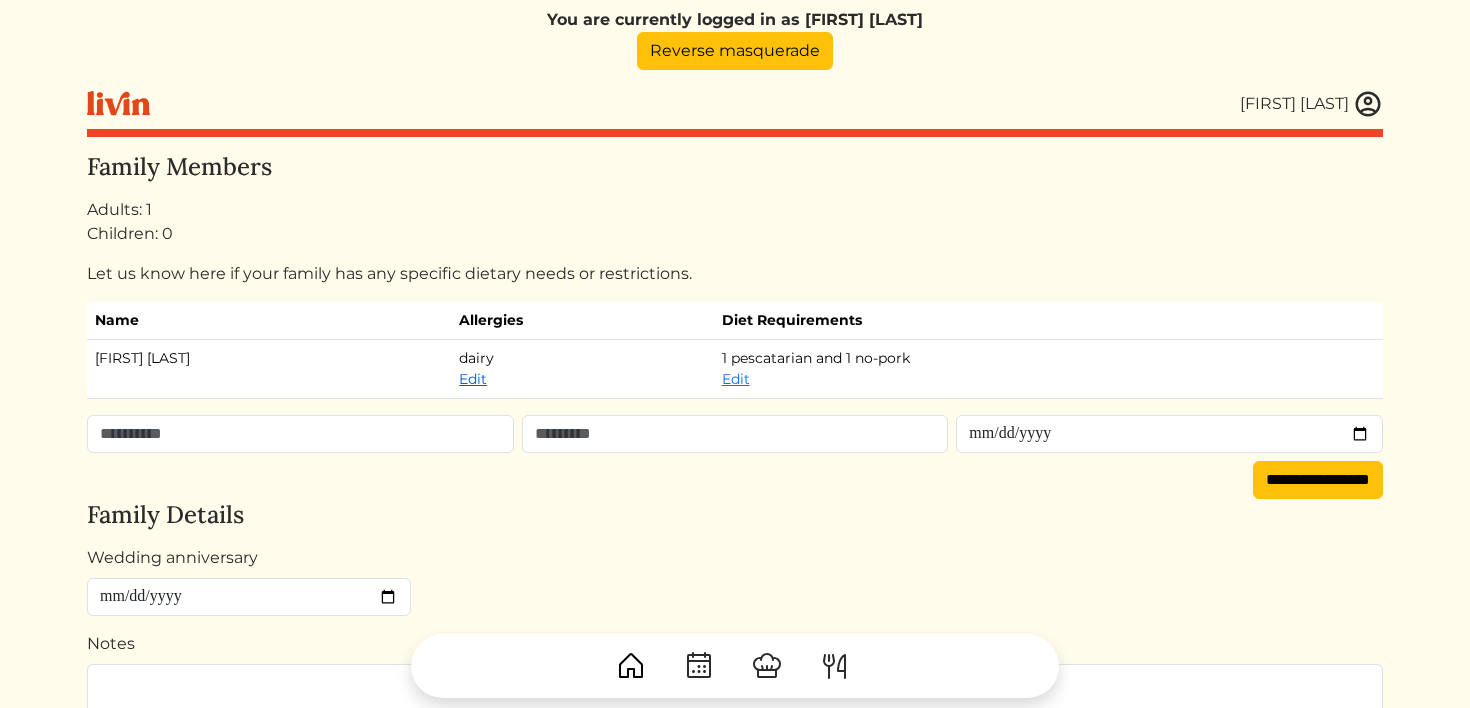 click on "Edit" at bounding box center [473, 379] 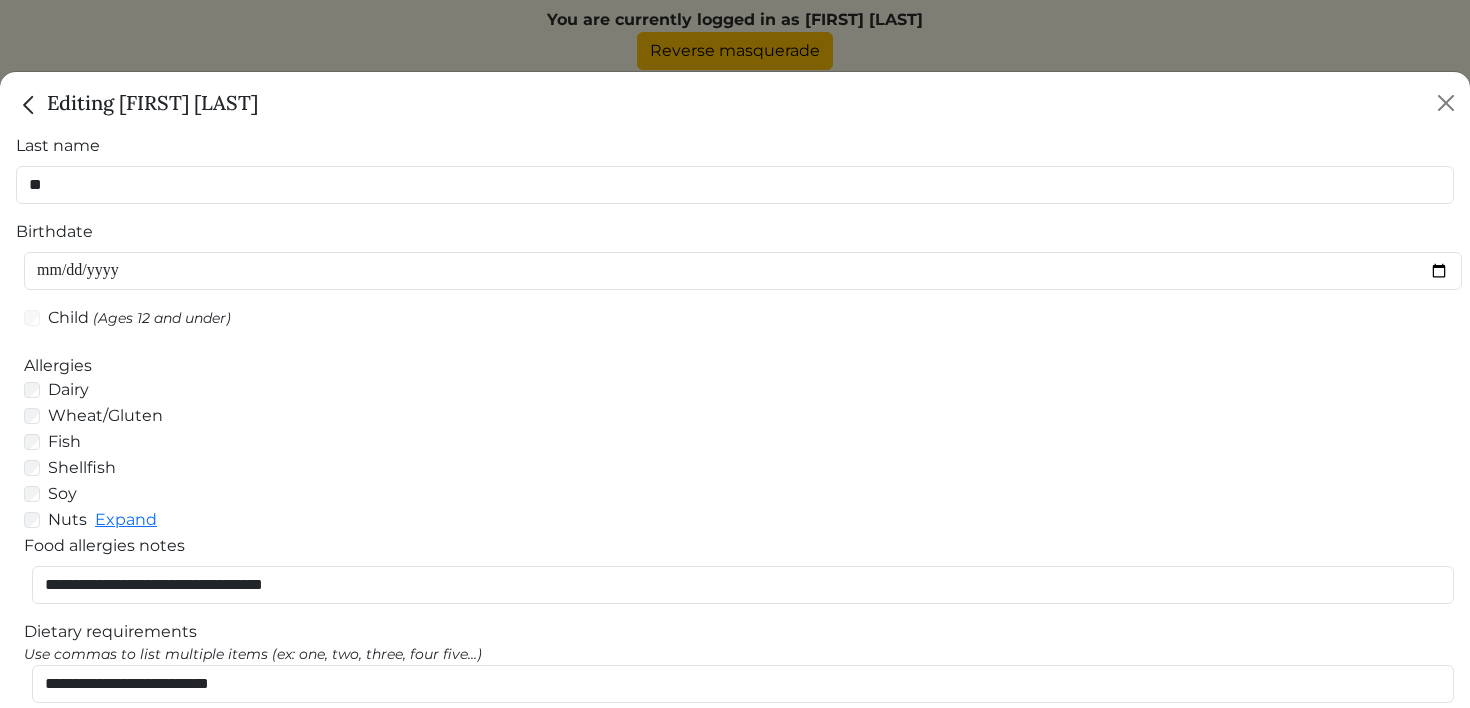 scroll, scrollTop: 0, scrollLeft: 0, axis: both 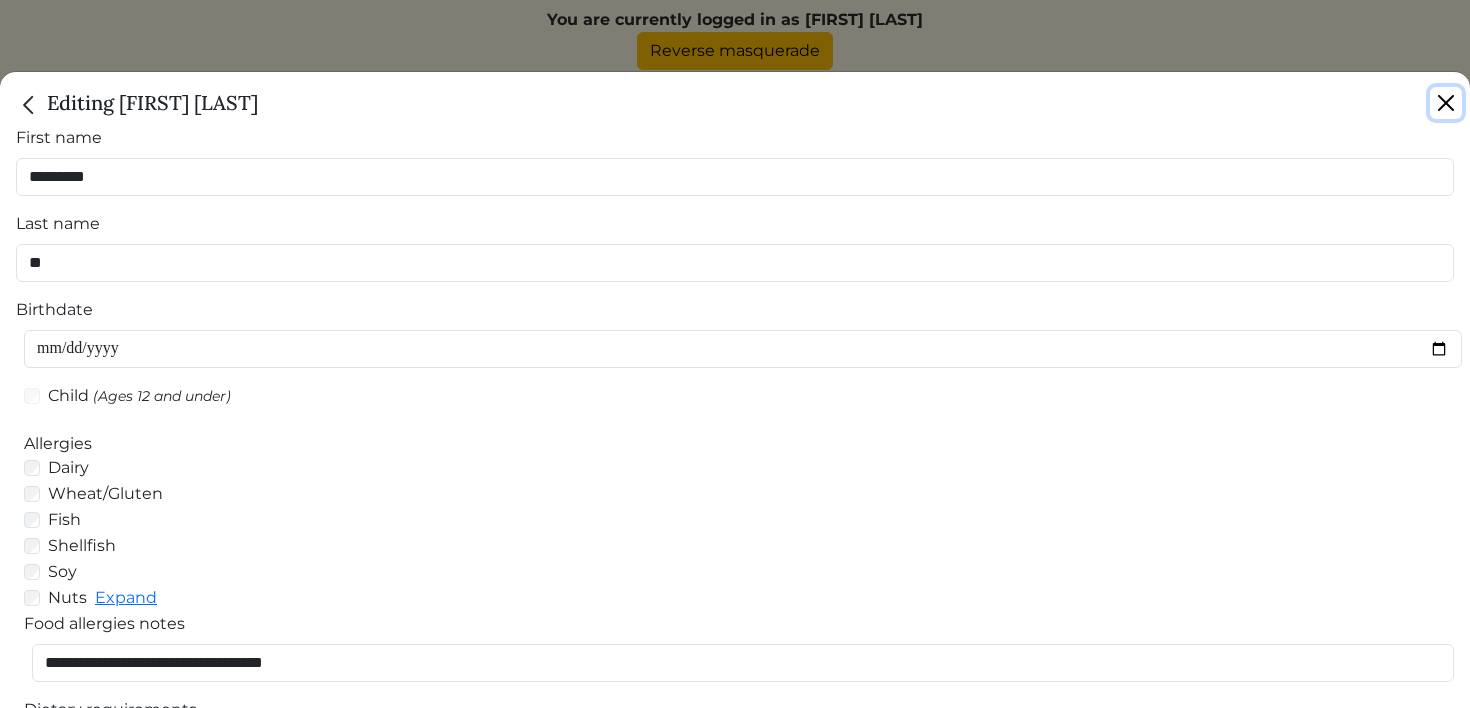 click at bounding box center (1446, 103) 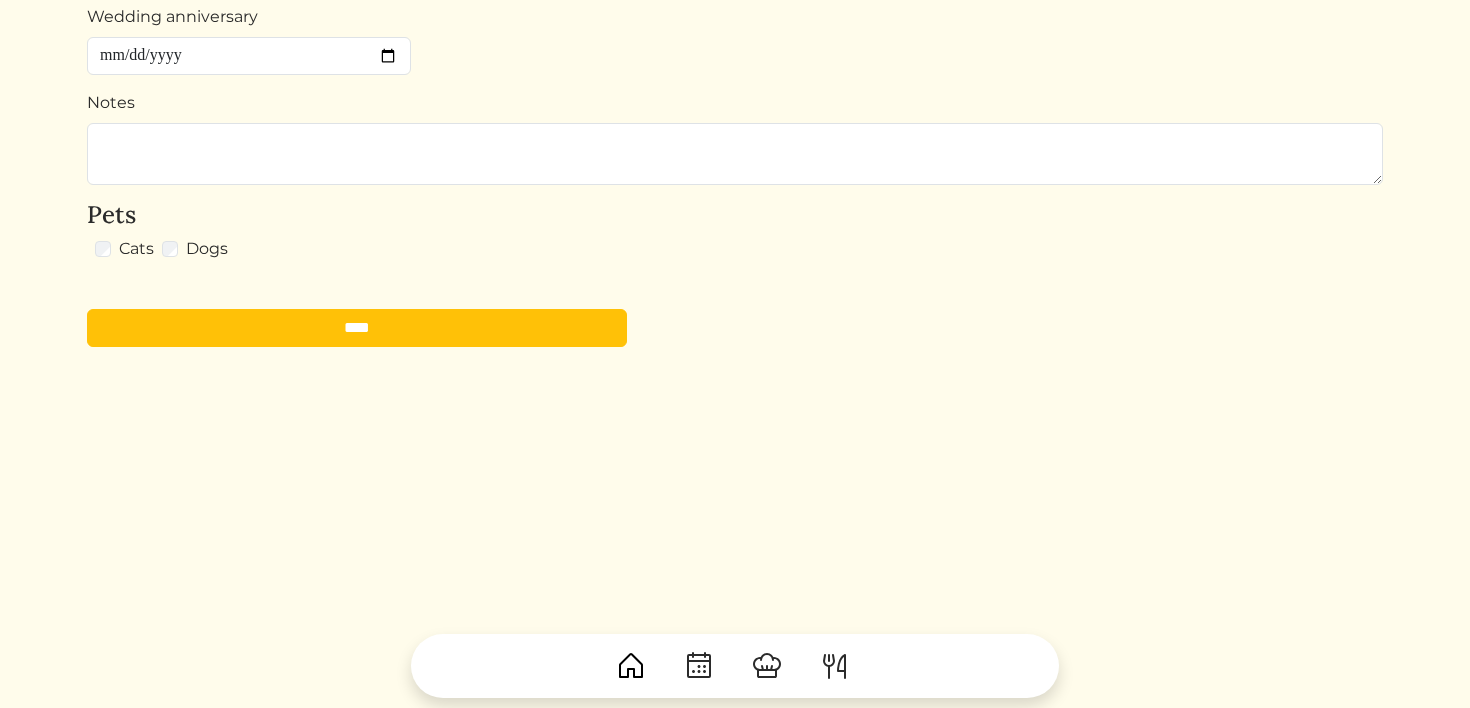 scroll, scrollTop: 540, scrollLeft: 0, axis: vertical 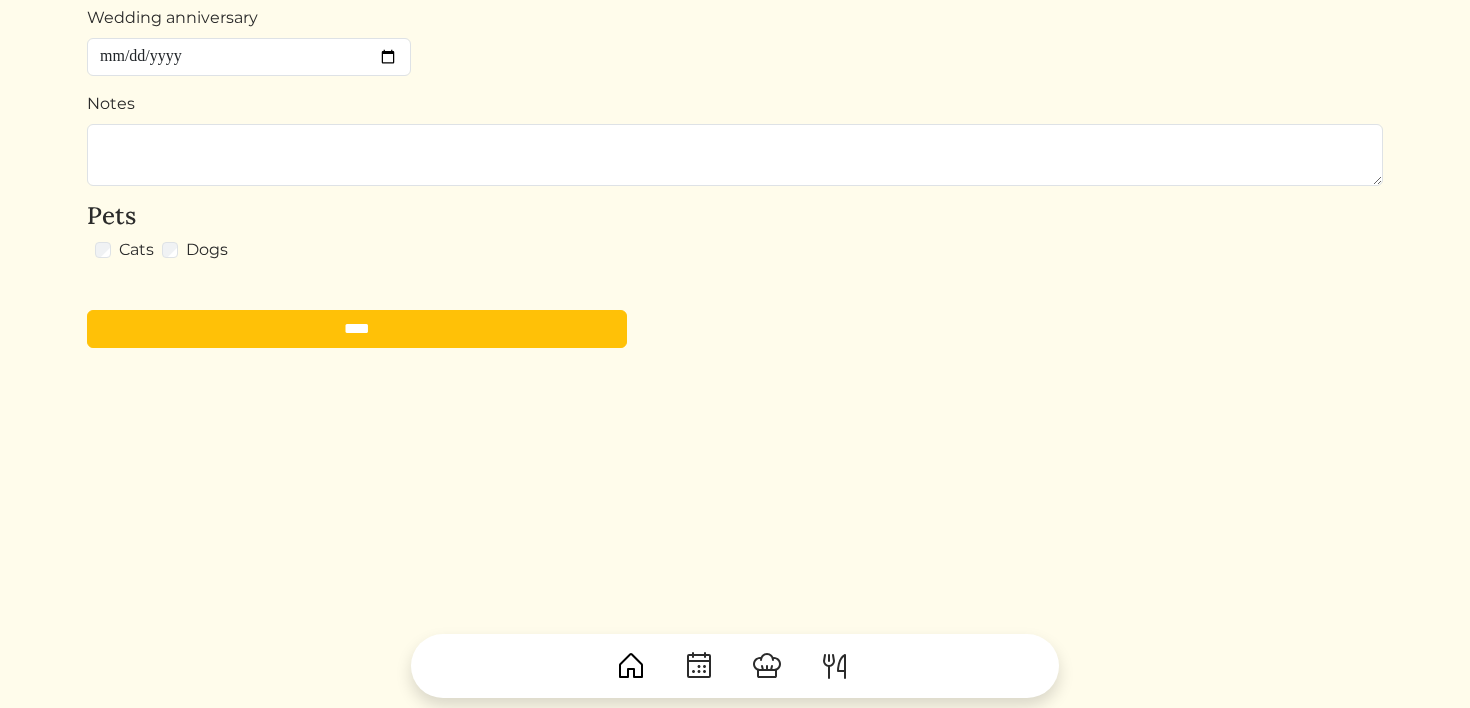 click on "**********" at bounding box center (735, 109) 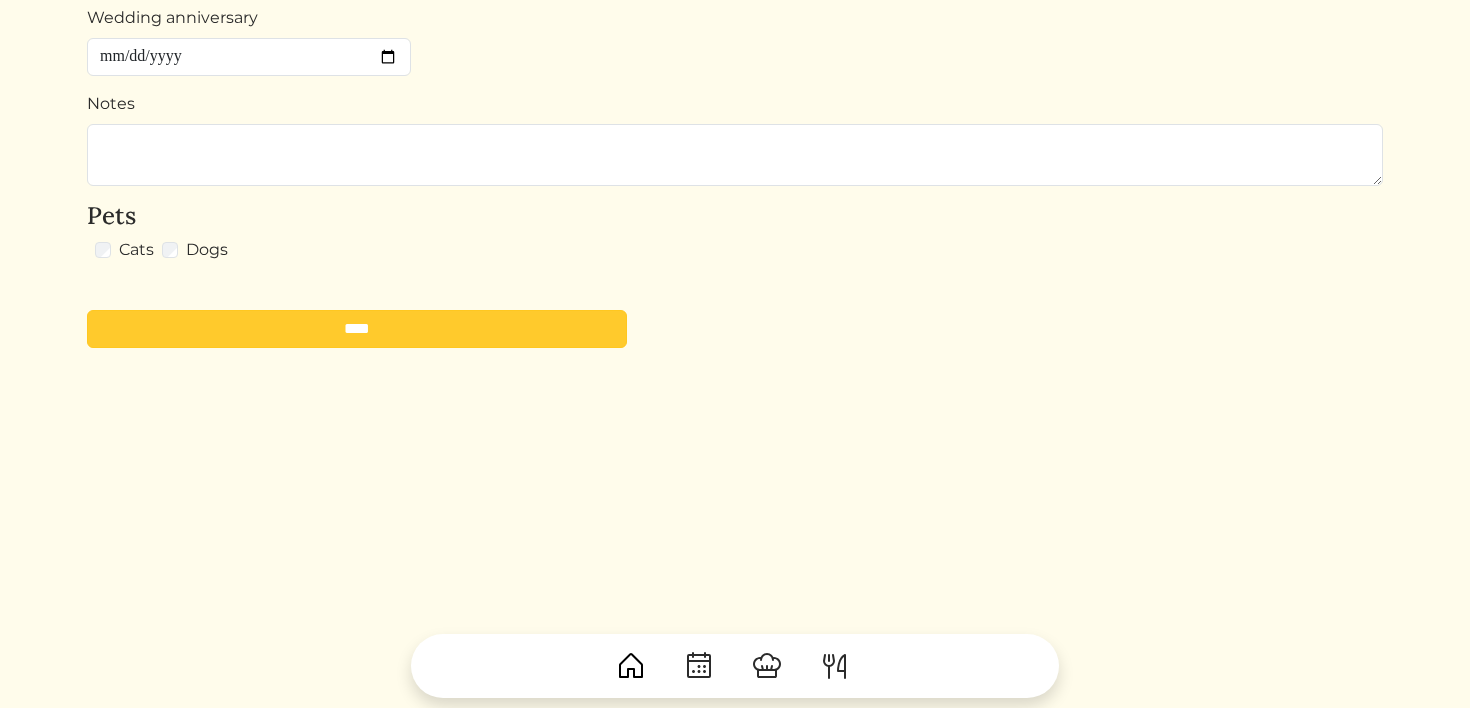 click on "****" at bounding box center [357, 329] 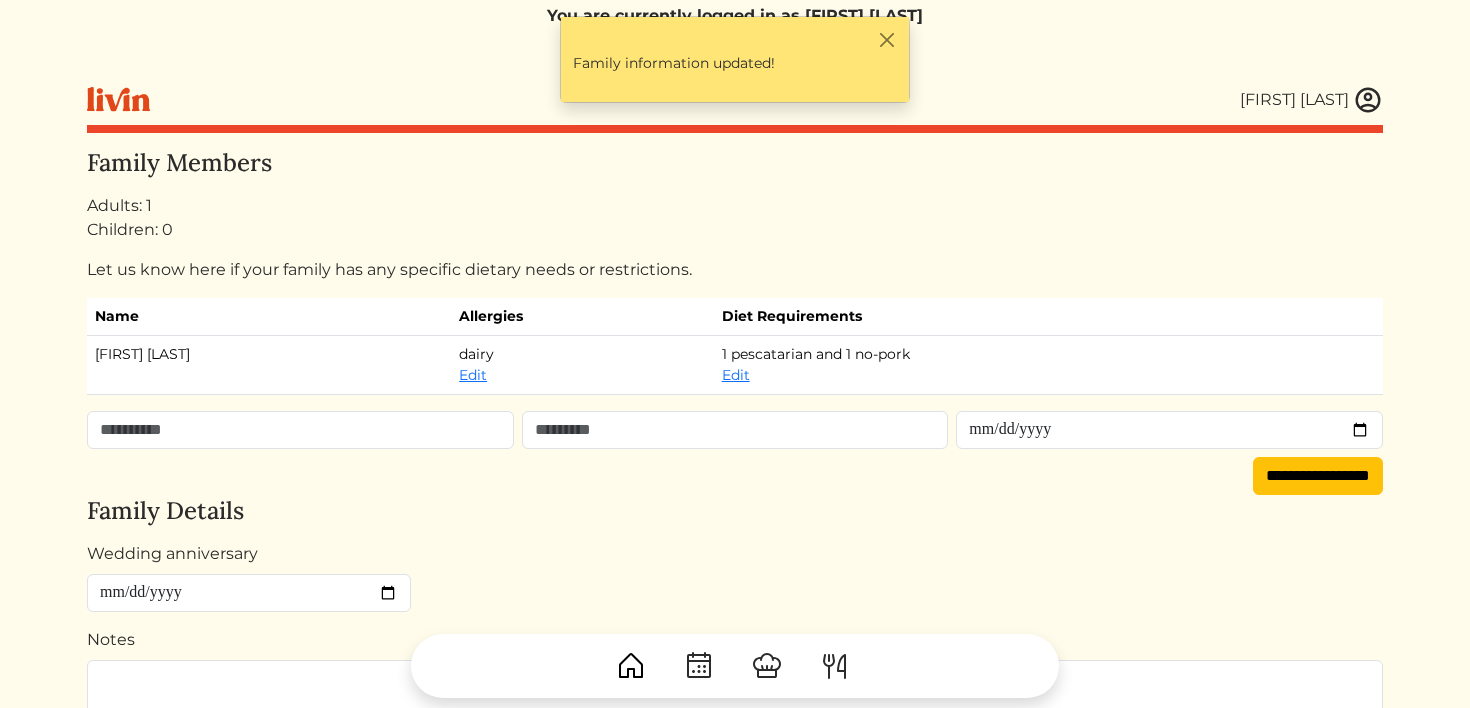 scroll, scrollTop: 0, scrollLeft: 0, axis: both 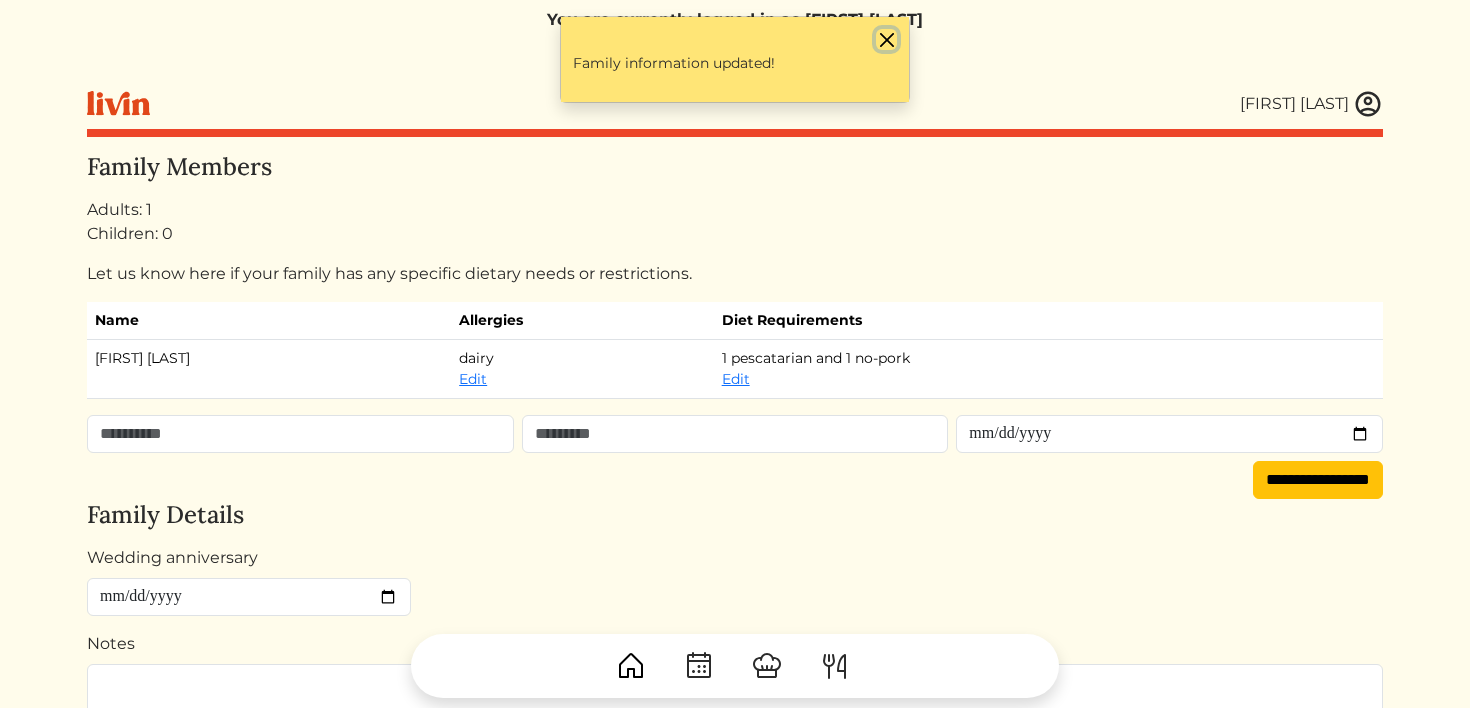 click at bounding box center [886, 39] 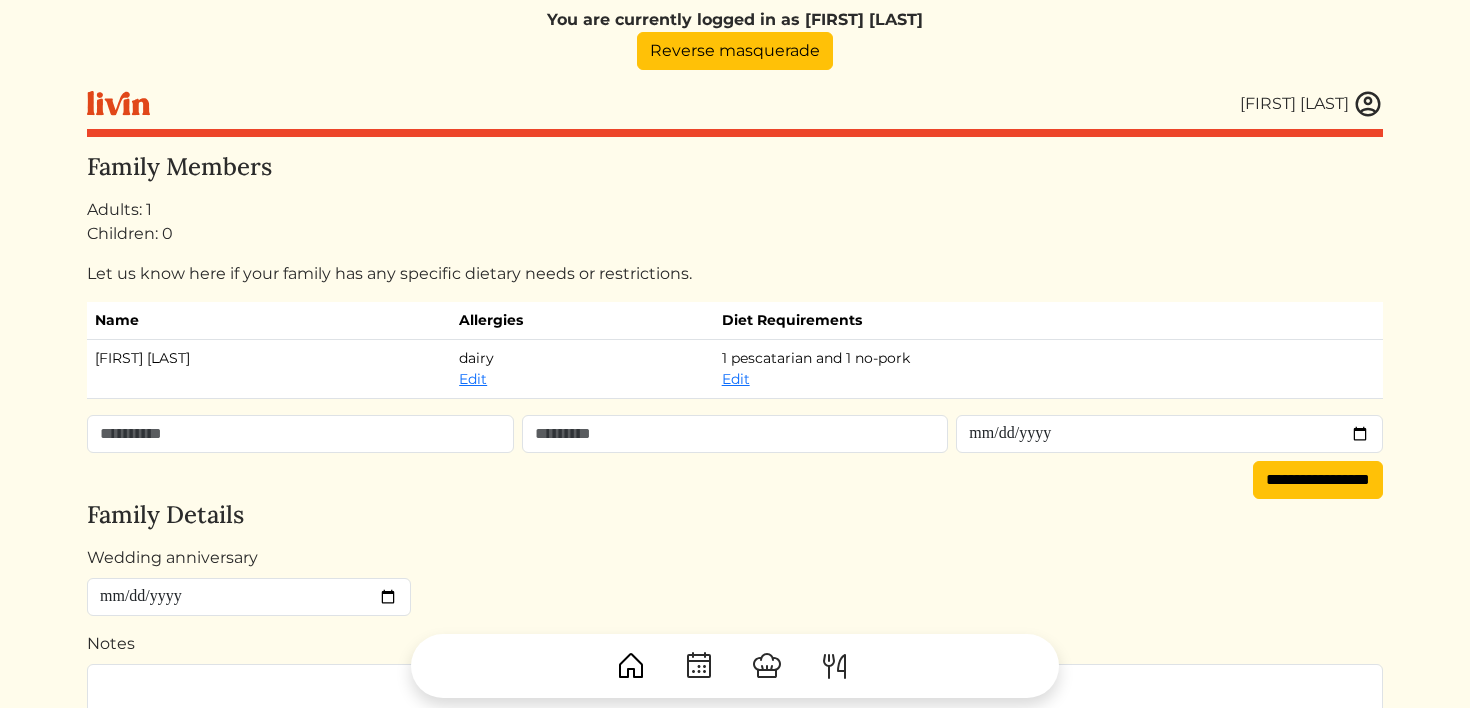 click on "Pop-up #1 [CITY]" at bounding box center (1294, 104) 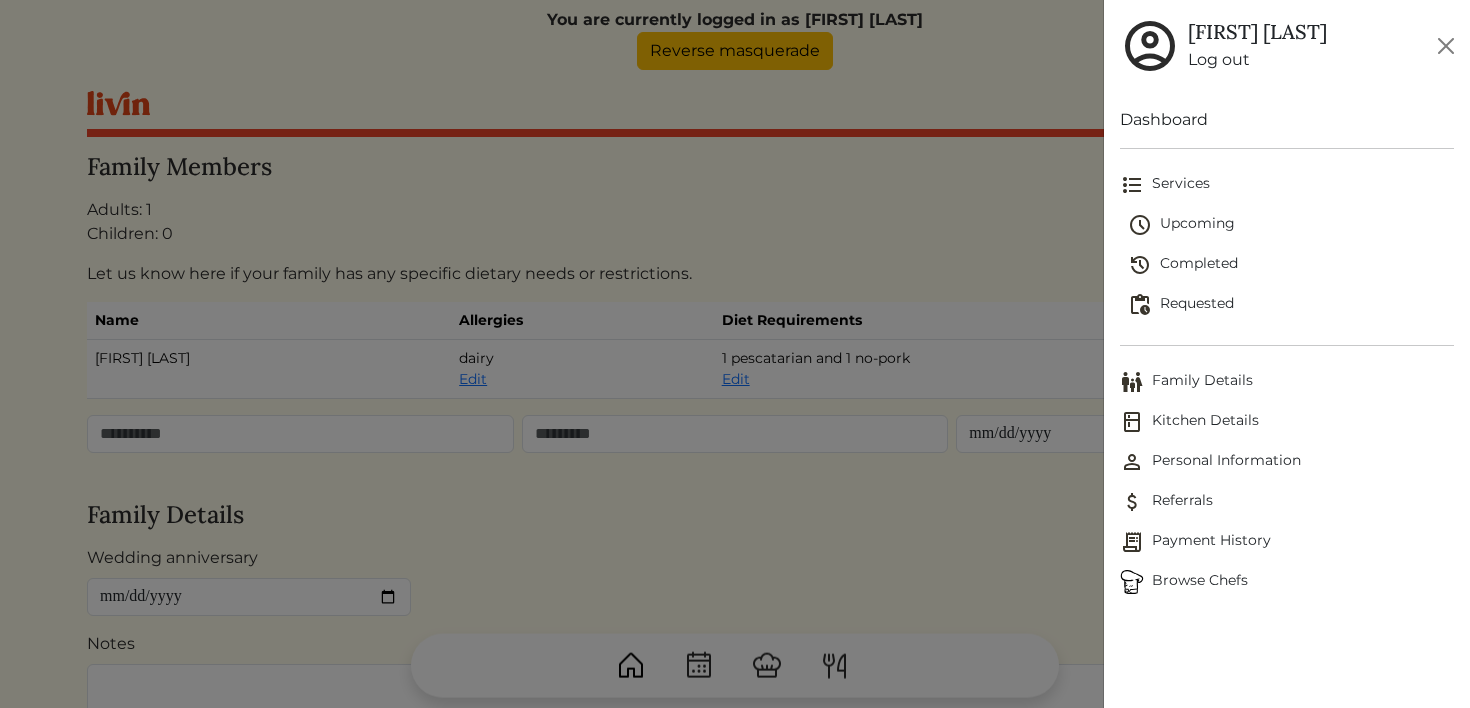 click on "Dashboard" at bounding box center [1287, 120] 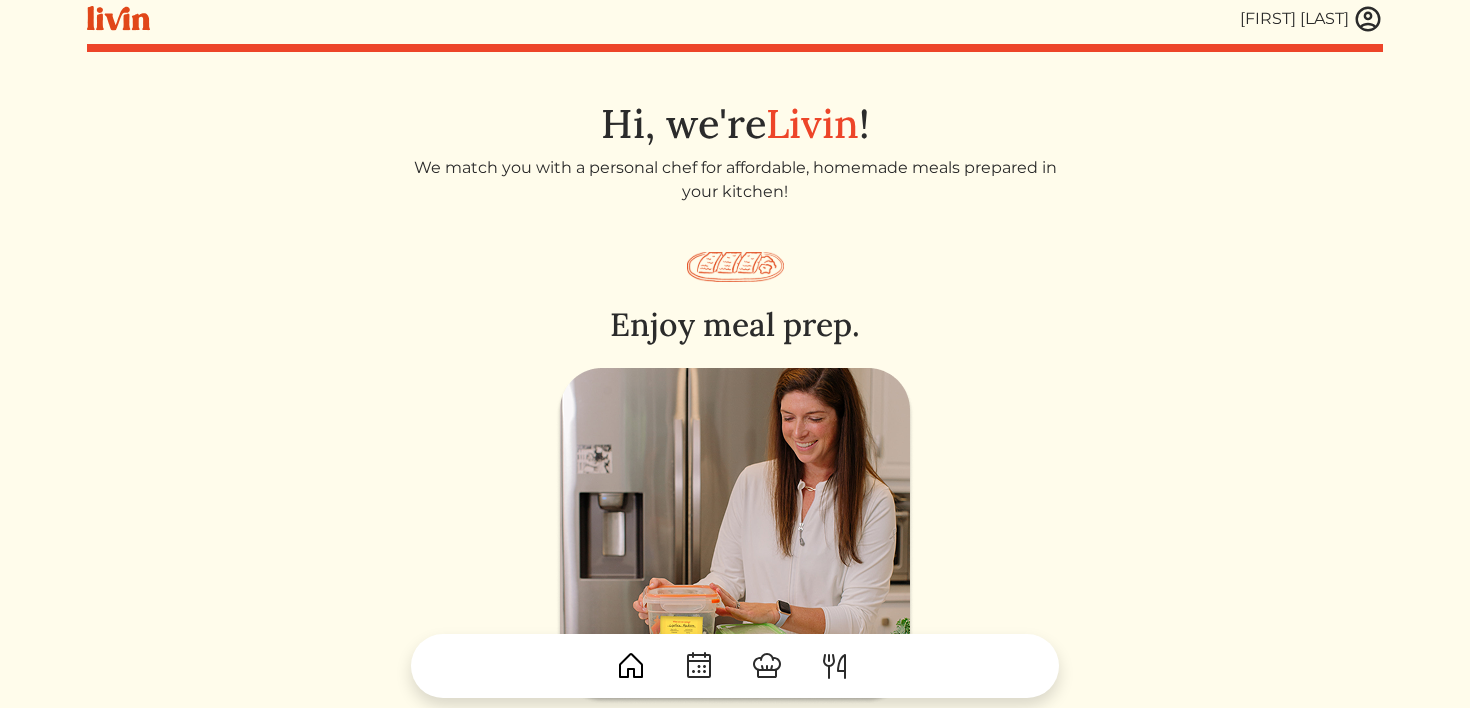 scroll, scrollTop: 0, scrollLeft: 0, axis: both 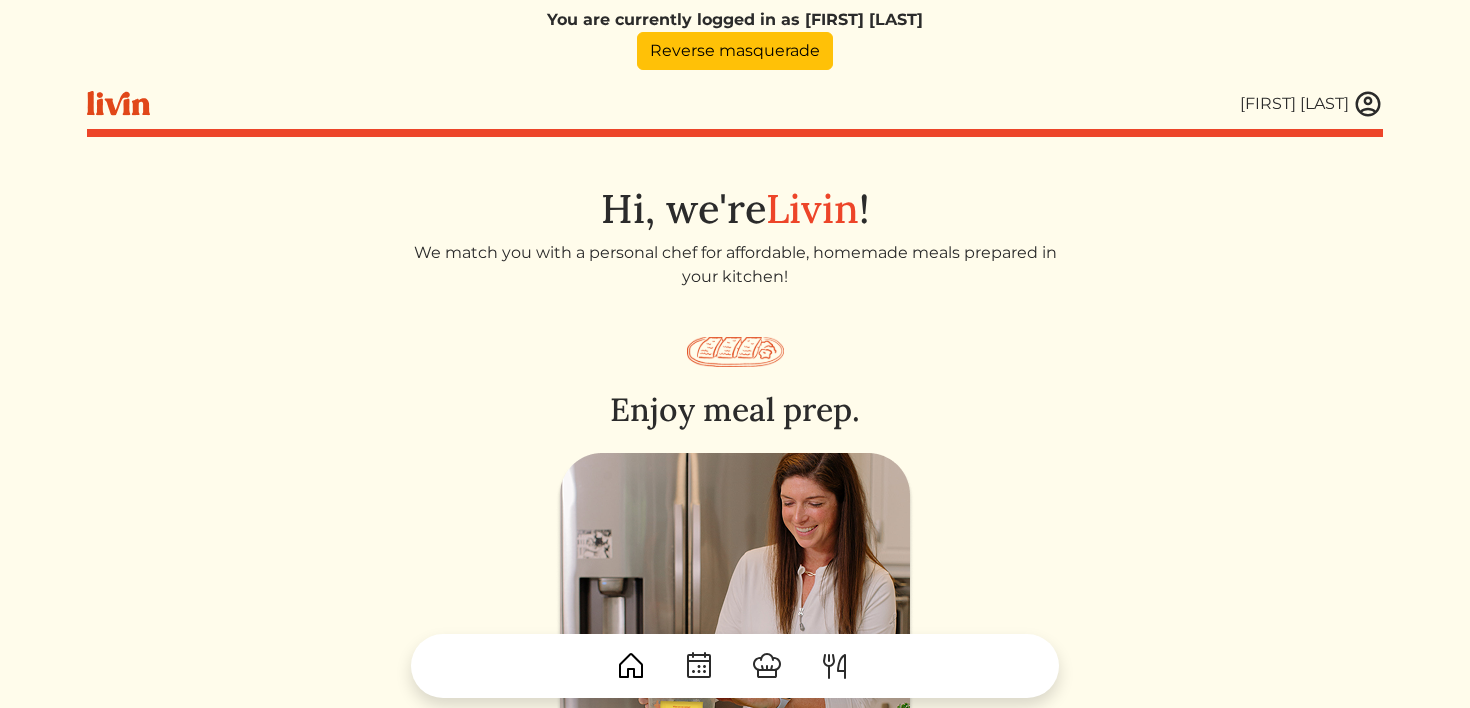 click at bounding box center [1368, 104] 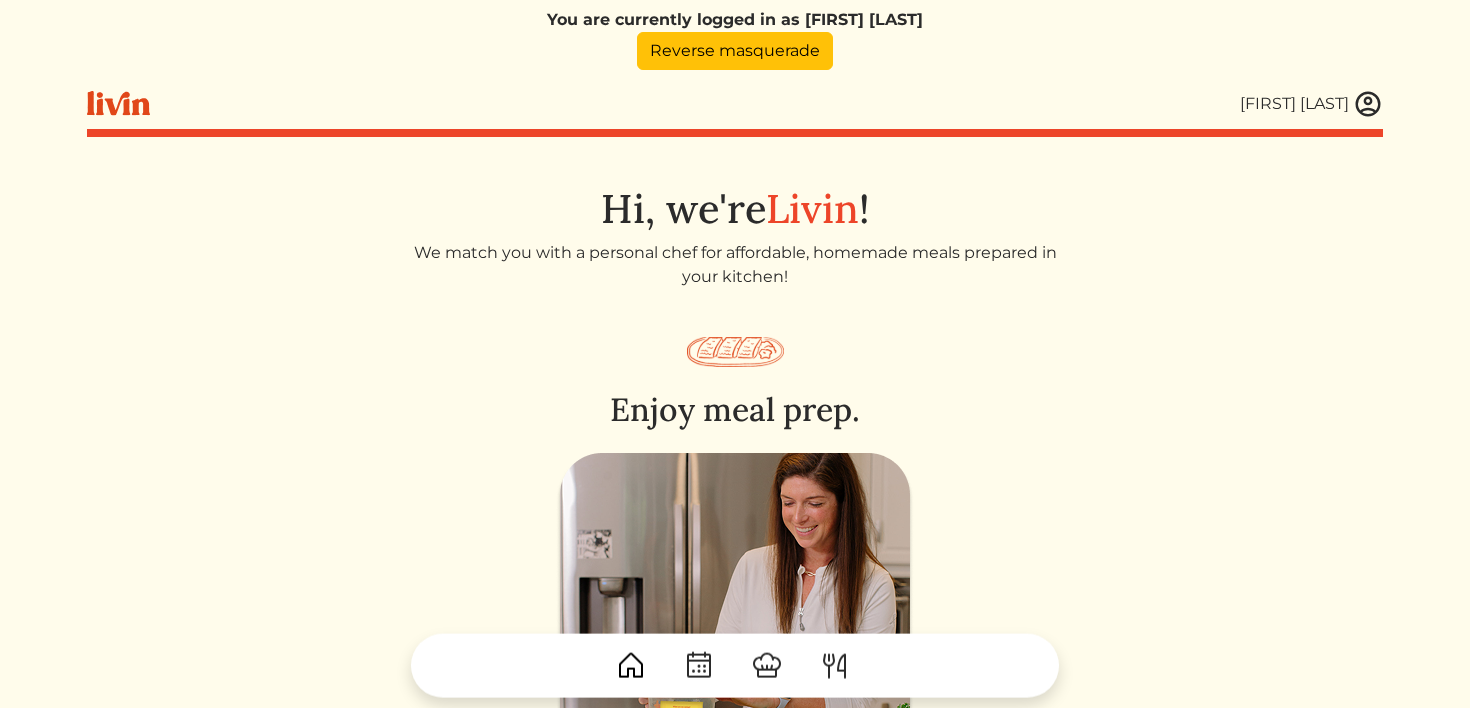 click at bounding box center (735, 354) 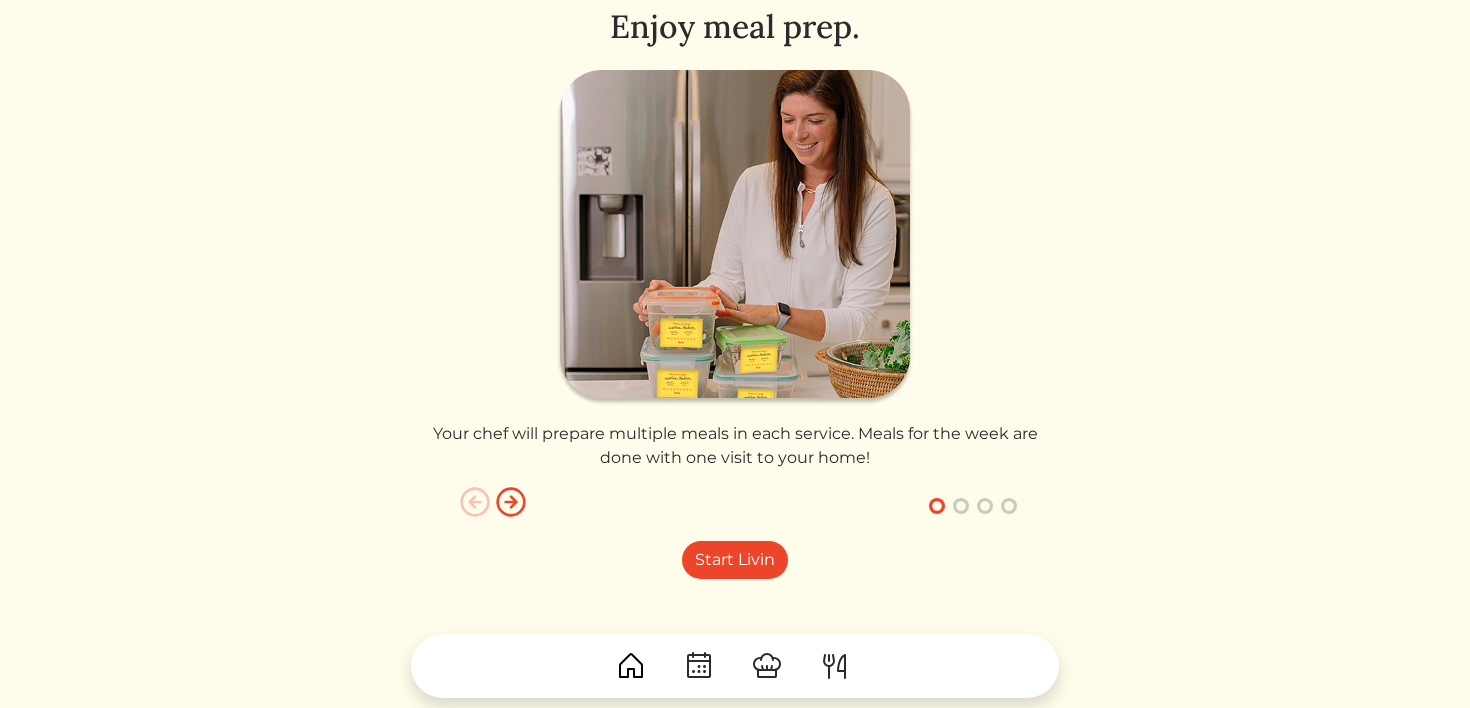 scroll, scrollTop: 516, scrollLeft: 0, axis: vertical 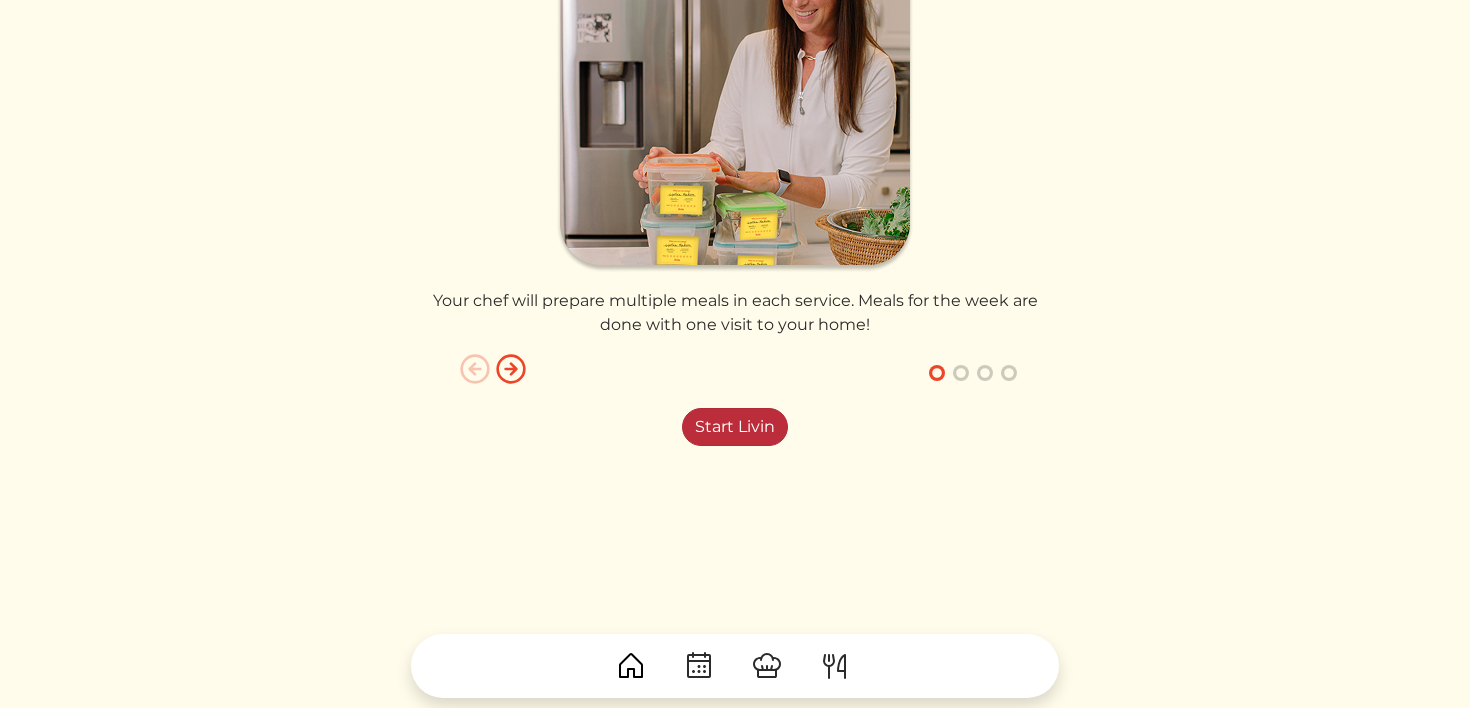 click on "Start Livin" at bounding box center (735, 427) 